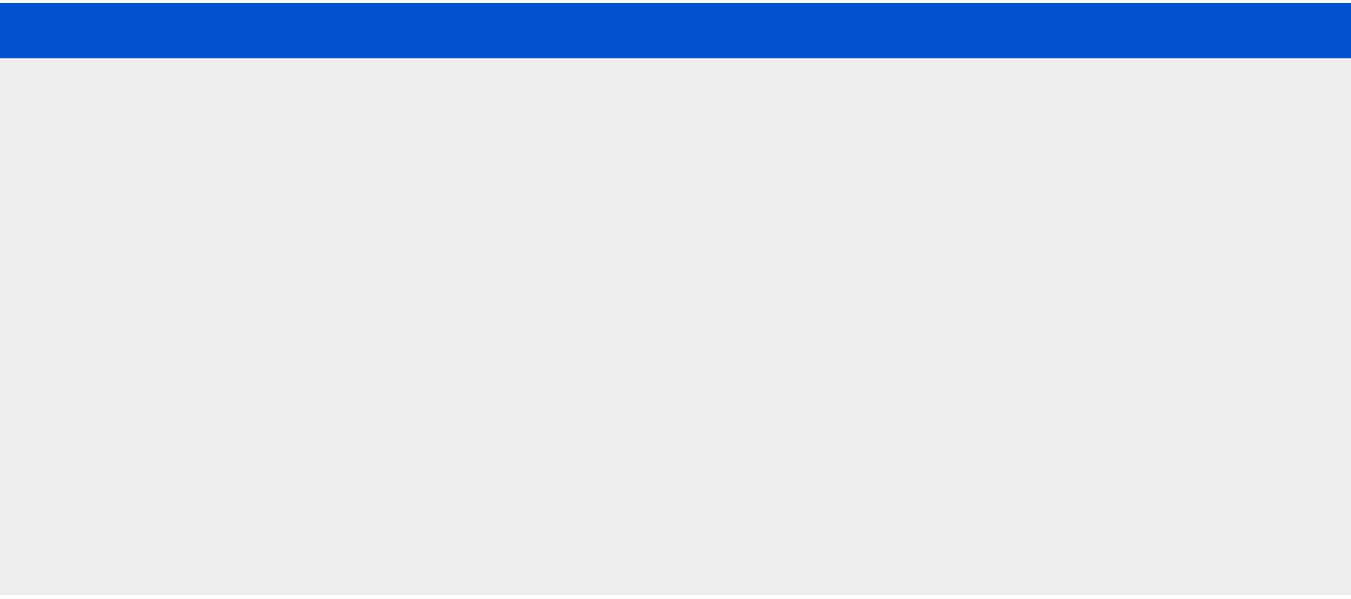 scroll, scrollTop: 0, scrollLeft: 0, axis: both 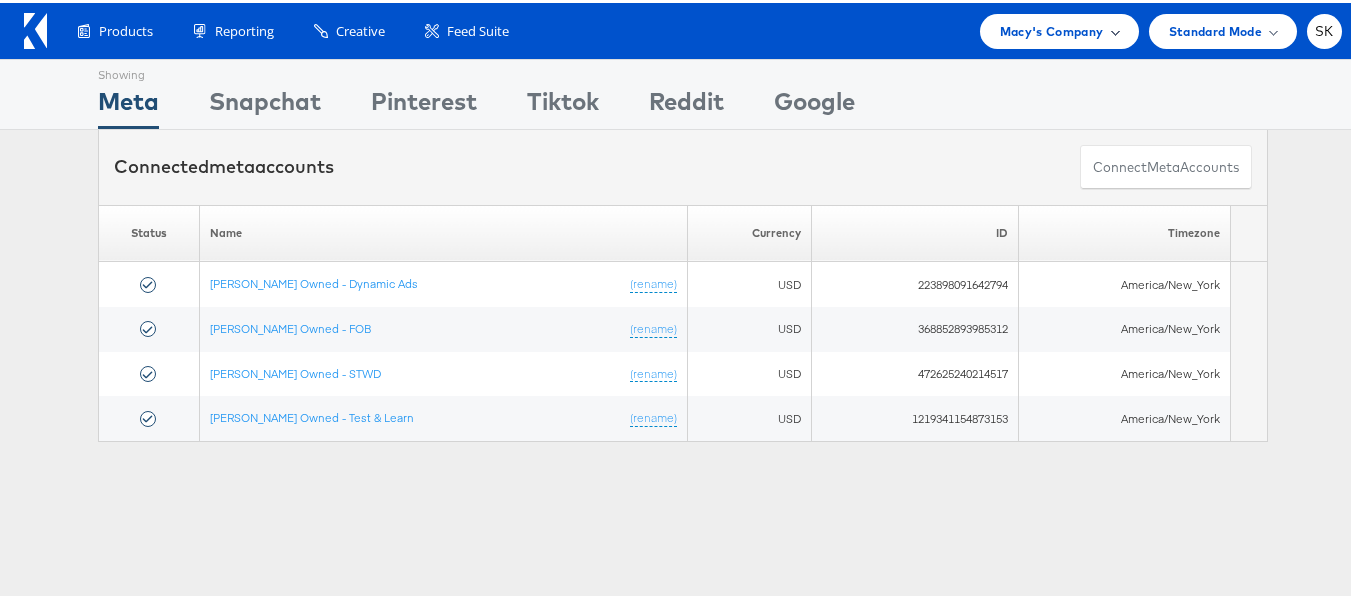 click on "Macy's Company" at bounding box center [1052, 28] 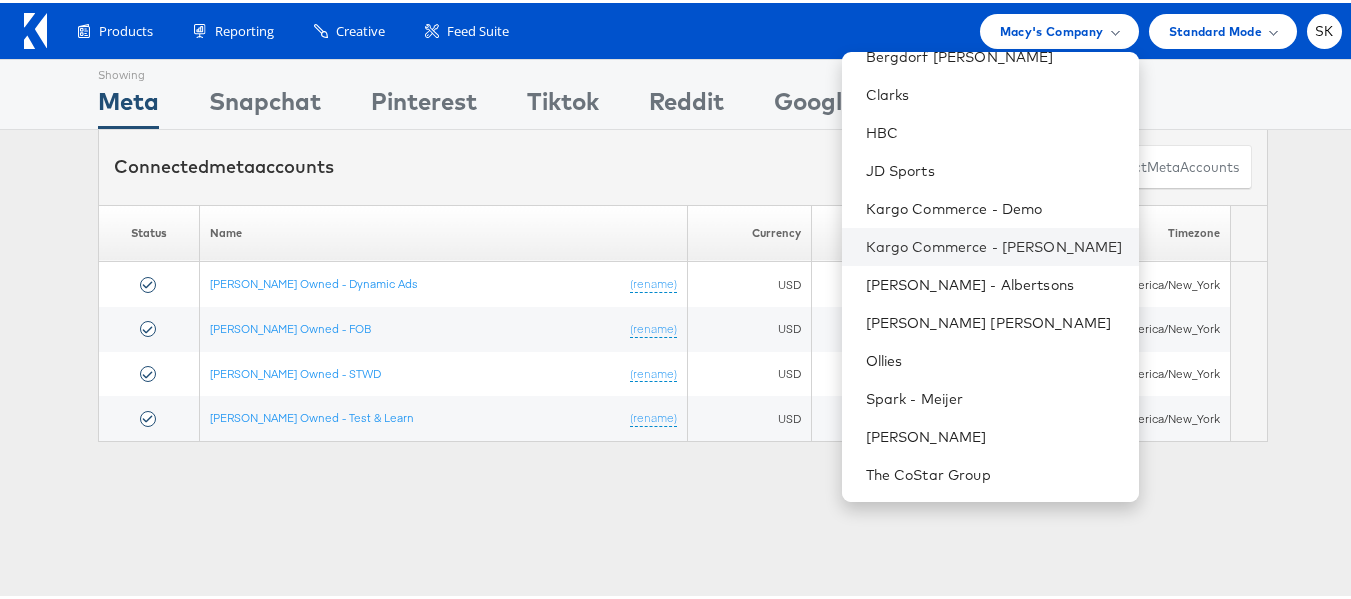 scroll, scrollTop: 0, scrollLeft: 0, axis: both 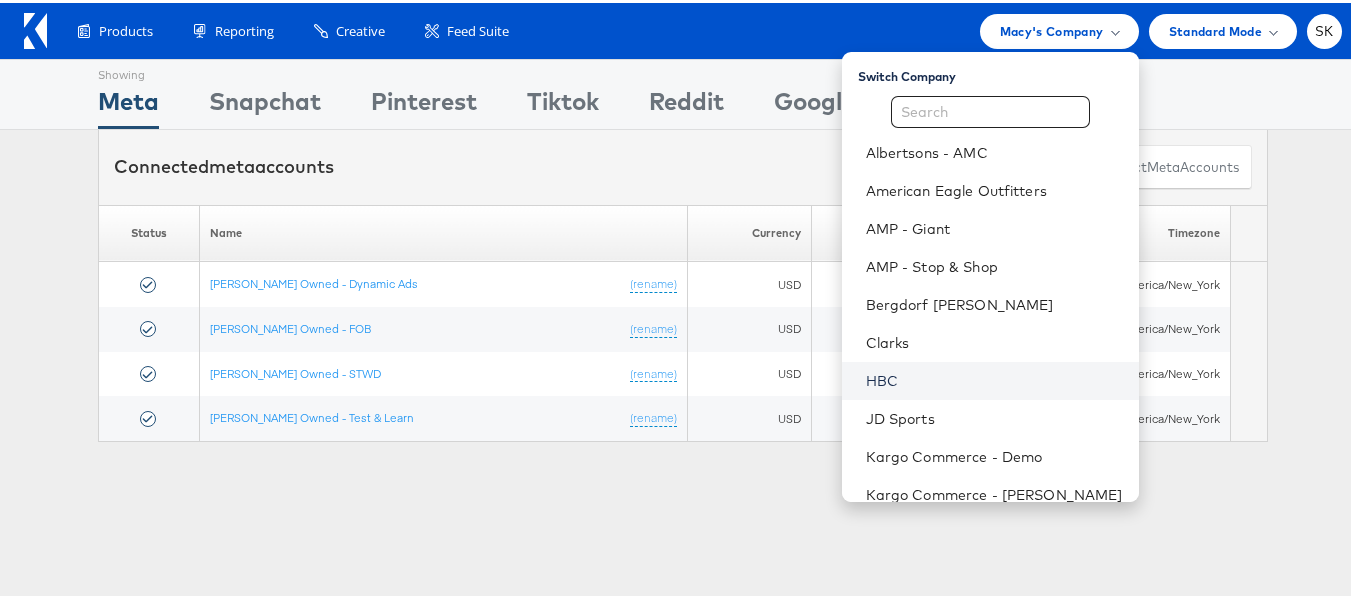 click on "HBC" at bounding box center [994, 378] 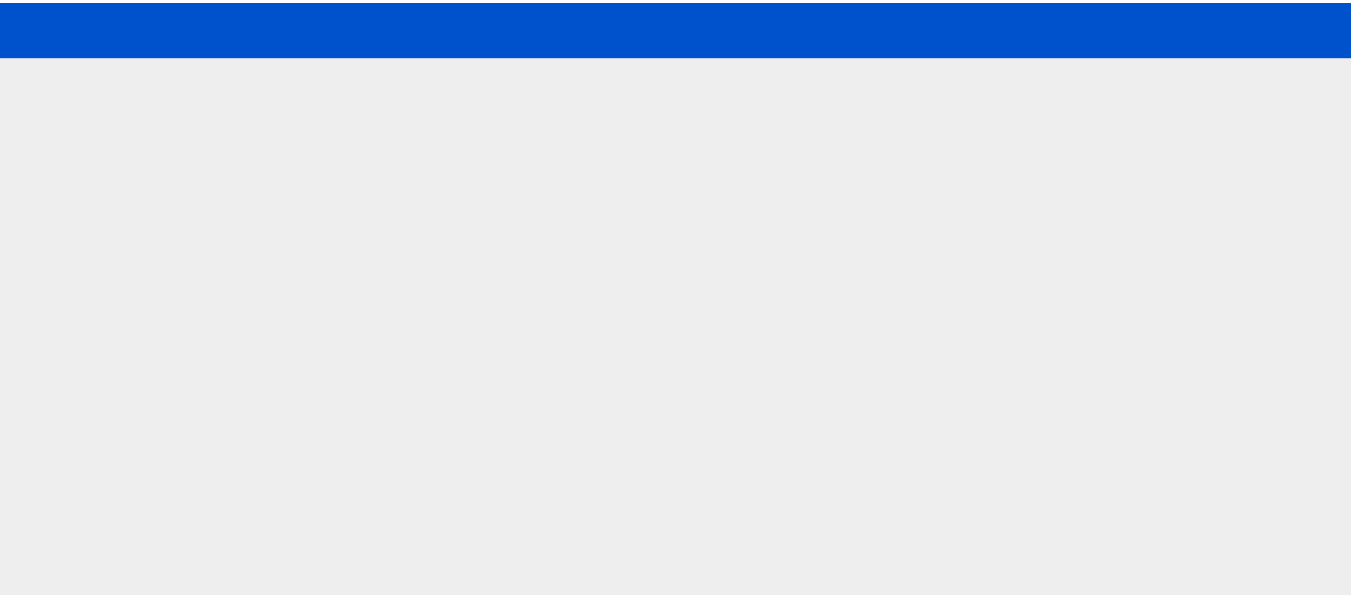 scroll, scrollTop: 0, scrollLeft: 0, axis: both 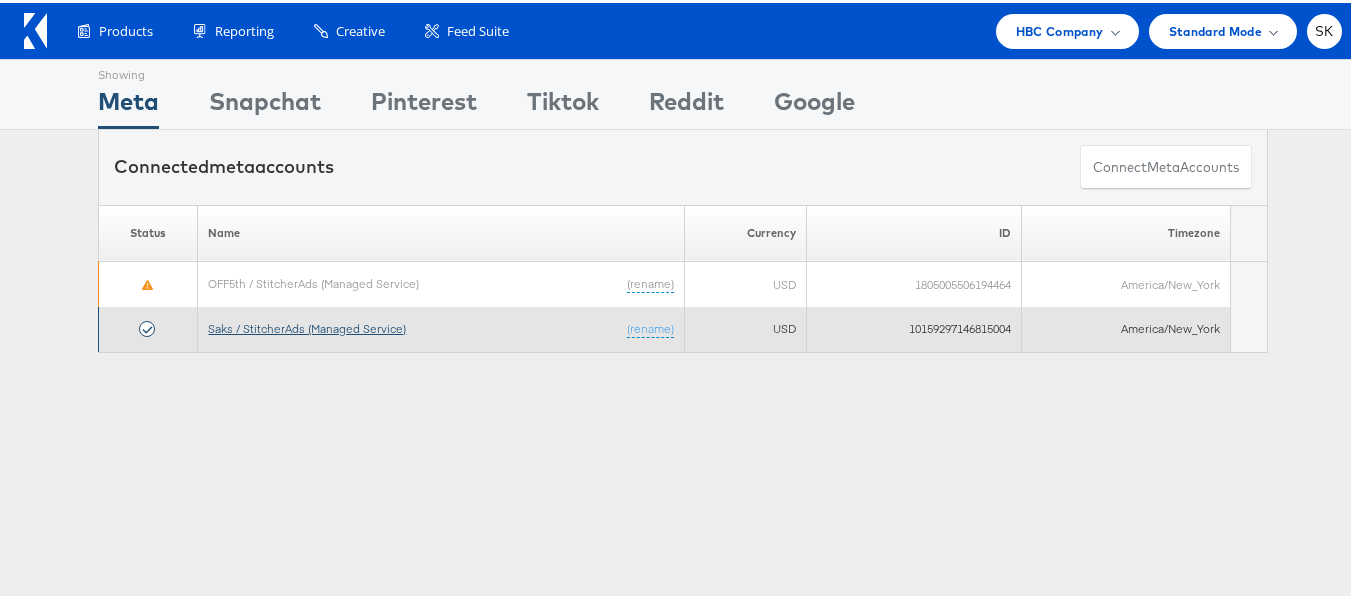 click on "Saks / StitcherAds (Managed Service)" at bounding box center (307, 325) 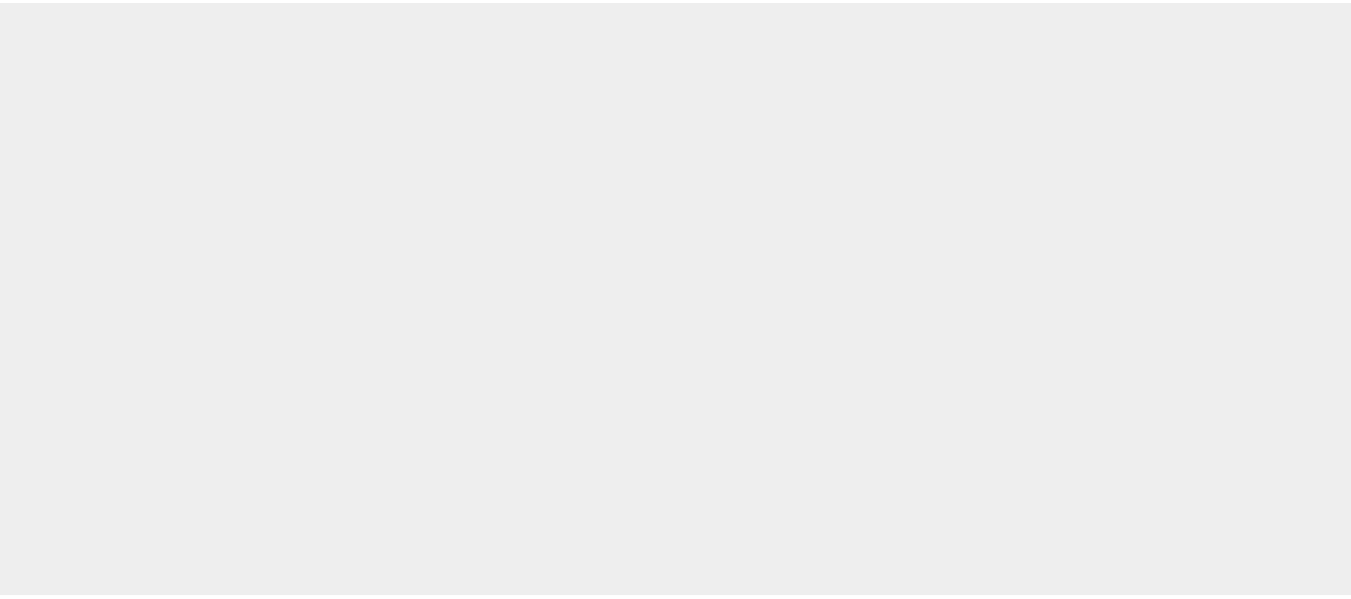 scroll, scrollTop: 0, scrollLeft: 0, axis: both 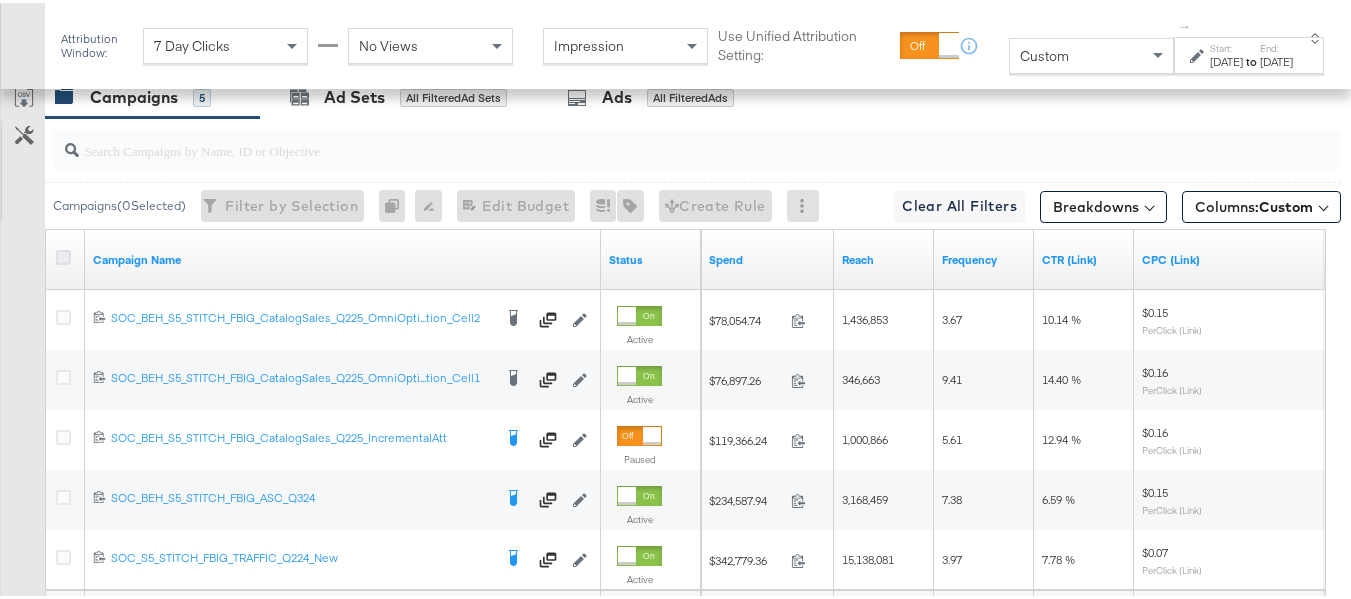 click at bounding box center [63, 254] 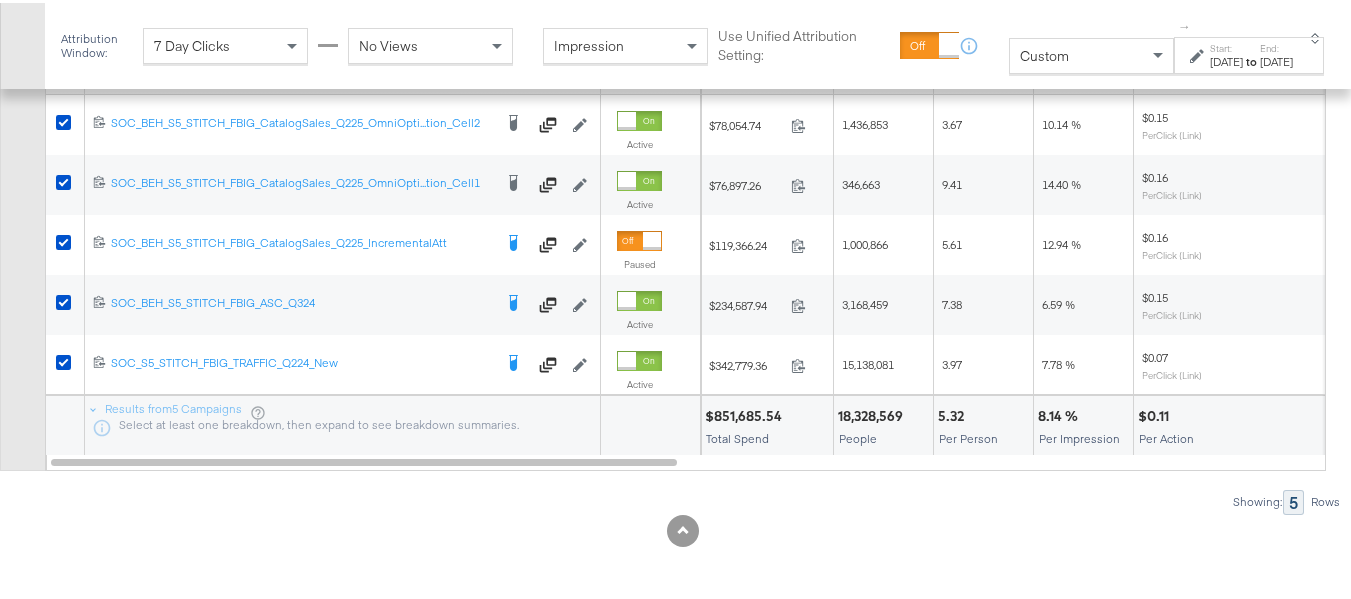 scroll, scrollTop: 1044, scrollLeft: 0, axis: vertical 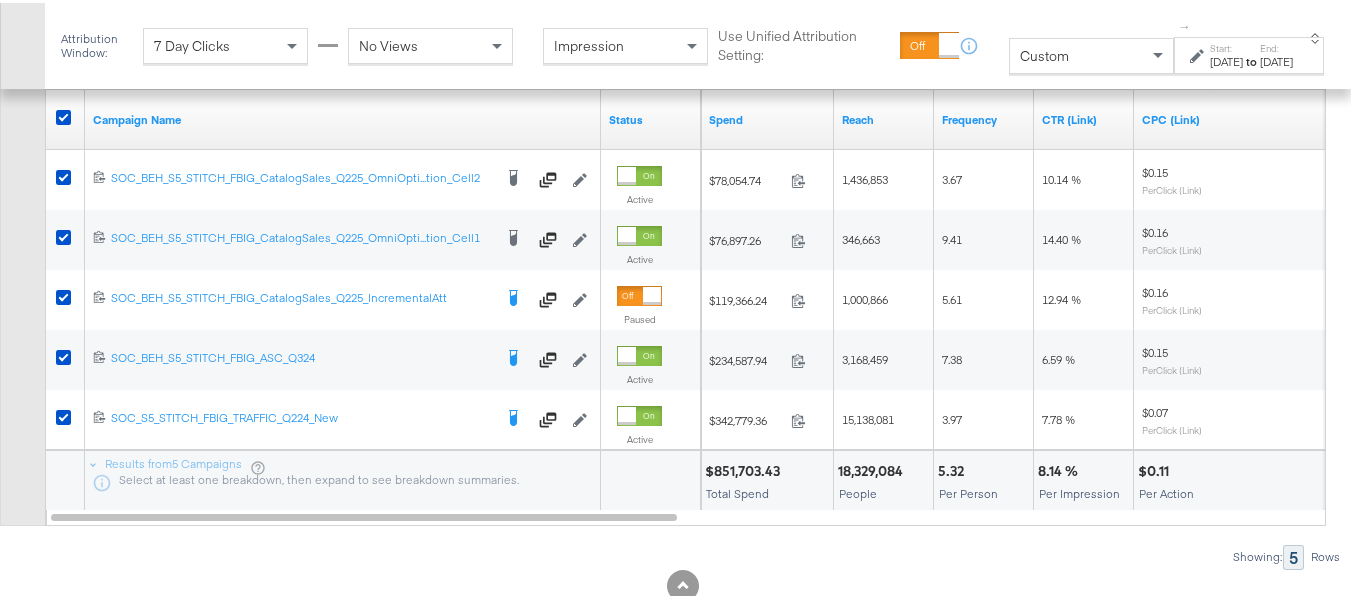 click on "Jul 1st 2025" at bounding box center (1226, 59) 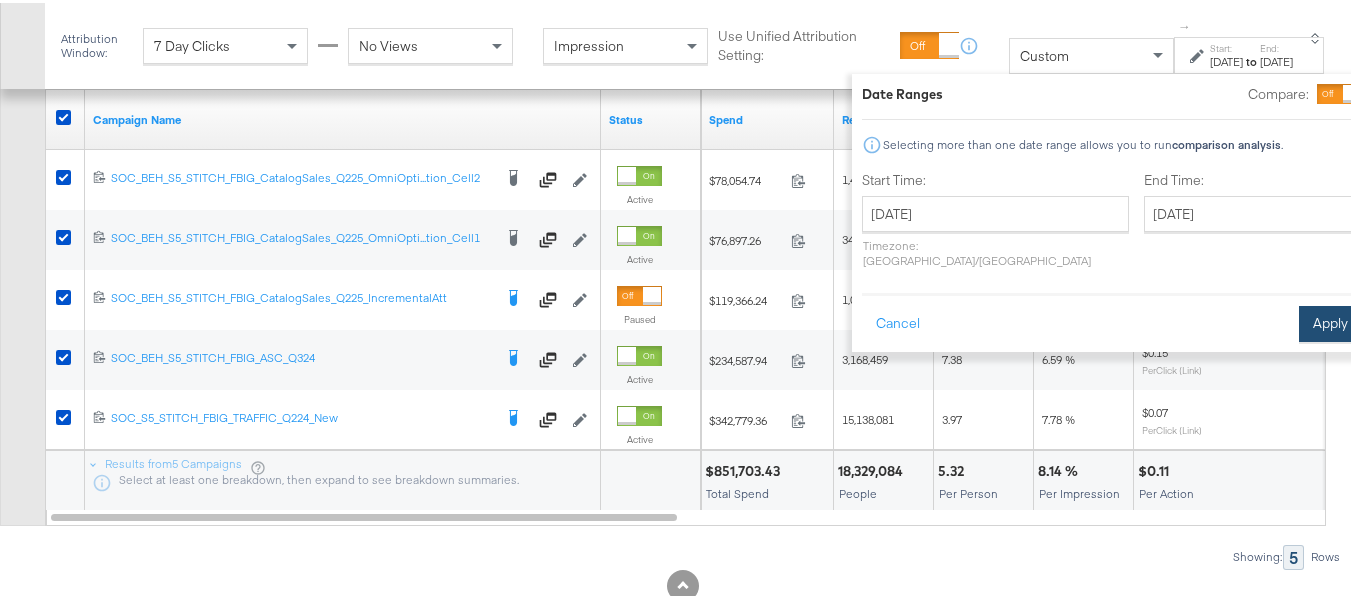 click on "Apply" at bounding box center [1330, 321] 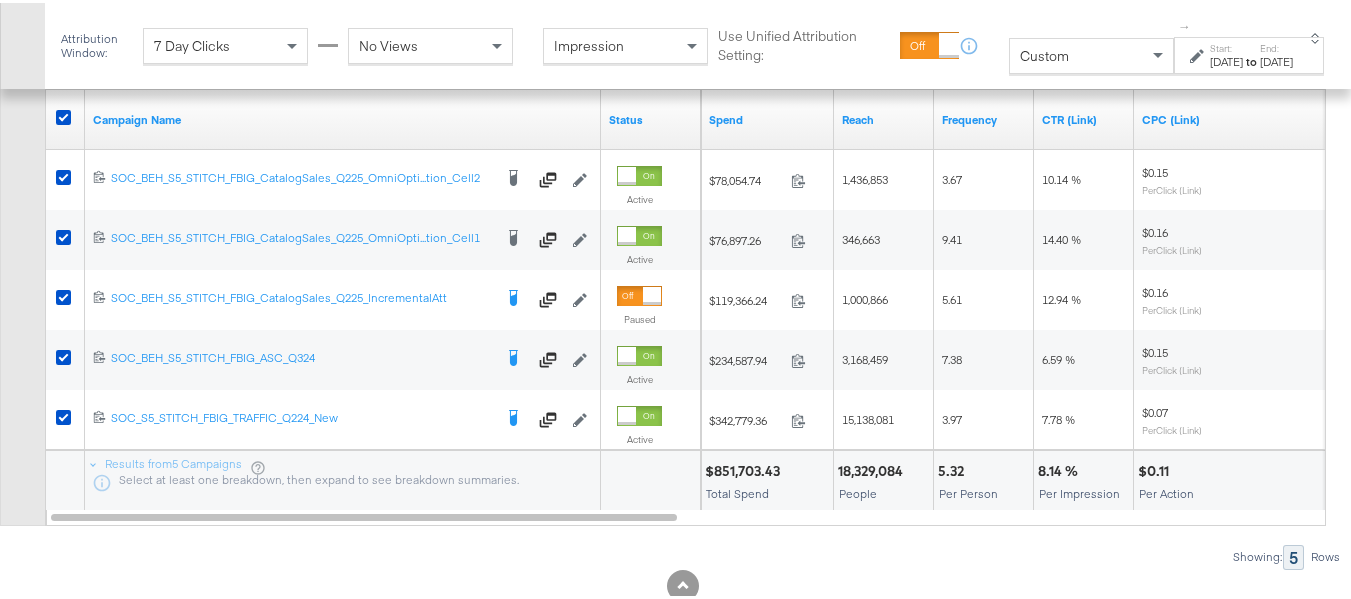 click on "Customize KPIs Export as CSV" at bounding box center [22, 228] 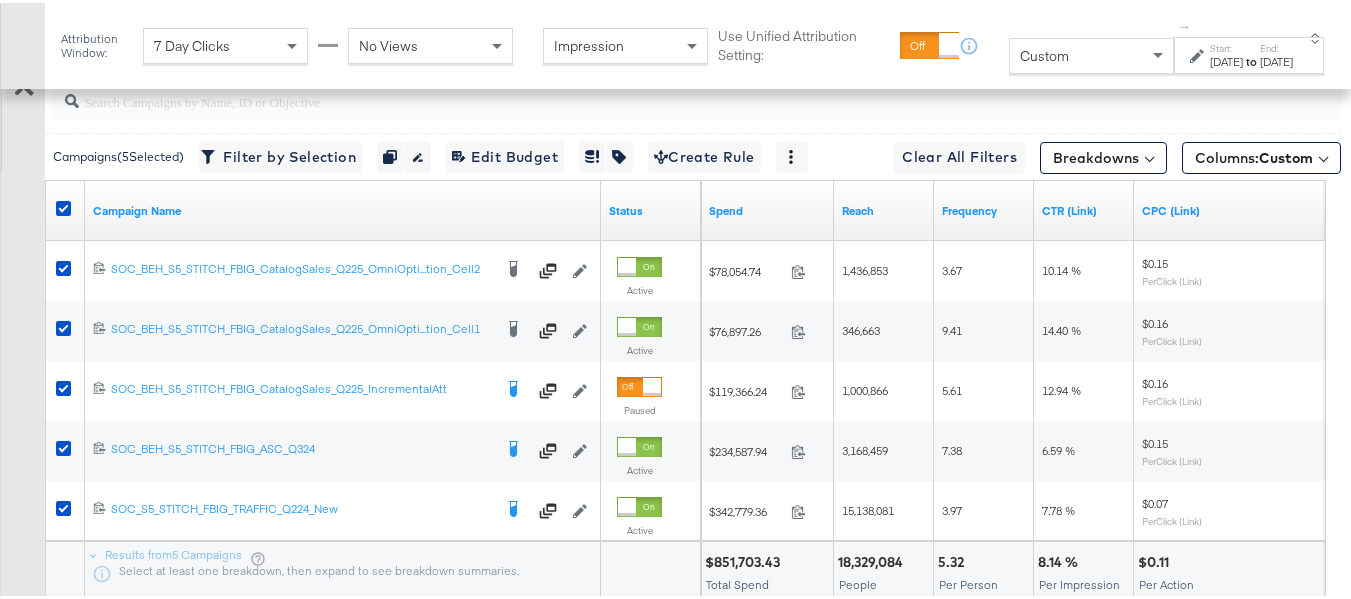 scroll, scrollTop: 944, scrollLeft: 0, axis: vertical 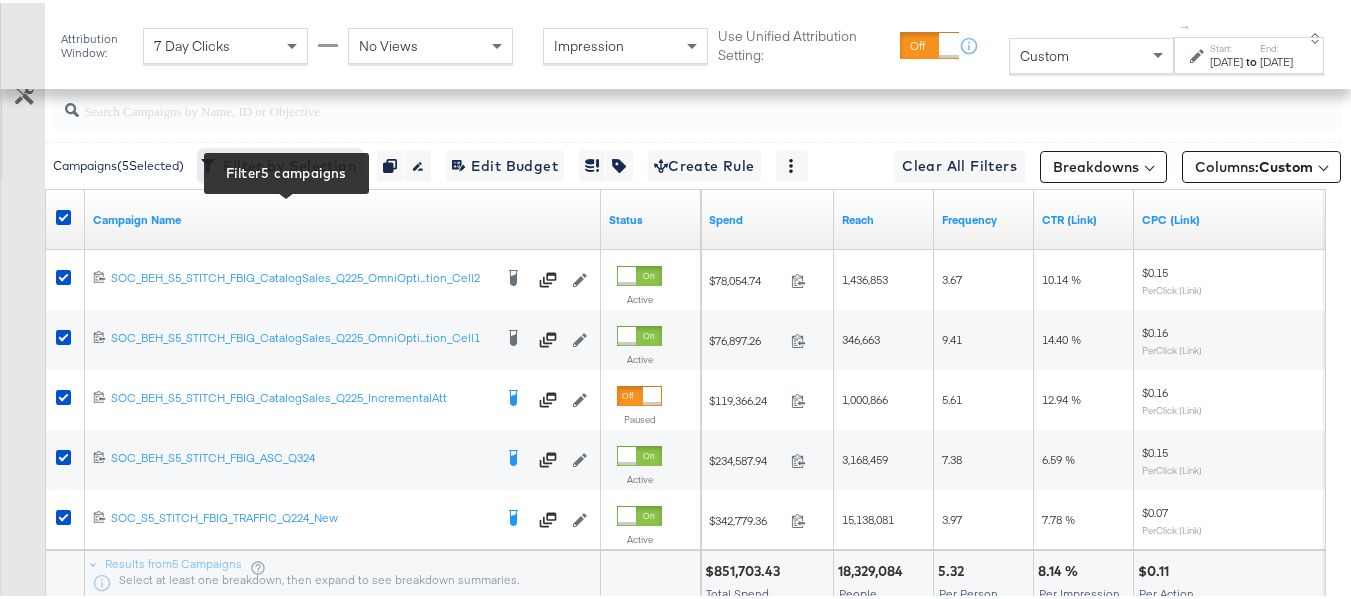 click on "Filter by Selection Filter  5 campaigns" at bounding box center (280, 163) 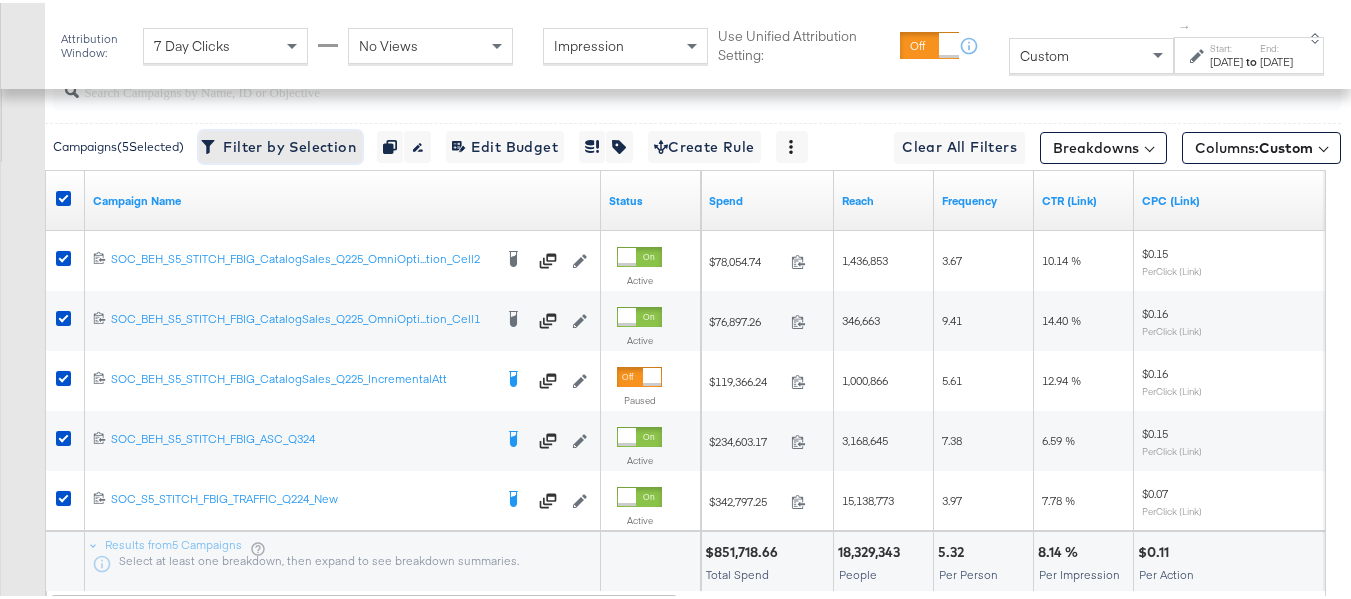 scroll, scrollTop: 884, scrollLeft: 0, axis: vertical 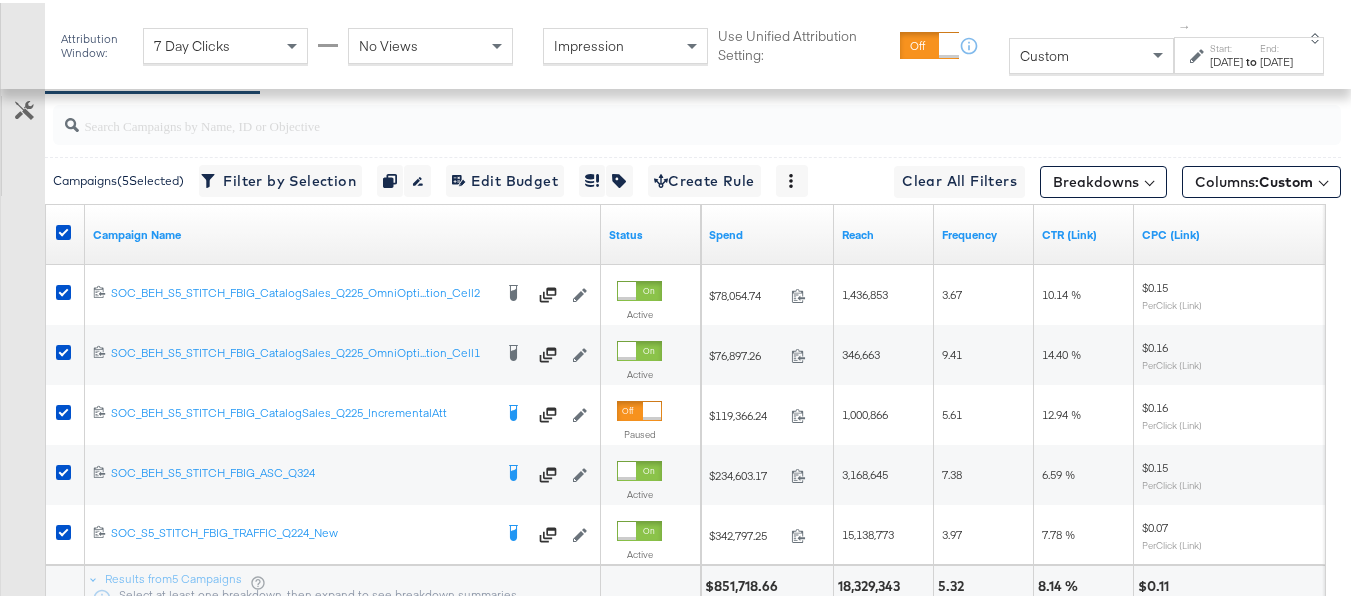 click on "Jul 1st 2025" at bounding box center (1226, 59) 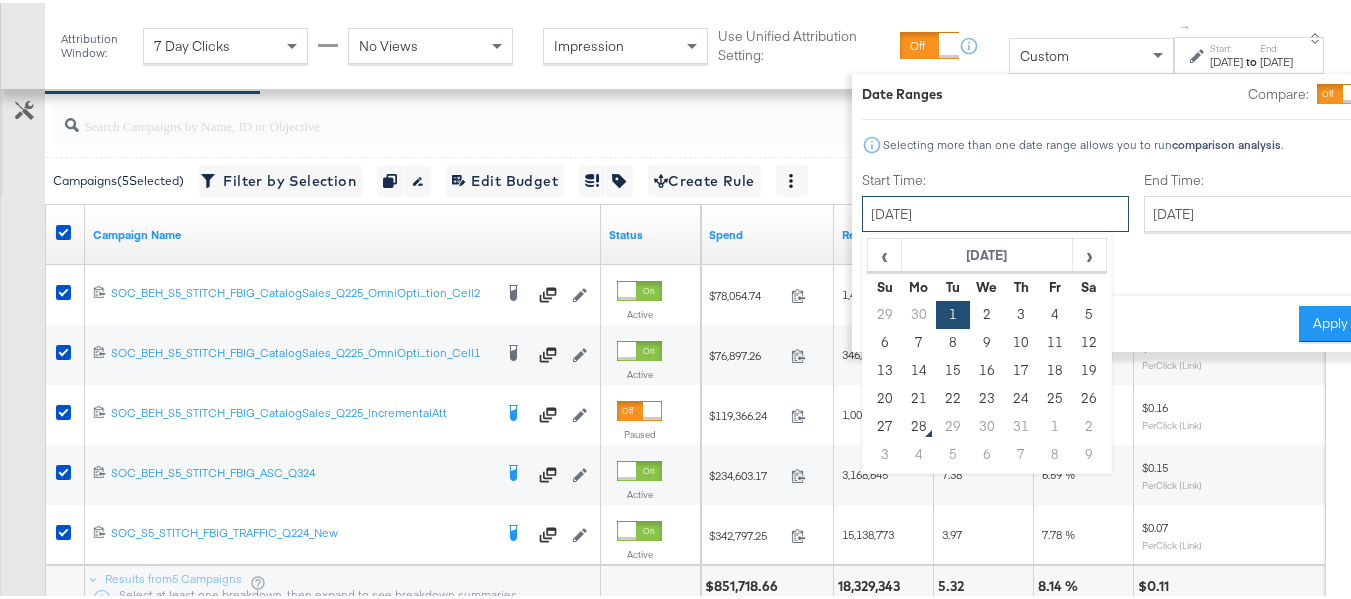 click on "July 1st 2025" at bounding box center [995, 211] 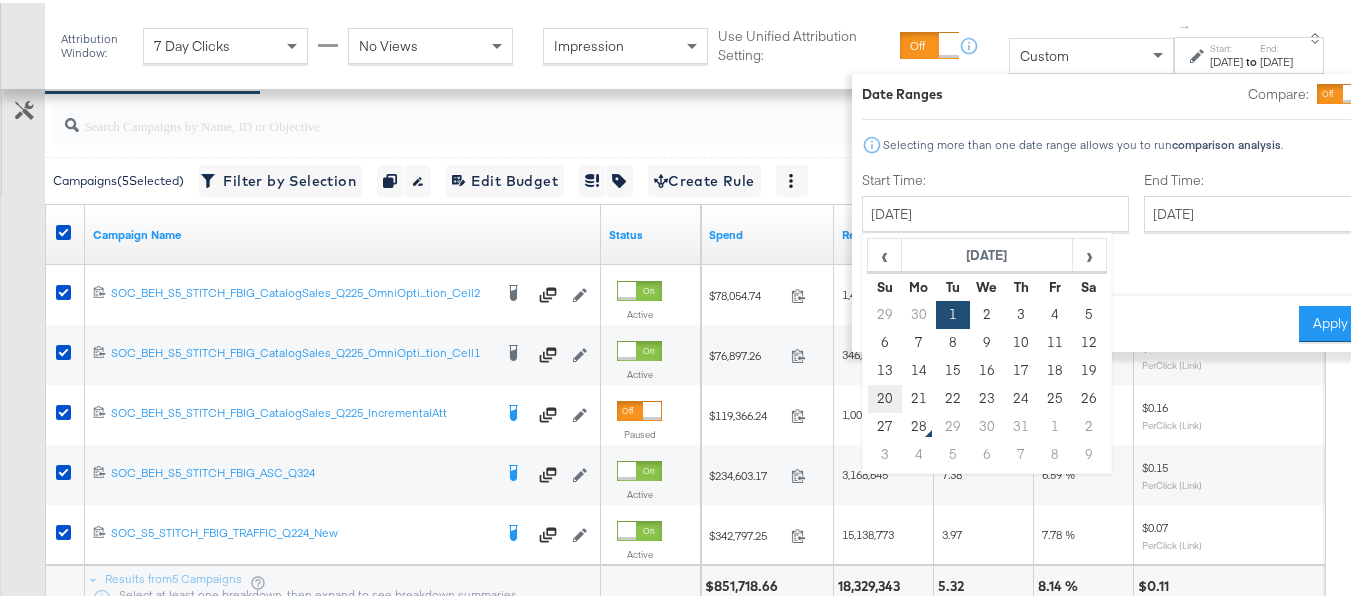 click on "20" at bounding box center [885, 396] 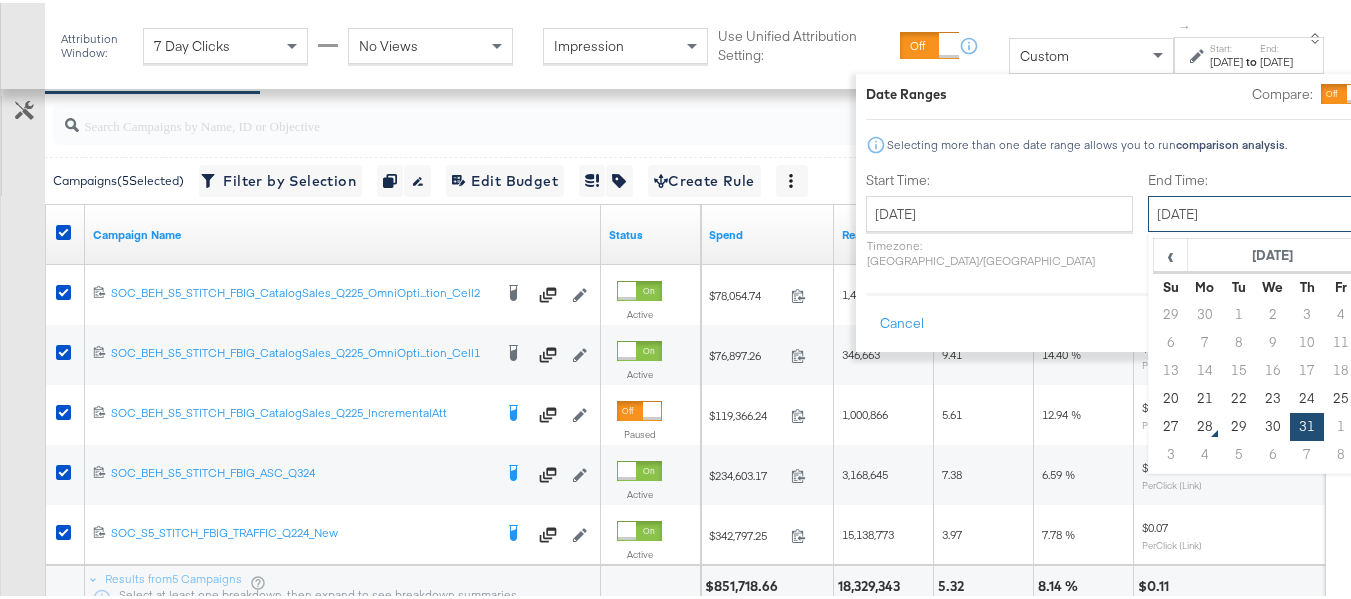 click on "July 31st 2025" at bounding box center [1253, 211] 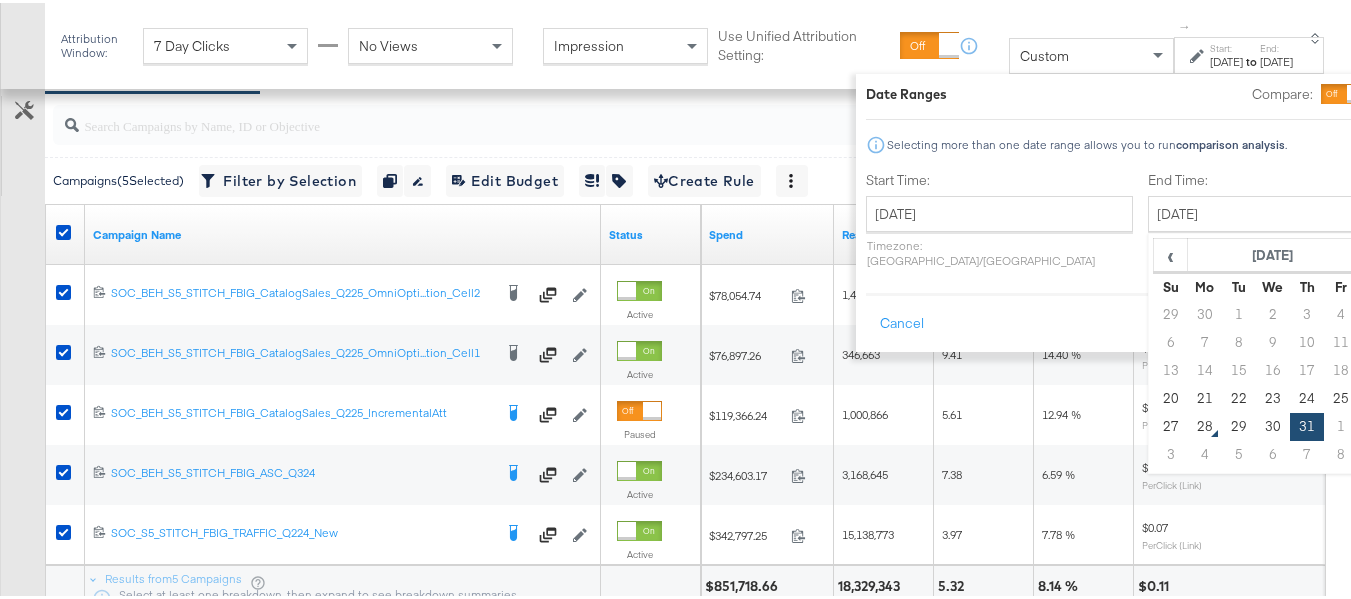 click on "26" at bounding box center [1376, 396] 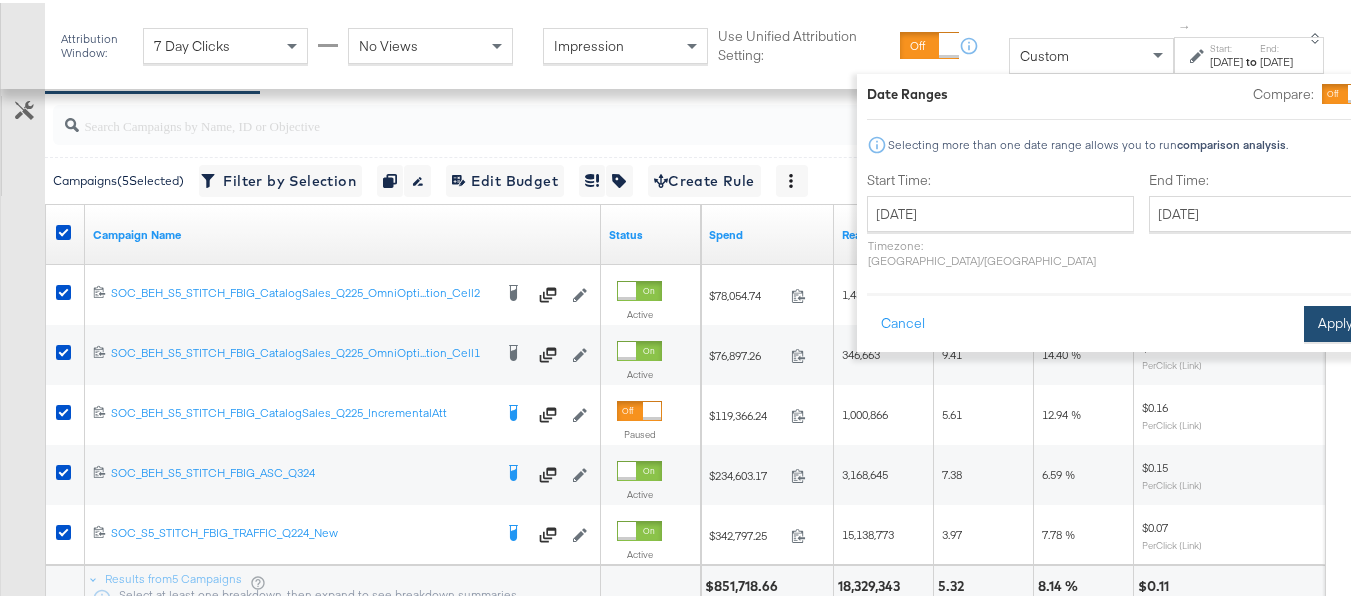 click on "Apply" at bounding box center [1335, 321] 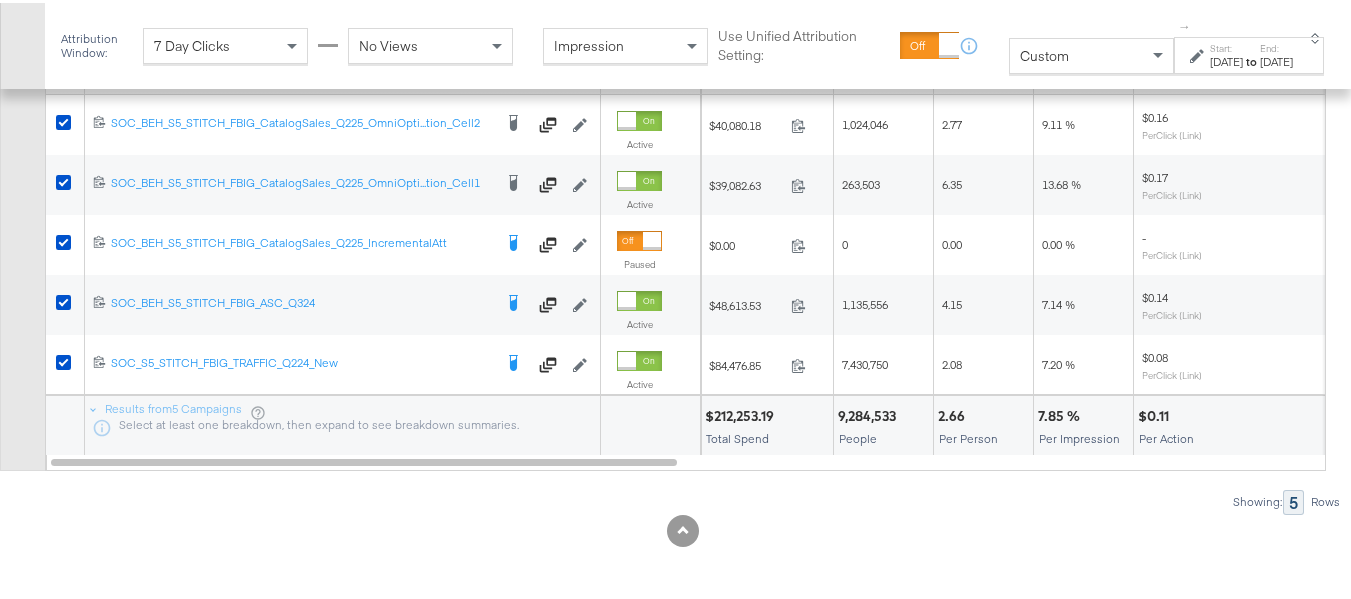 scroll, scrollTop: 1084, scrollLeft: 0, axis: vertical 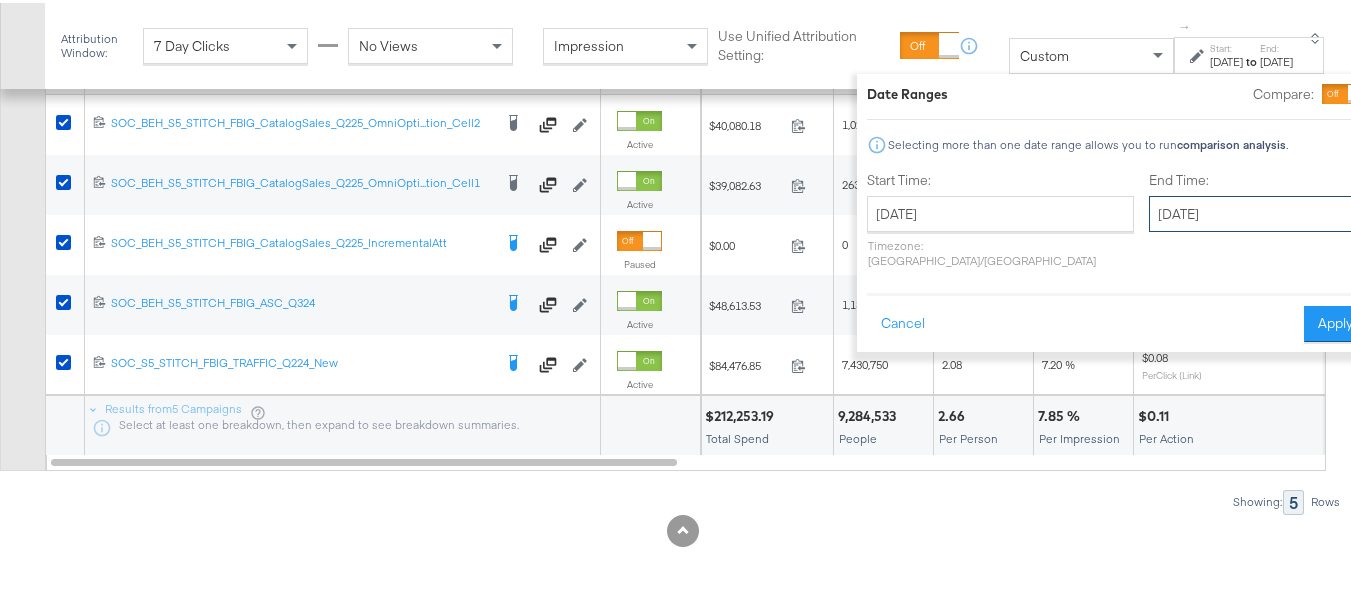 click on "July 26th 2025" at bounding box center (1254, 211) 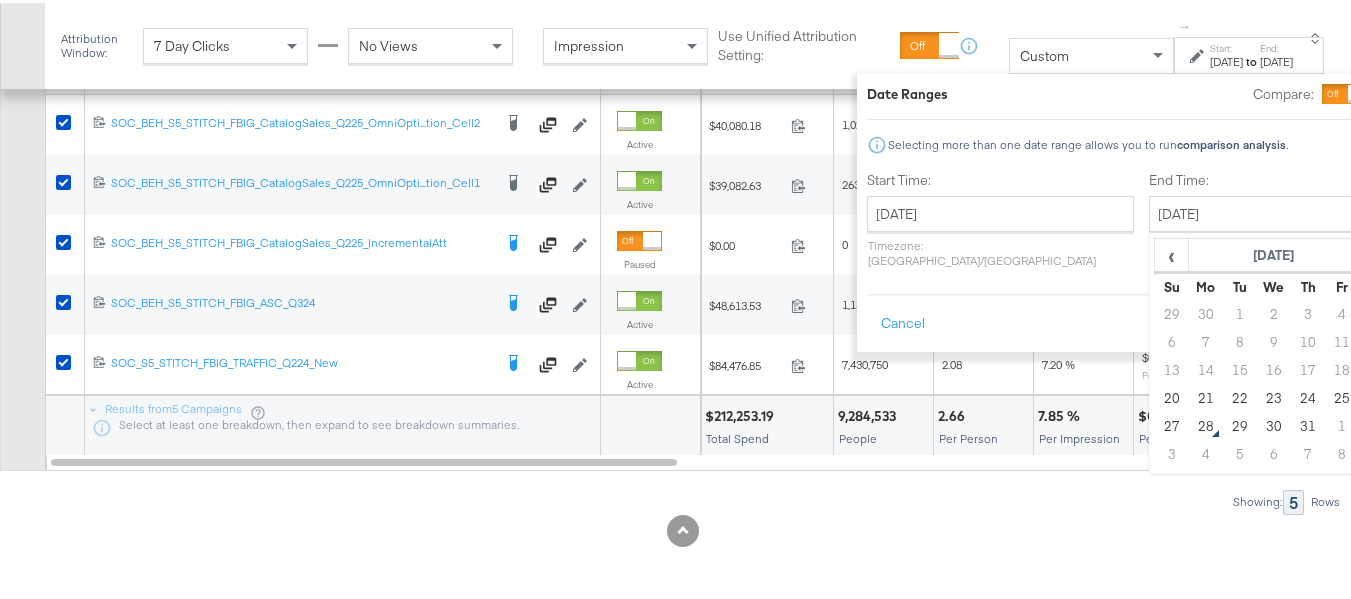 click on "Start Time: July 20th 2025 ‹ July 2025 › Su Mo Tu We Th Fr Sa 29 30 1 2 3 4 5 6 7 8 9 10 11 12 13 14 15 16 17 18 19 20 21 22 23 24 25 26 27 28 29 30 31 1 2 3 4 5 6 7 8 9 Timezone:  Asia/Calcutta End Time: July 26th 2025 ‹ July 2025 › Su Mo Tu We Th Fr Sa 29 30 1 2 3 4 5 6 7 8 9 10 11 12 13 14 15 16 17 18 19 20 21 22 23 24 25 26 27 28 29 30 31 1 2 3 4 5 6 7 8 9" at bounding box center [1117, 221] 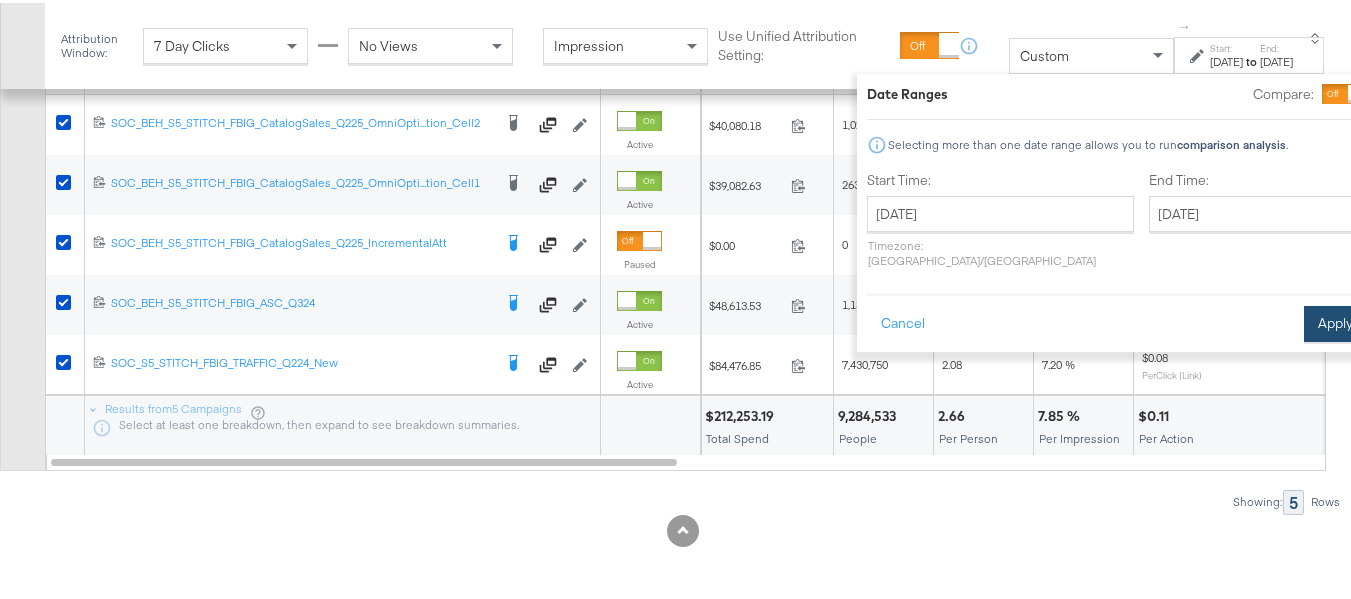 click on "Apply" at bounding box center [1335, 321] 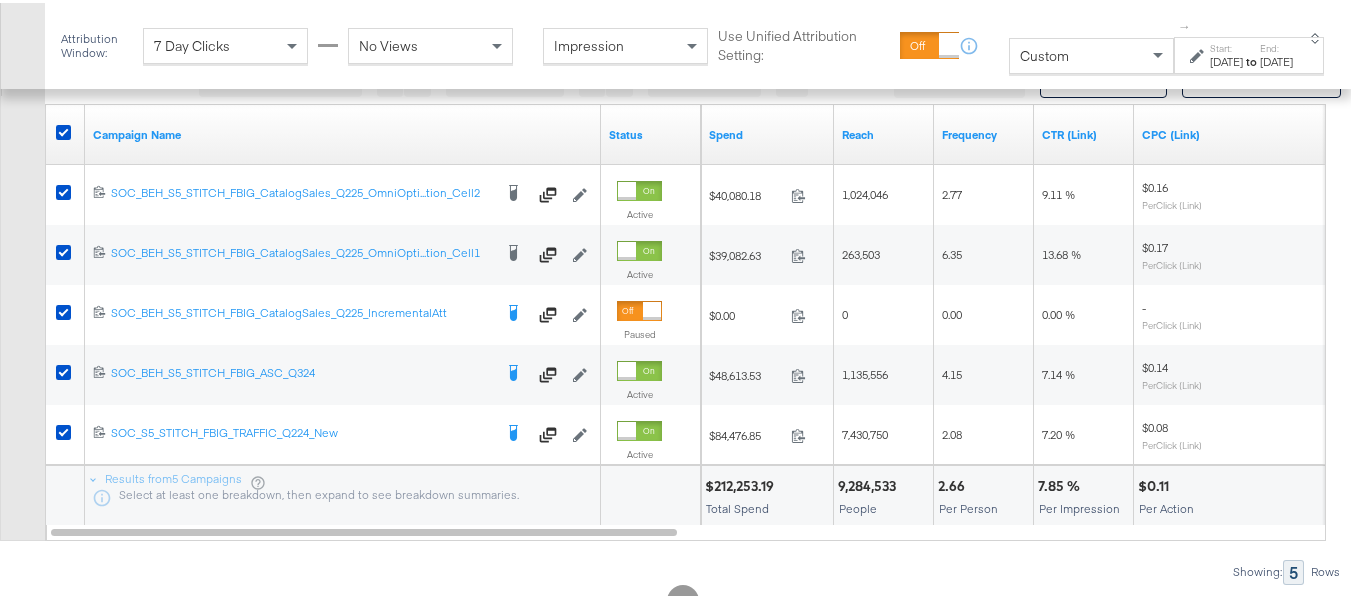 scroll, scrollTop: 884, scrollLeft: 0, axis: vertical 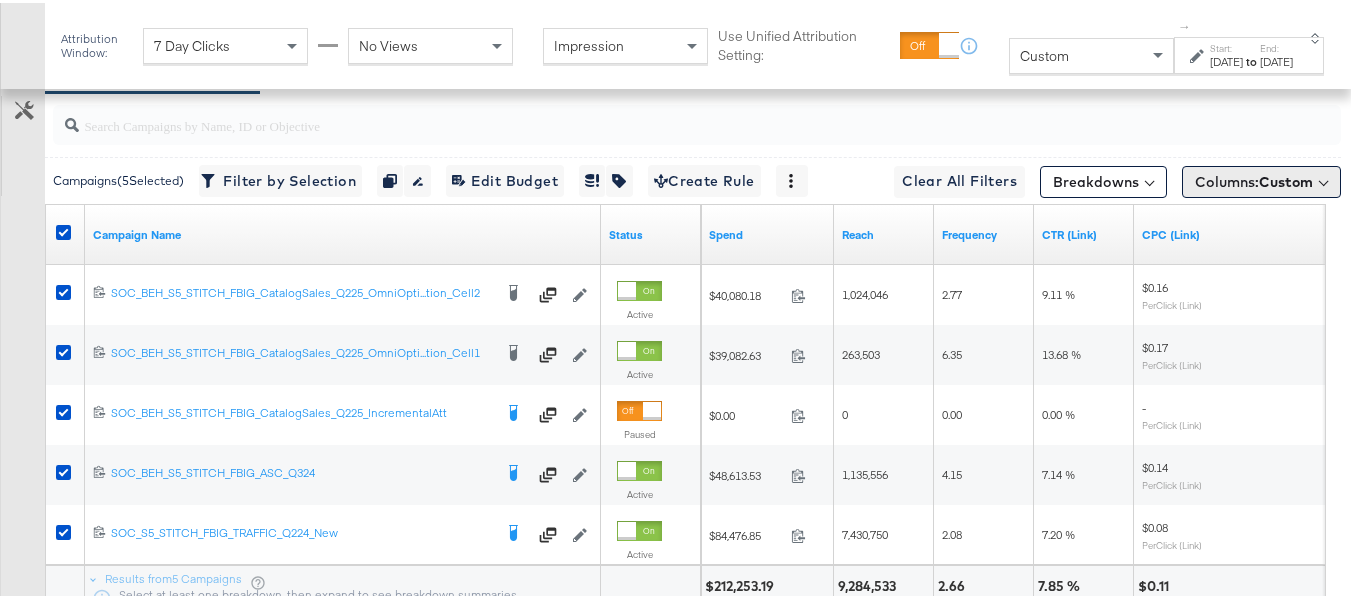 click on "Custom" at bounding box center (1286, 179) 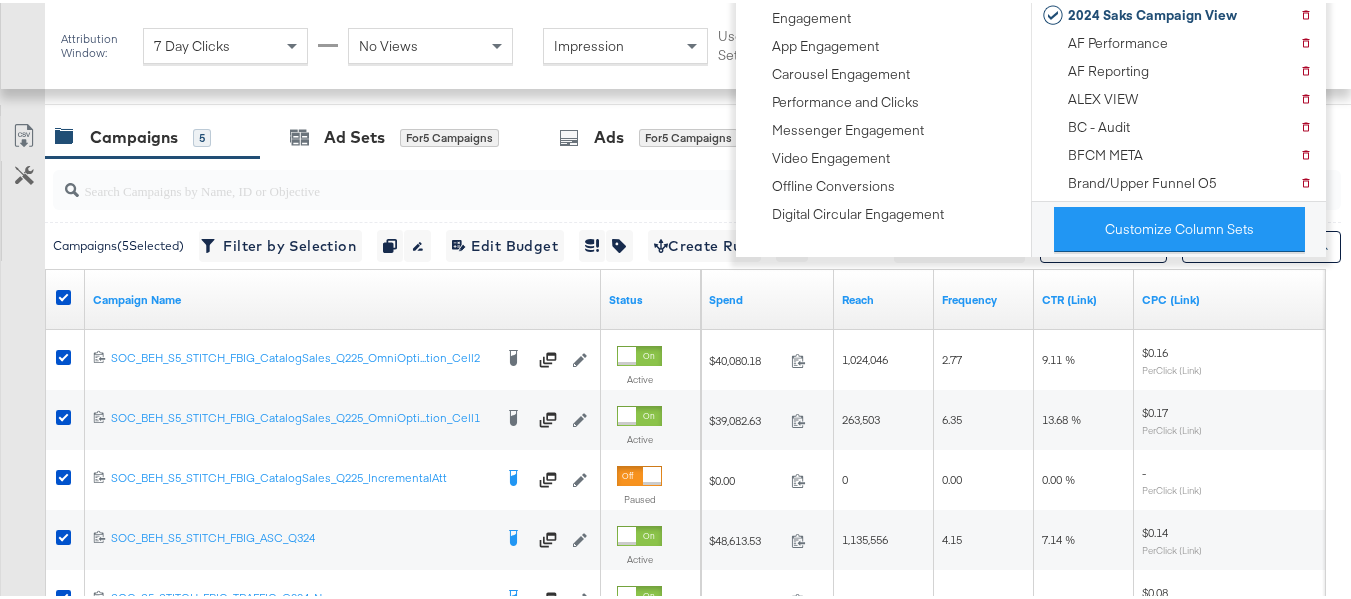scroll, scrollTop: 784, scrollLeft: 0, axis: vertical 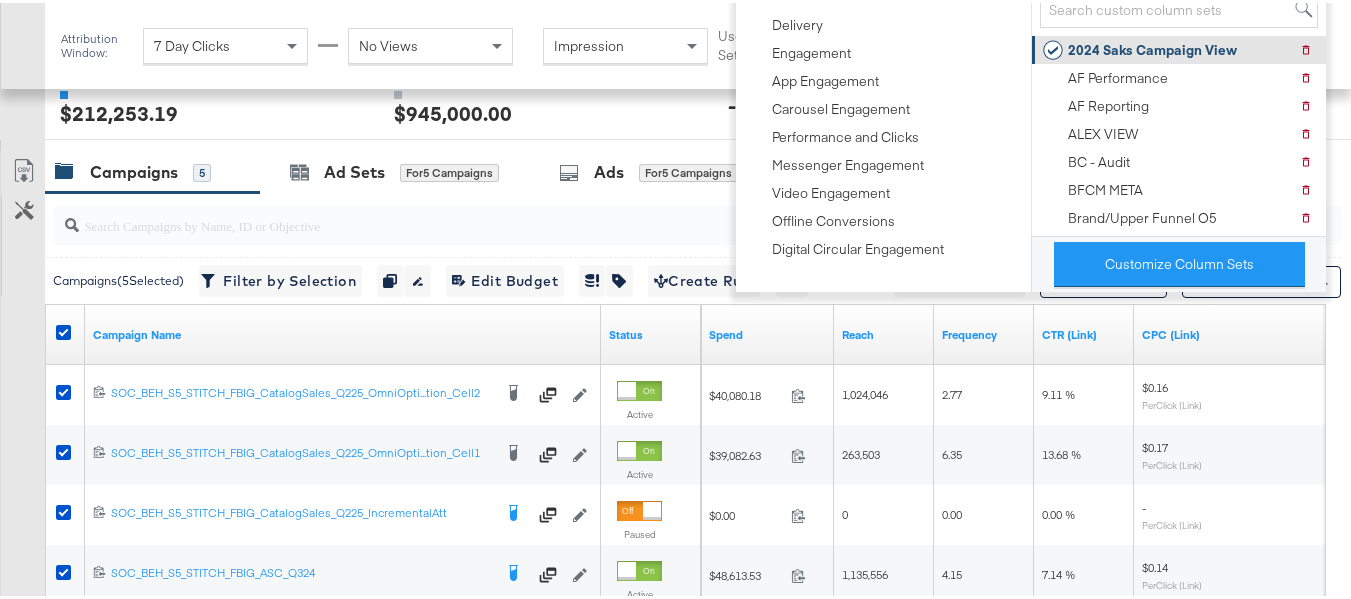 click on "2024 Saks Campaign View" at bounding box center (1152, 47) 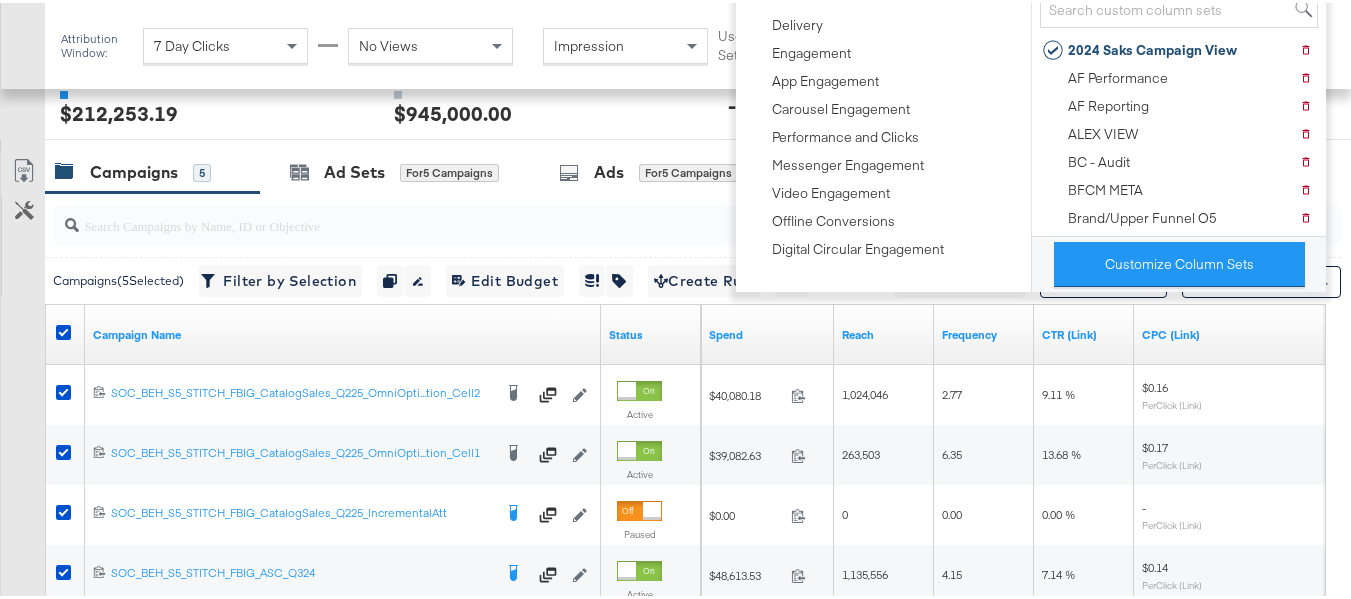 click on "Customize KPIs Export as CSV" at bounding box center [22, 443] 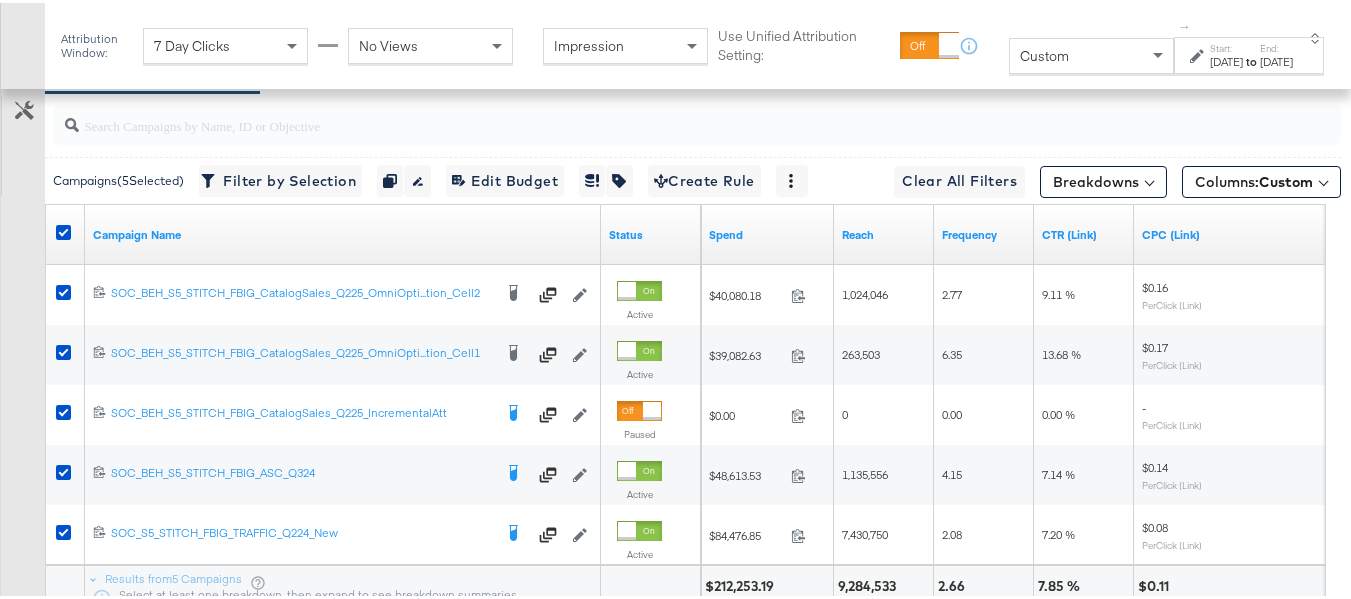 scroll, scrollTop: 1084, scrollLeft: 0, axis: vertical 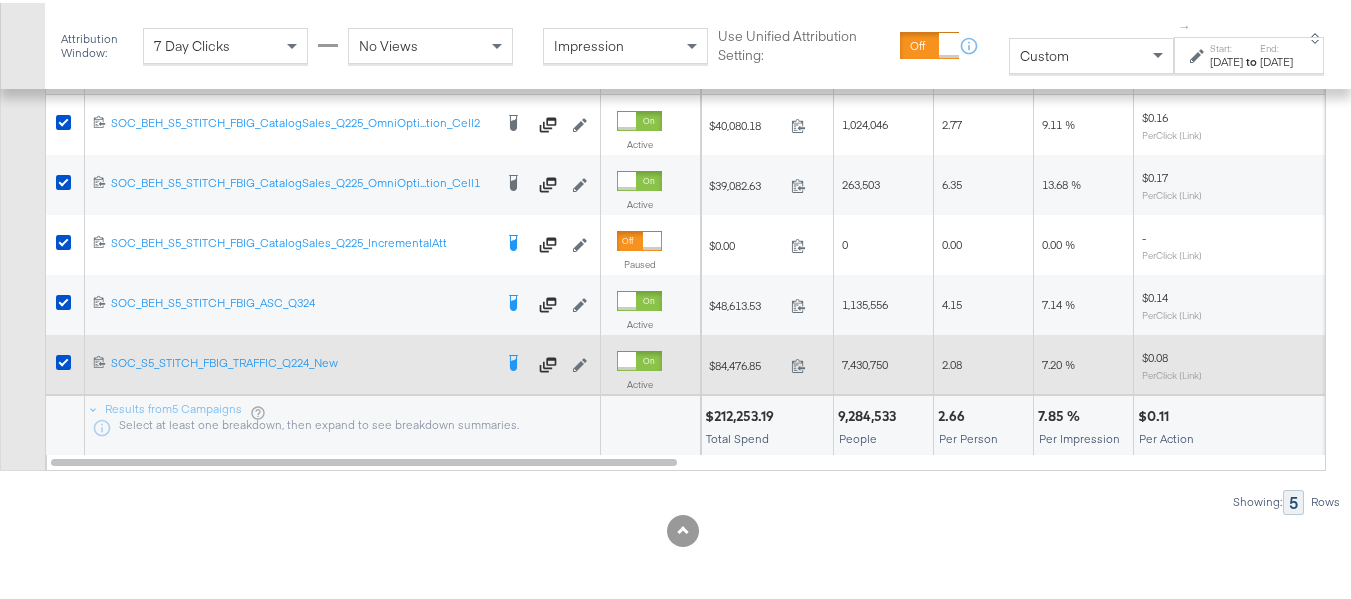 click at bounding box center (66, 362) 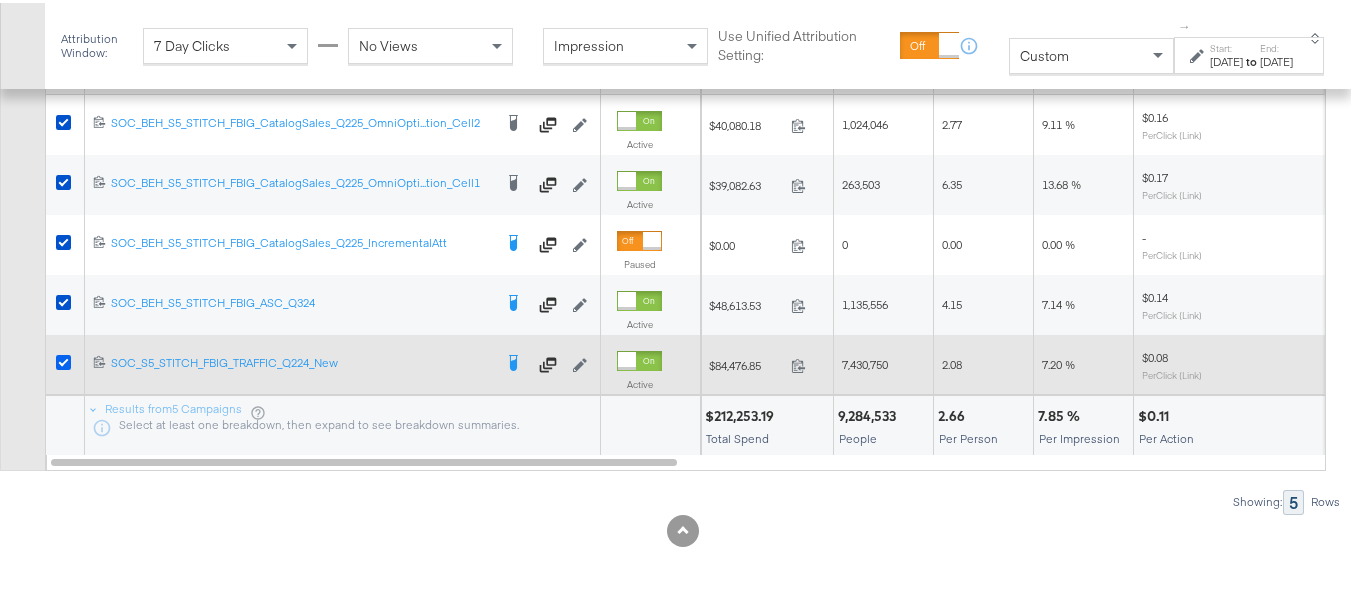 click at bounding box center (63, 359) 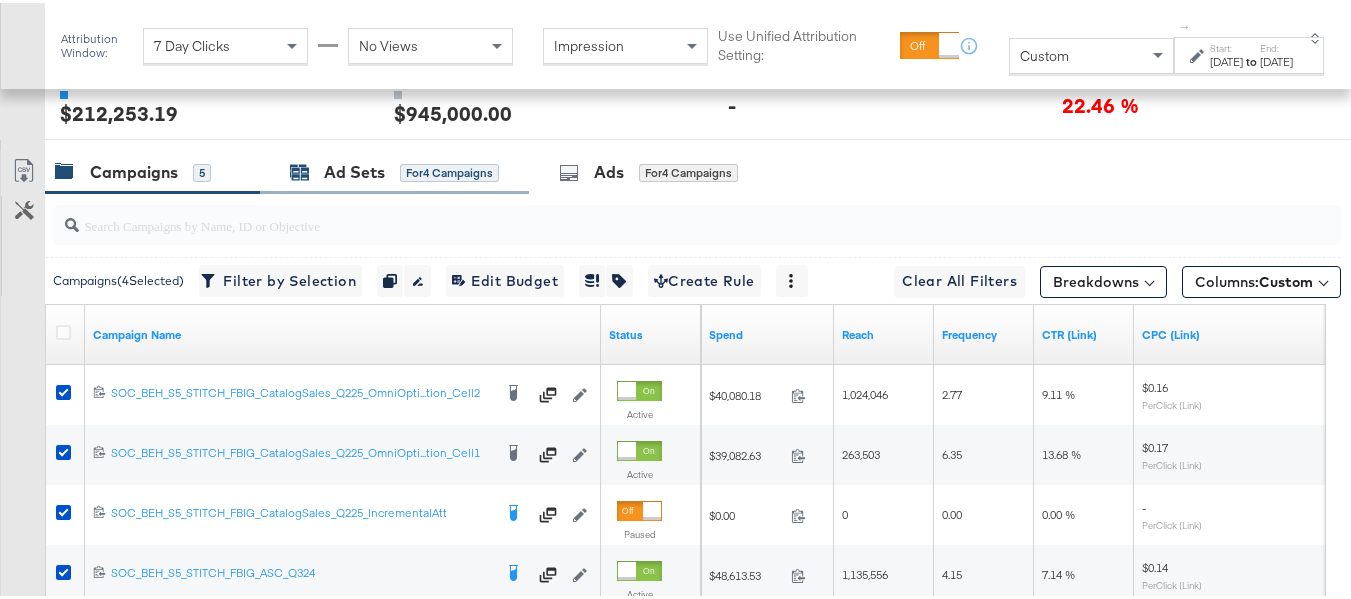click on "Ad Sets" at bounding box center [354, 169] 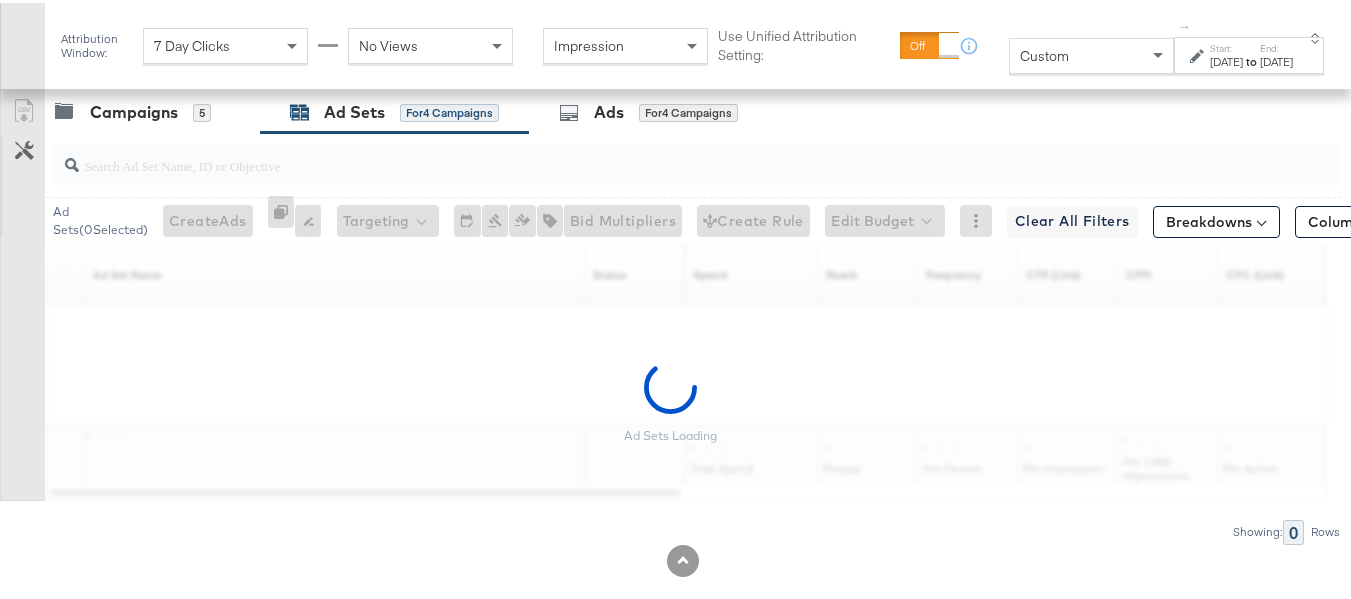 scroll, scrollTop: 904, scrollLeft: 0, axis: vertical 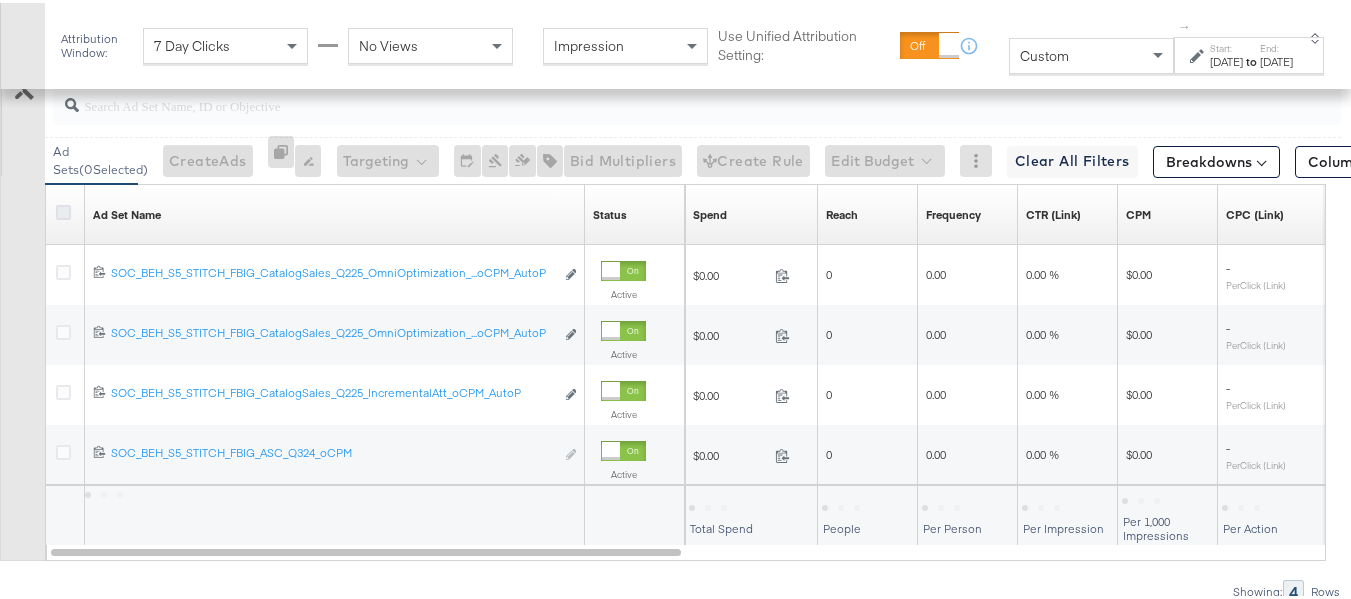 click at bounding box center [63, 209] 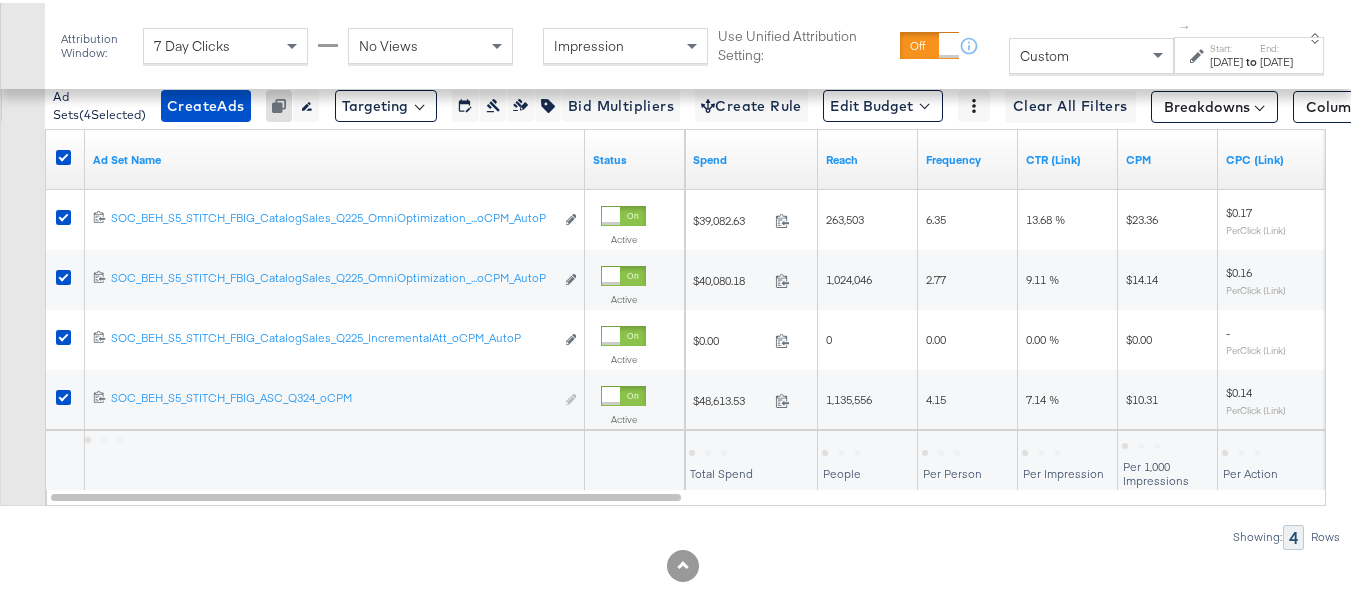 scroll, scrollTop: 924, scrollLeft: 0, axis: vertical 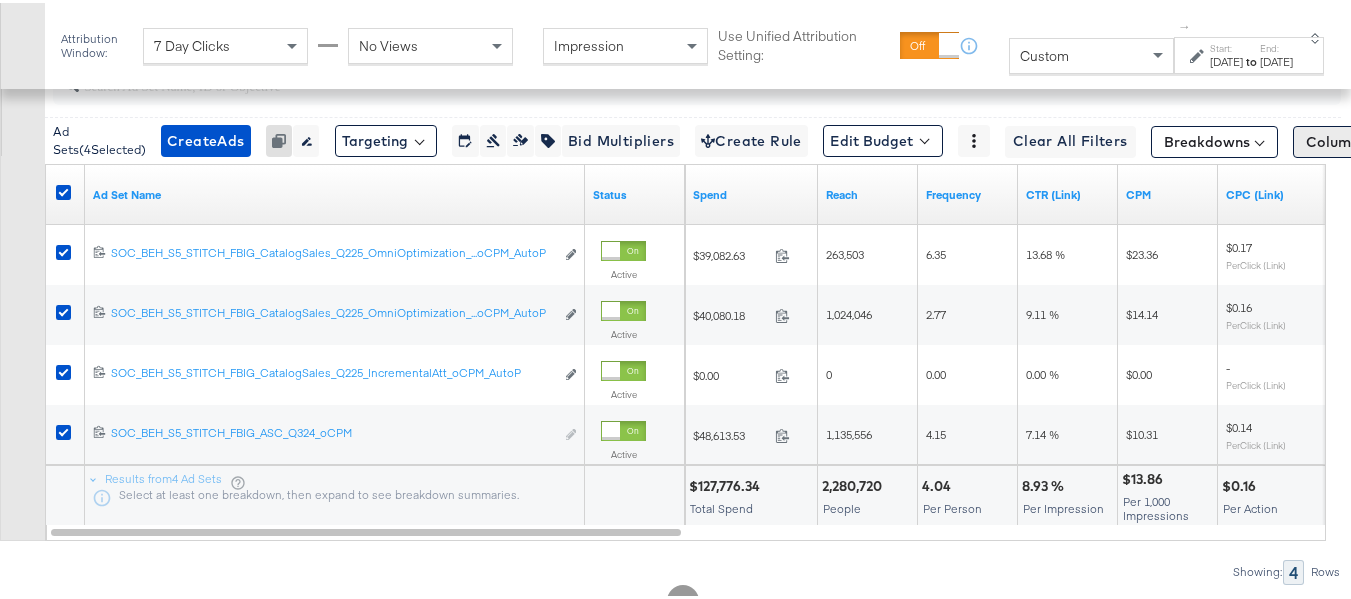 click on "Columns:  Custom" at bounding box center [1365, 139] 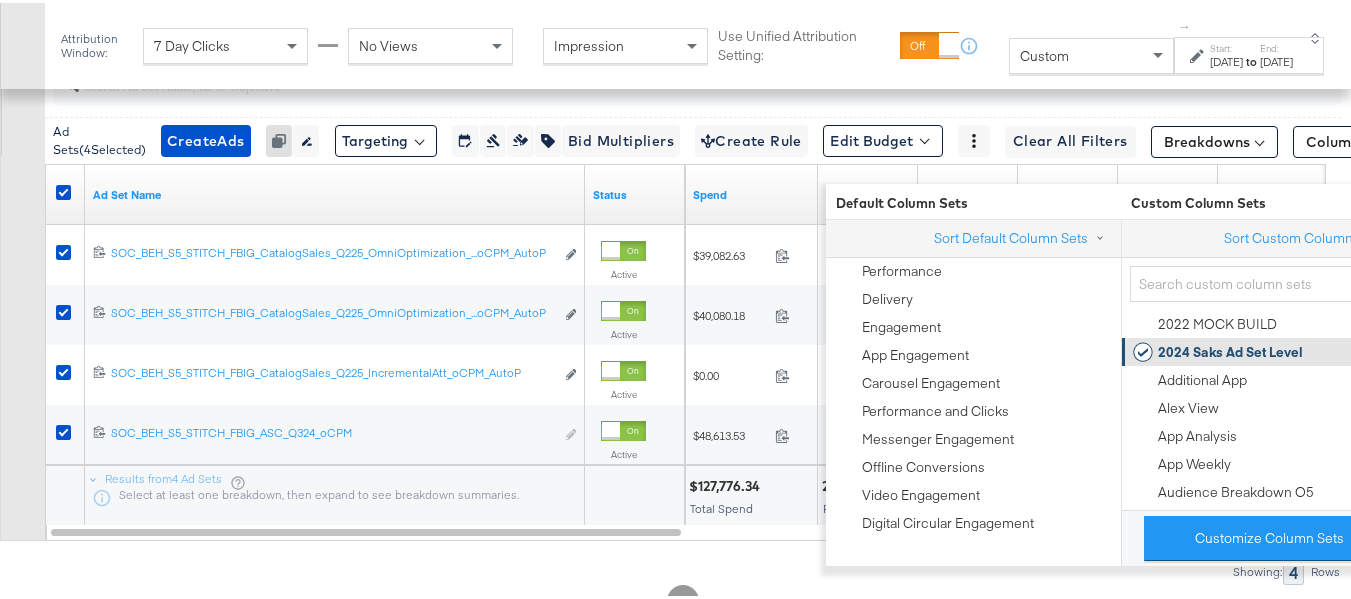 click on "2024 Saks Ad Set Level" at bounding box center (1230, 349) 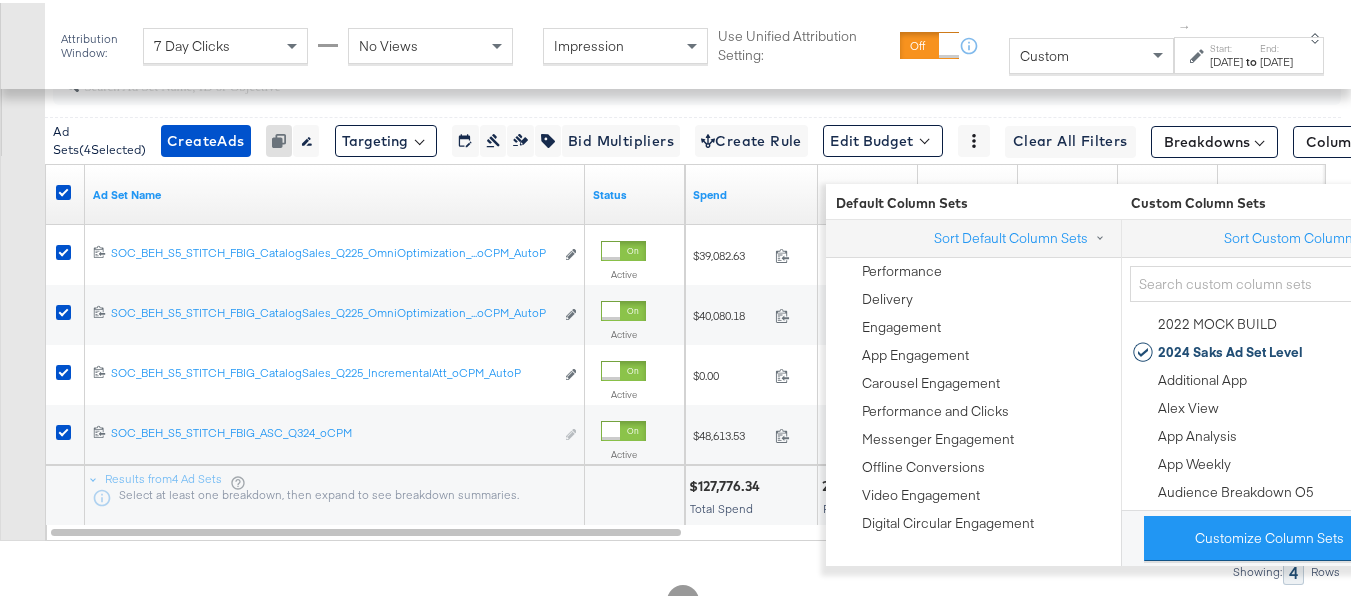 click on "Customize KPIs Export as CSV" at bounding box center (22, 273) 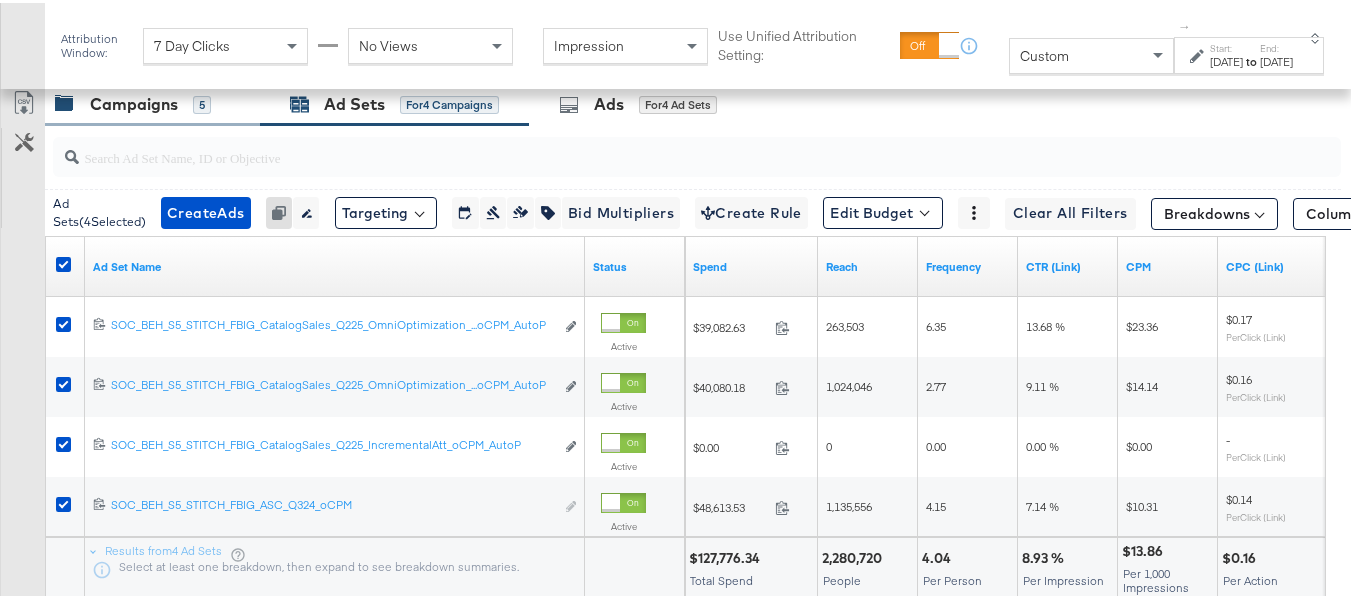 scroll, scrollTop: 824, scrollLeft: 0, axis: vertical 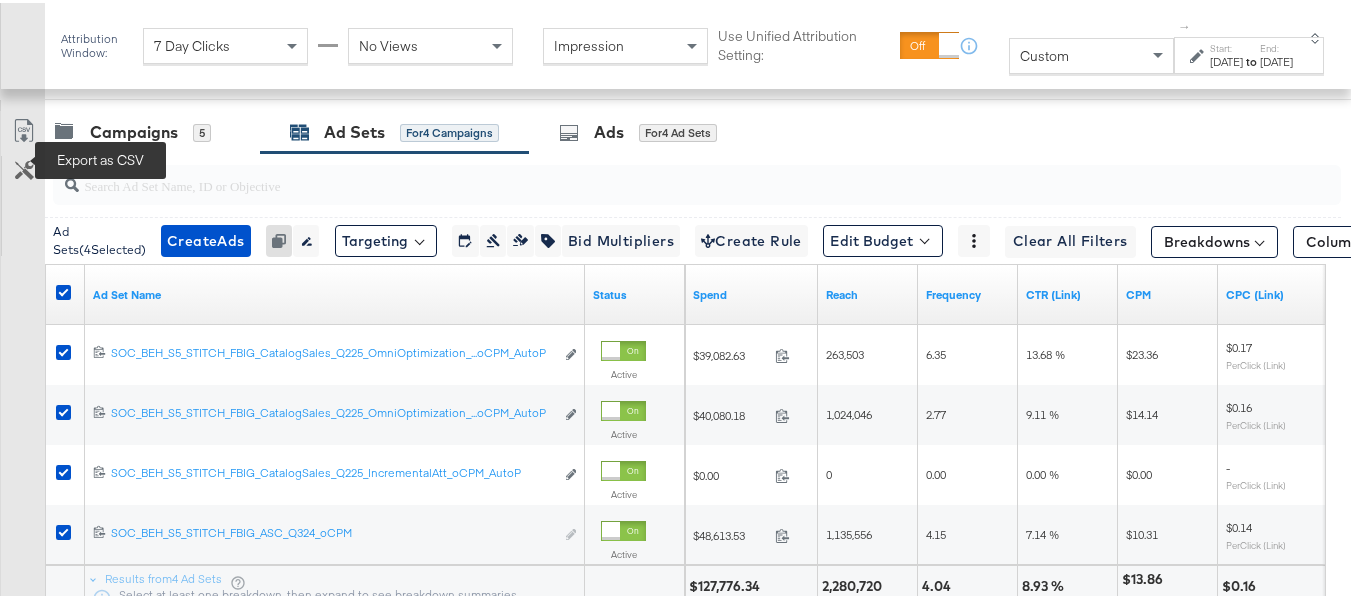 click 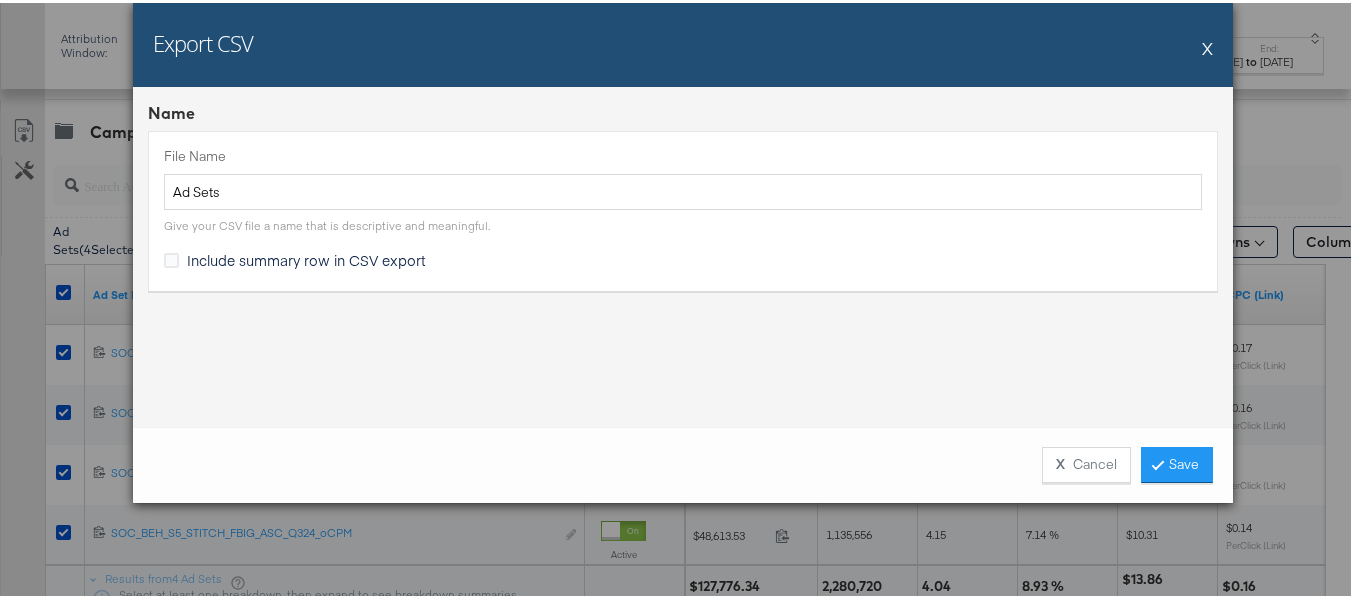 click on "Include summary row in CSV export" at bounding box center (306, 257) 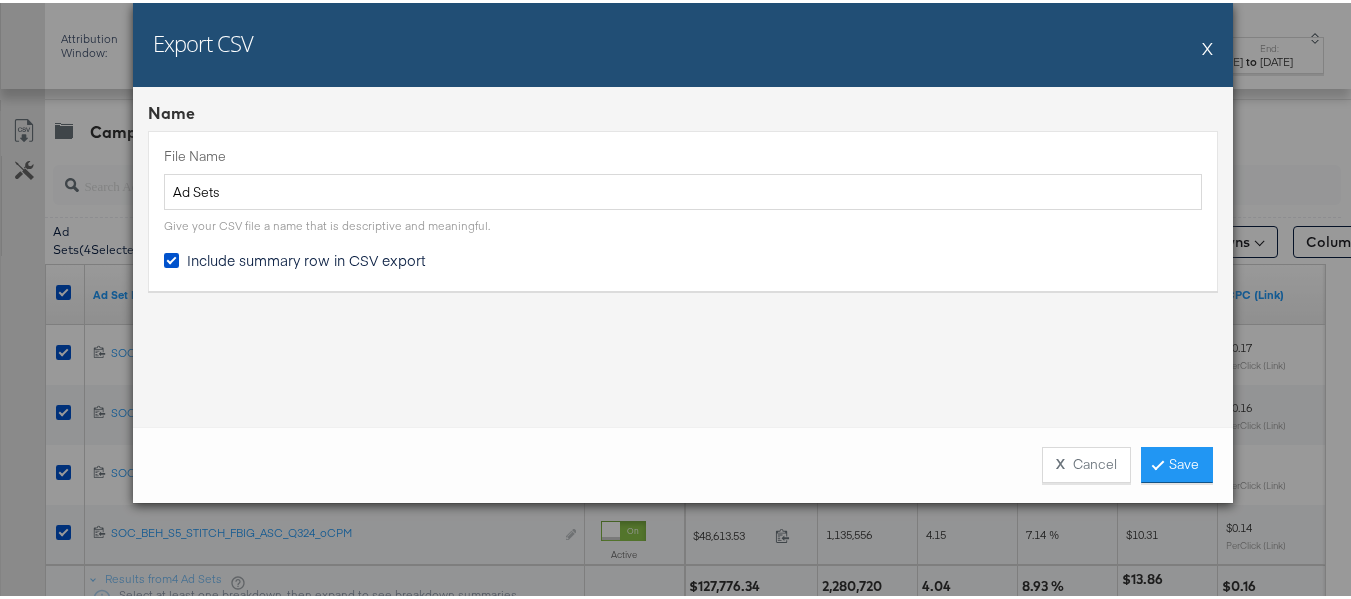 click on "Export CSV X Name File Name Ad Sets Give your CSV file a name that is descriptive and meaningful. Include summary row in CSV export X Cancel Save" at bounding box center (683, 299) 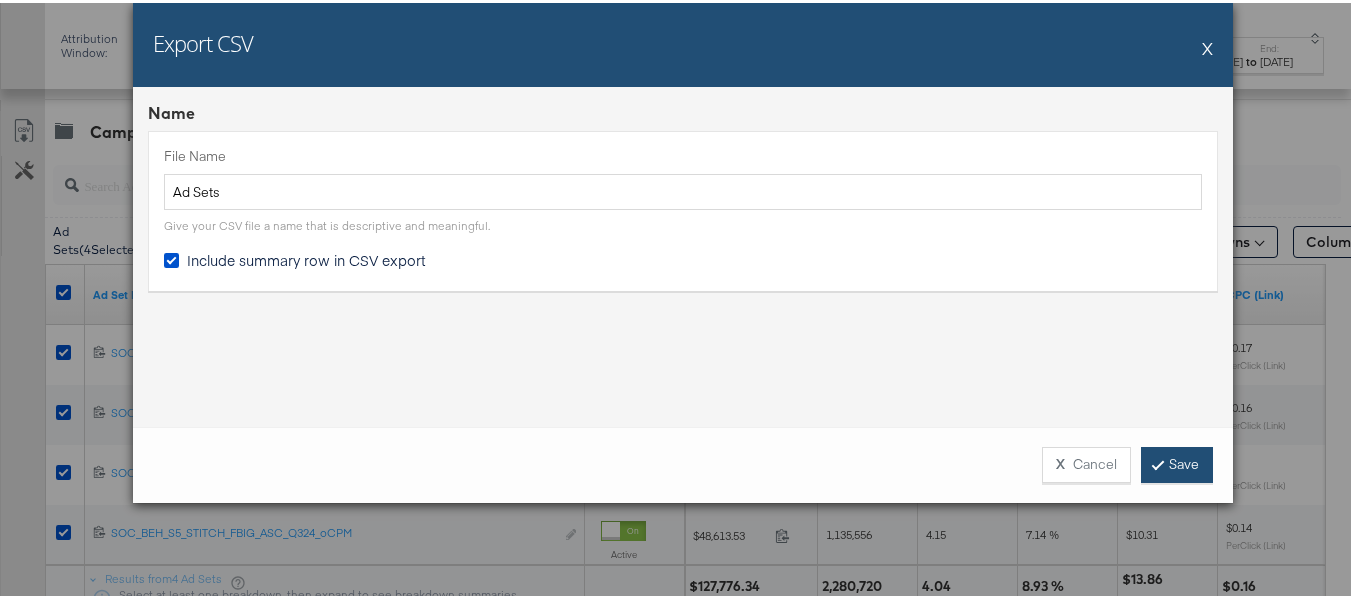click on "Save" at bounding box center [1177, 462] 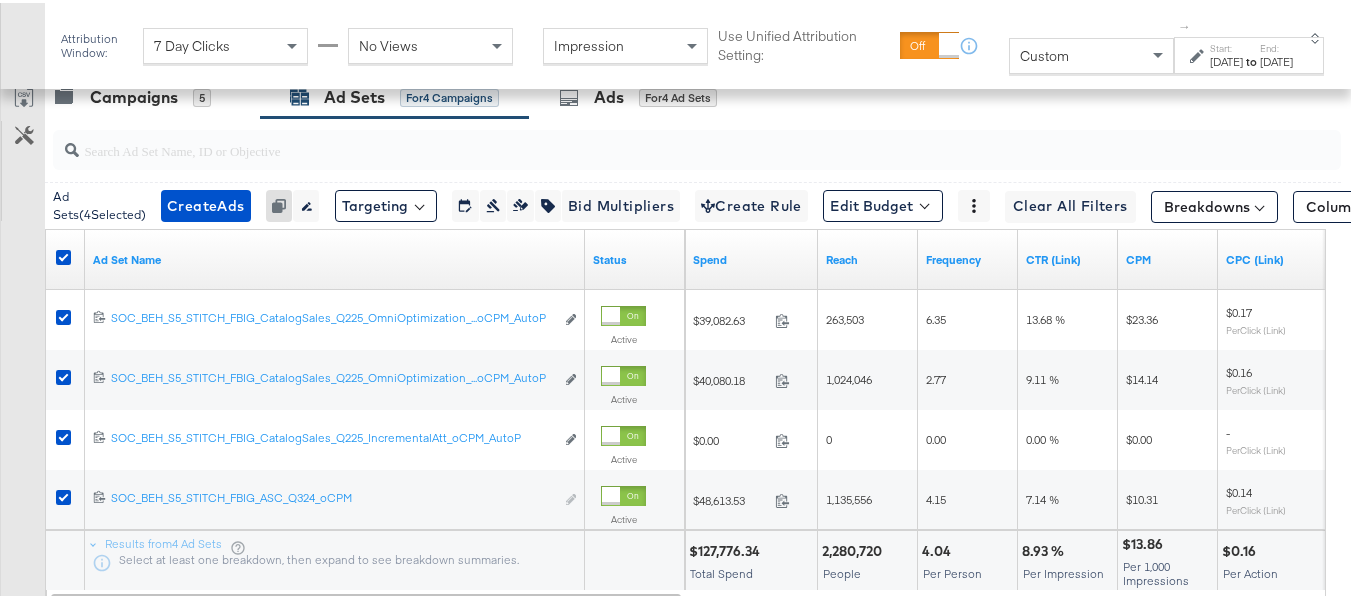 scroll, scrollTop: 824, scrollLeft: 0, axis: vertical 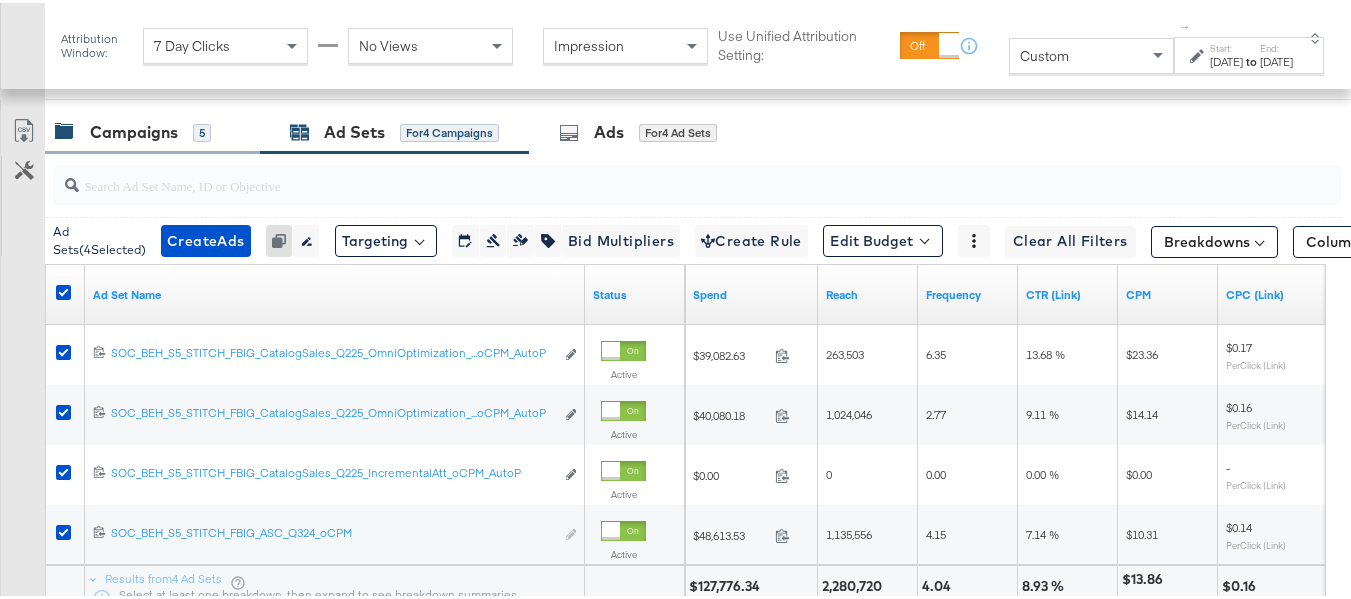 click on "Campaigns 5" at bounding box center (133, 129) 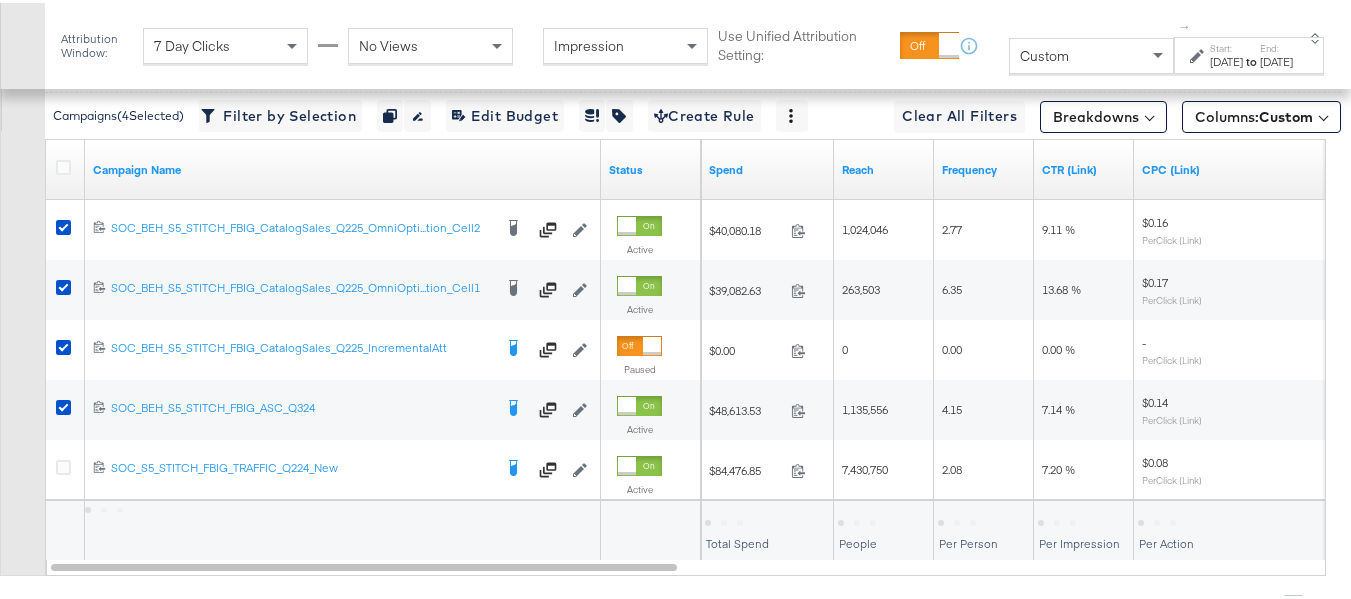 scroll, scrollTop: 1024, scrollLeft: 0, axis: vertical 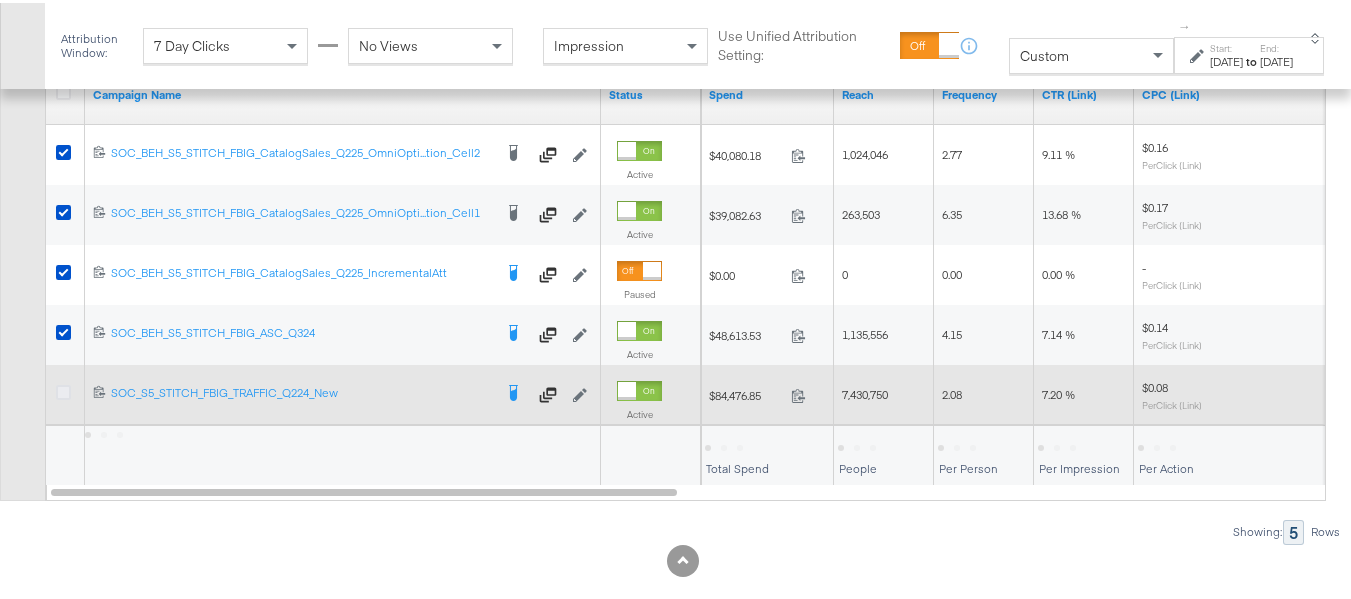 click at bounding box center [63, 389] 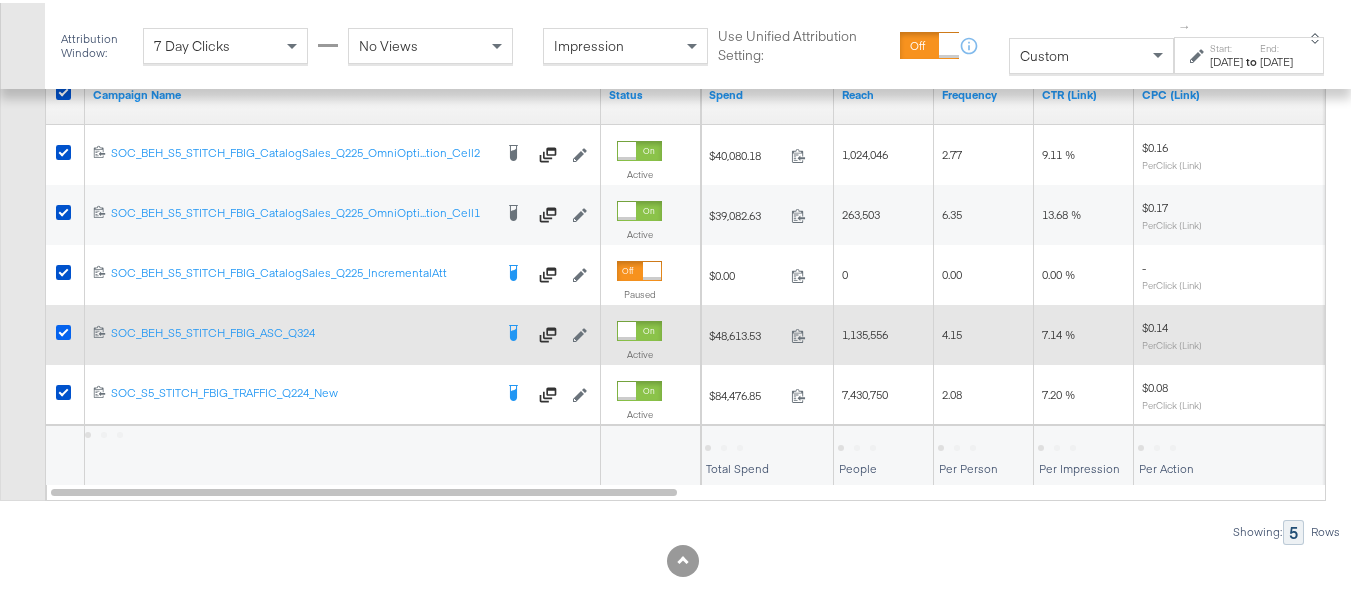 click at bounding box center [63, 329] 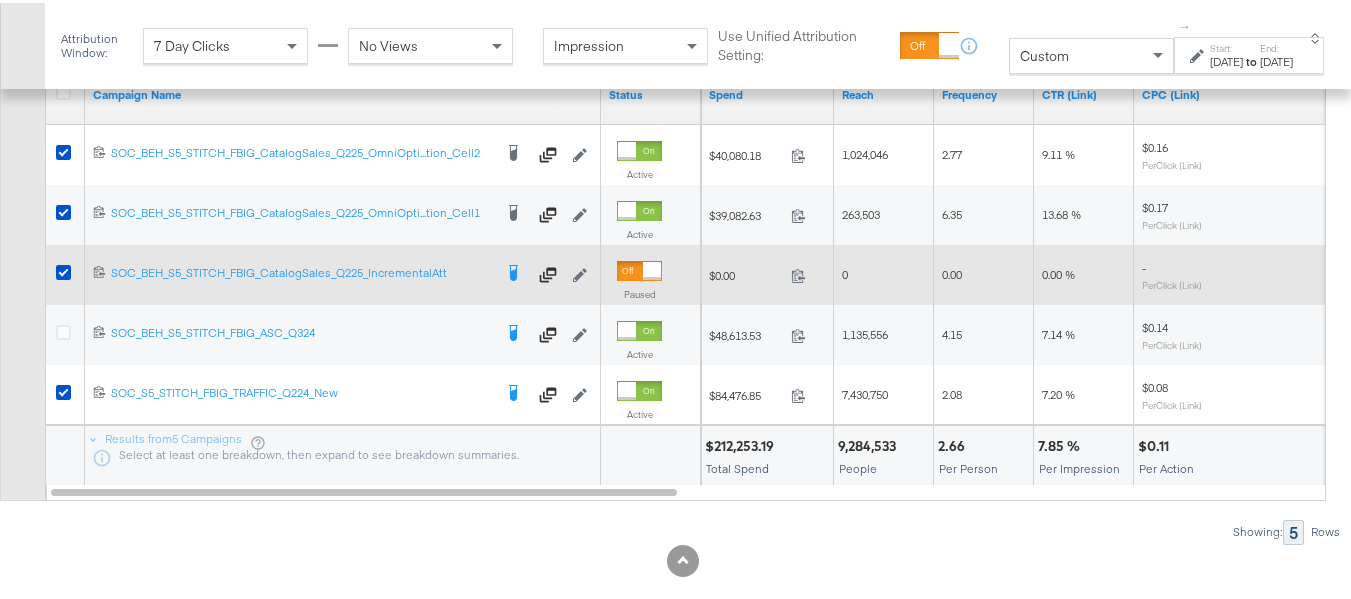 click at bounding box center [66, 272] 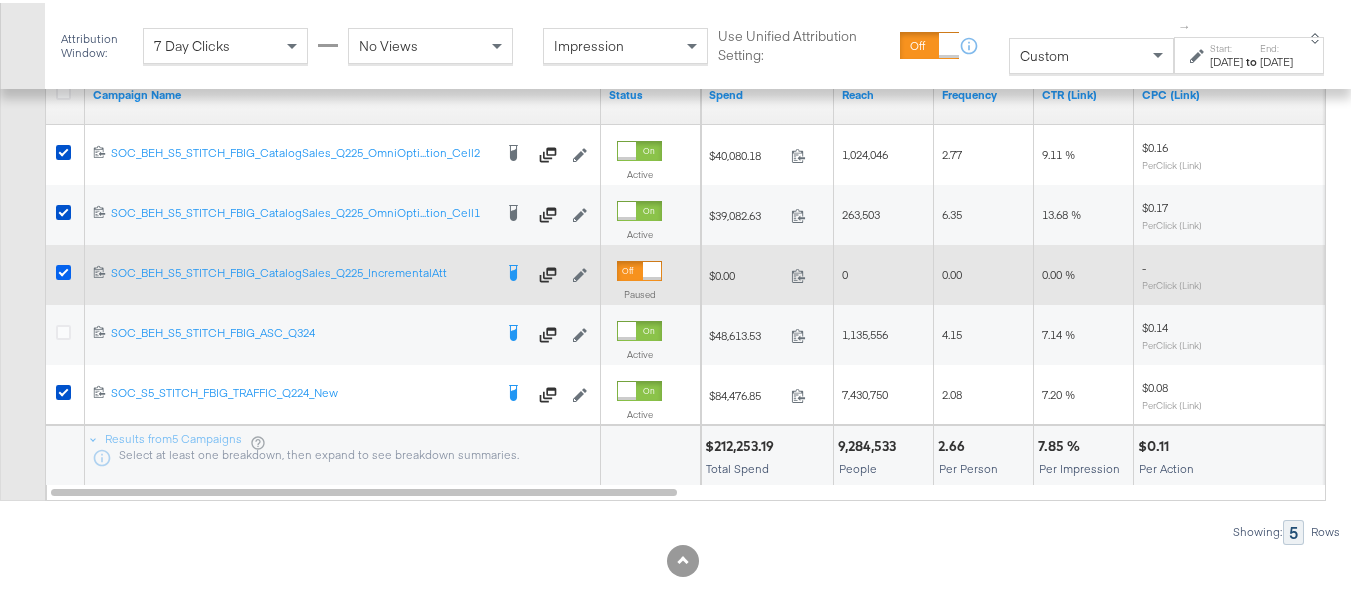 click at bounding box center (63, 269) 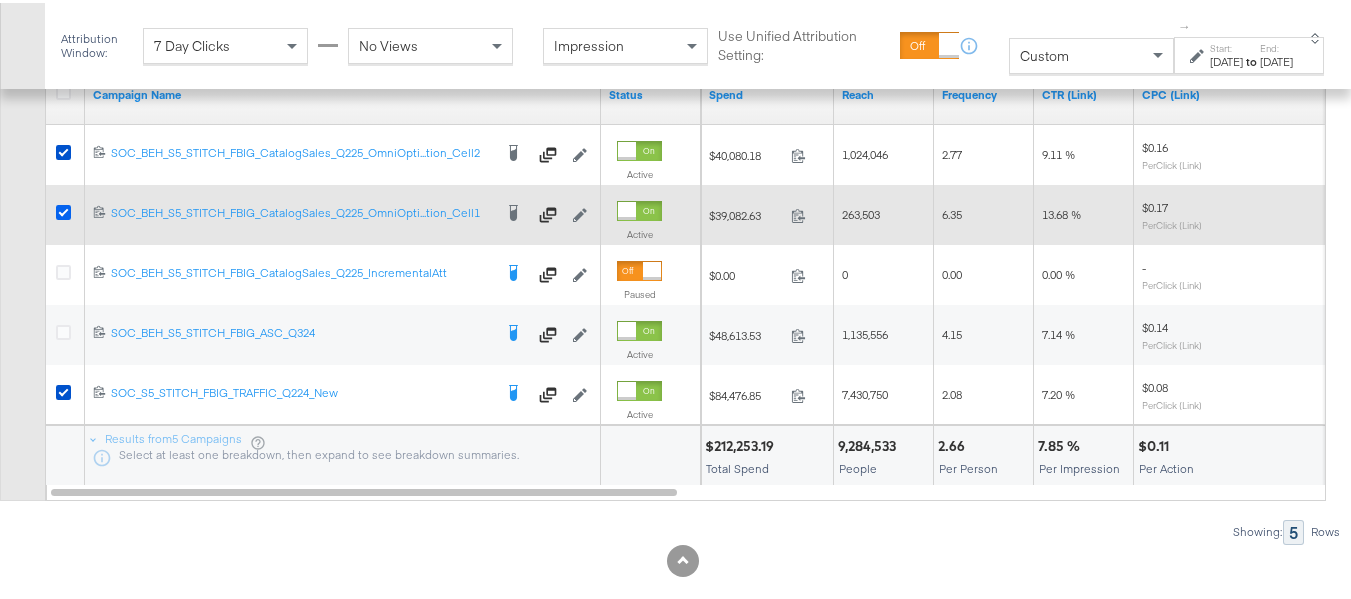 click at bounding box center (63, 209) 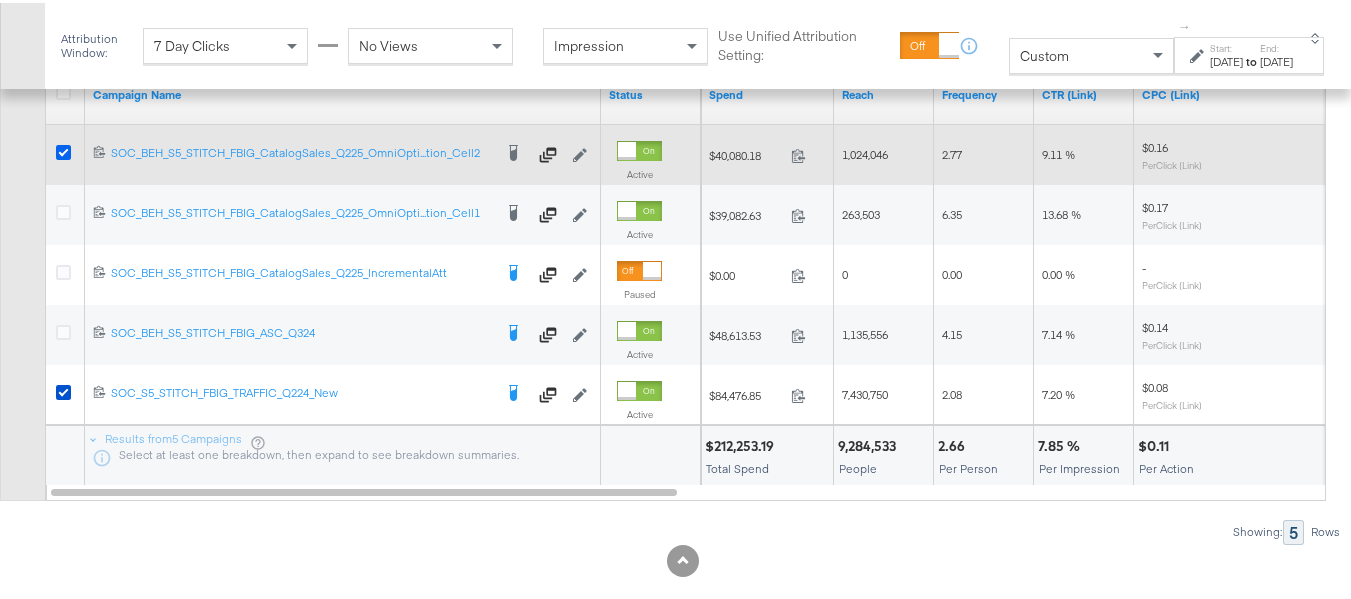 click at bounding box center (63, 149) 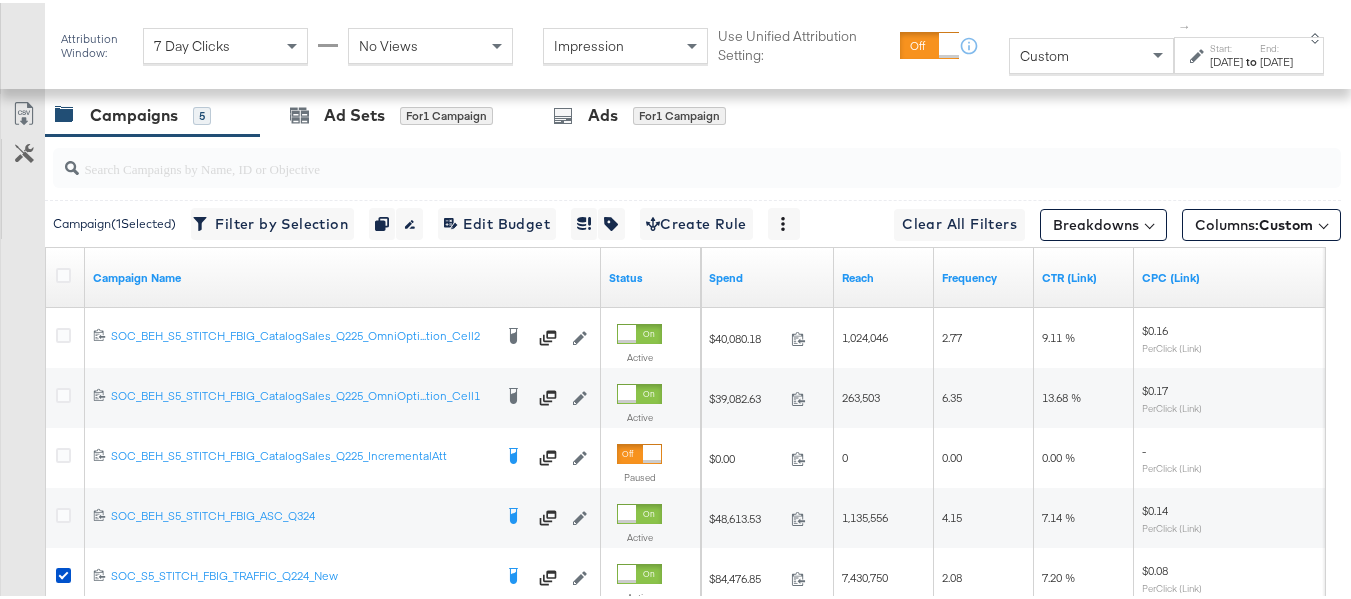 scroll, scrollTop: 824, scrollLeft: 0, axis: vertical 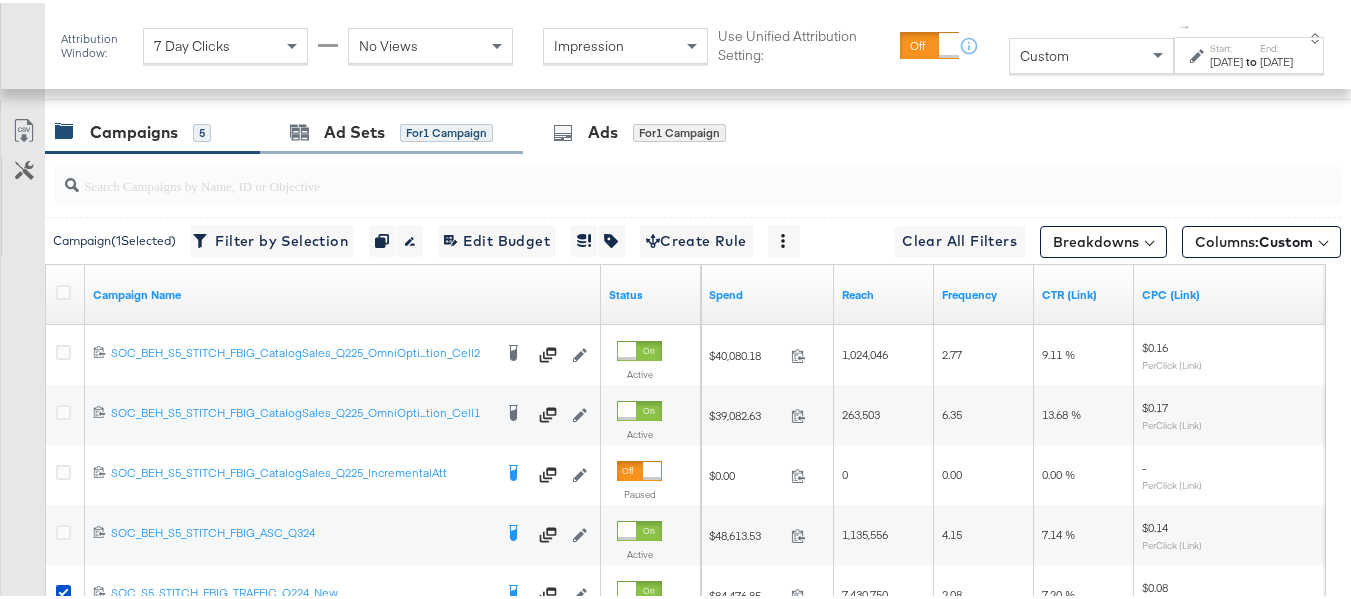 click on "Ad Sets for  1   Campaign" at bounding box center (391, 129) 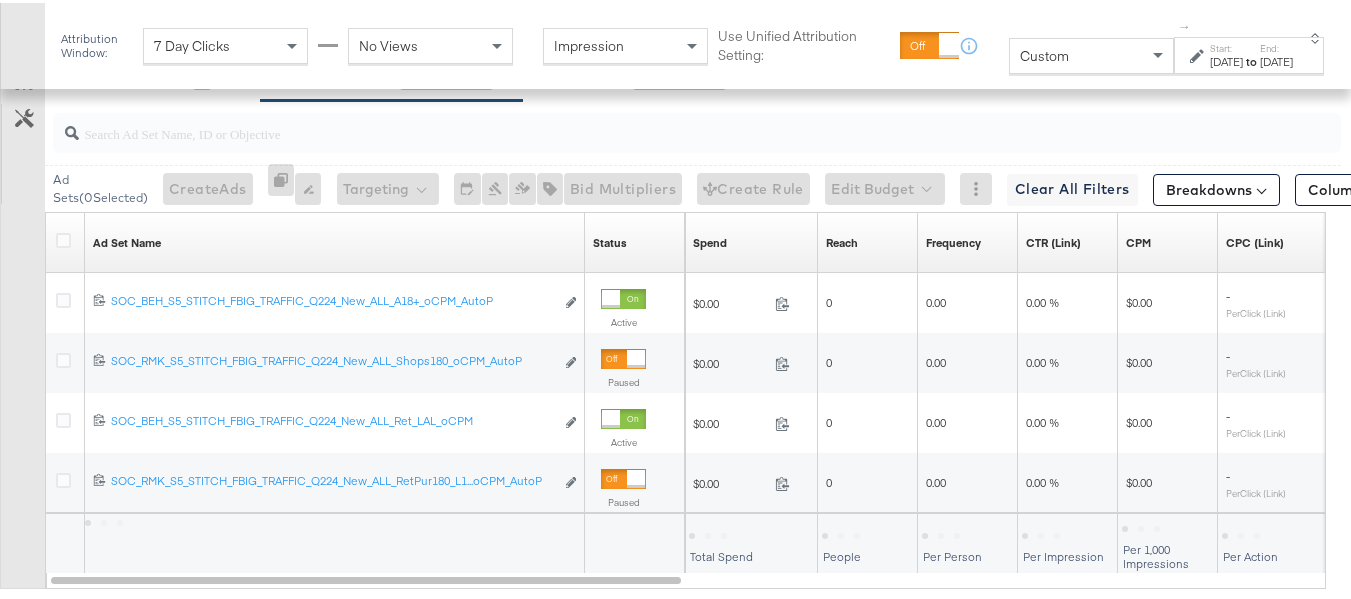 scroll, scrollTop: 904, scrollLeft: 0, axis: vertical 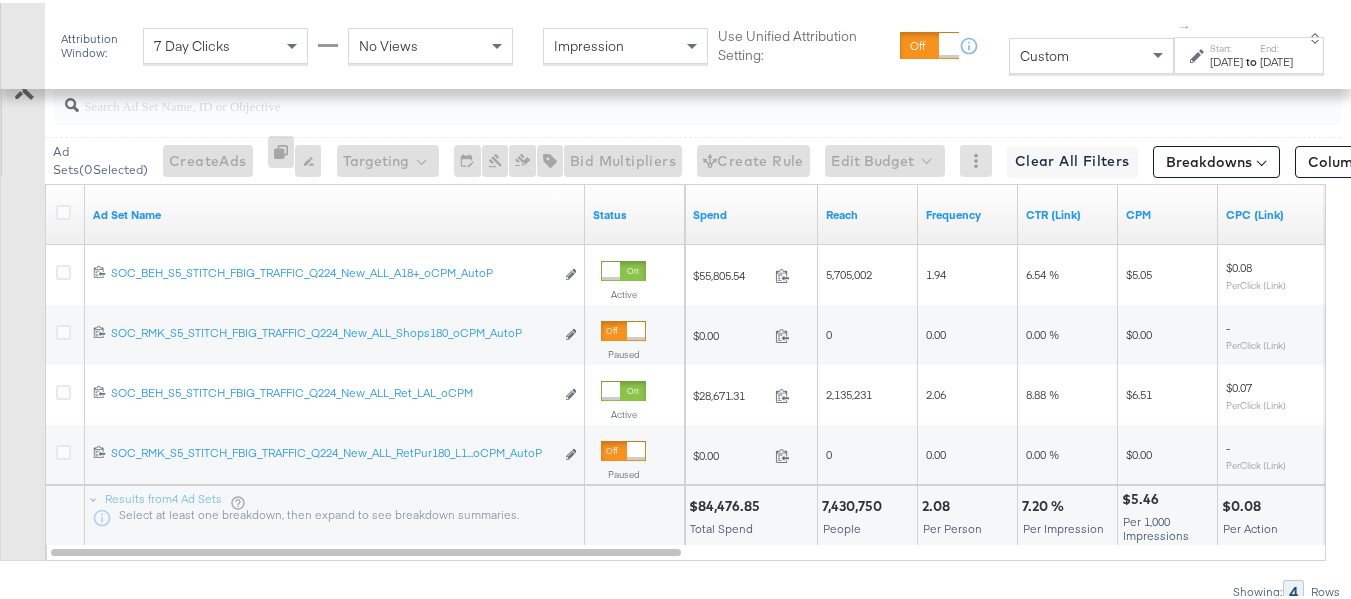 click at bounding box center [66, 212] 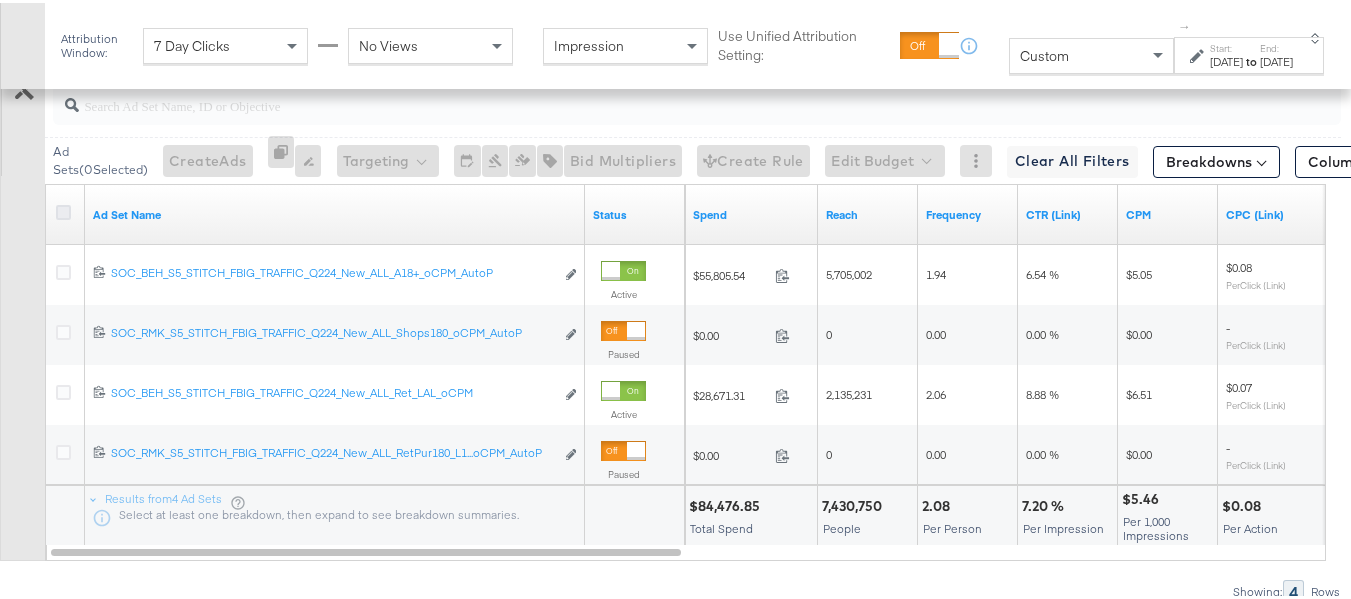 click at bounding box center (63, 209) 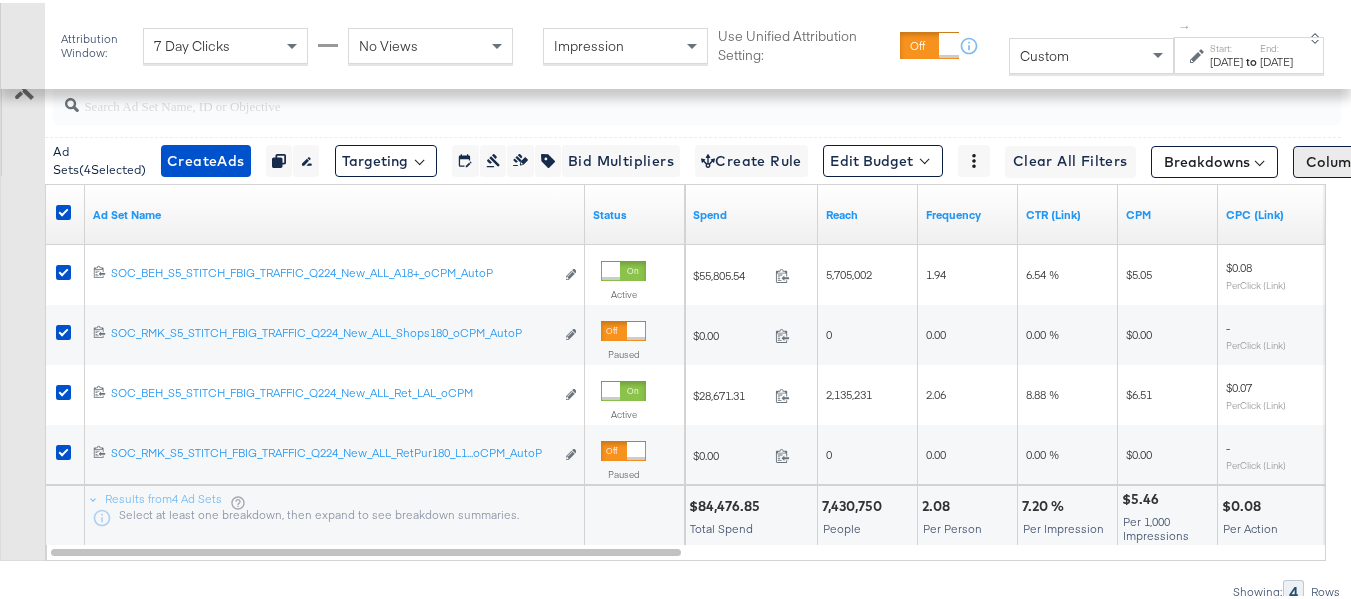 click on "Columns:  Custom" at bounding box center [1365, 159] 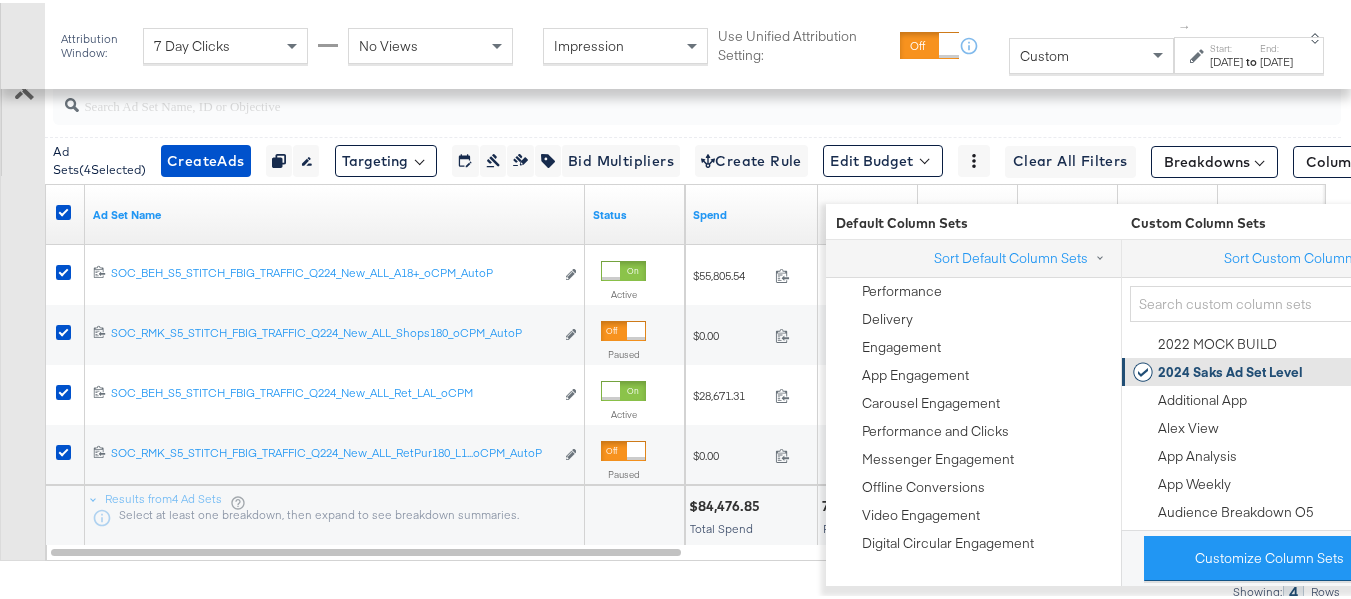 click on "2024 Saks Ad Set Level" at bounding box center [1230, 369] 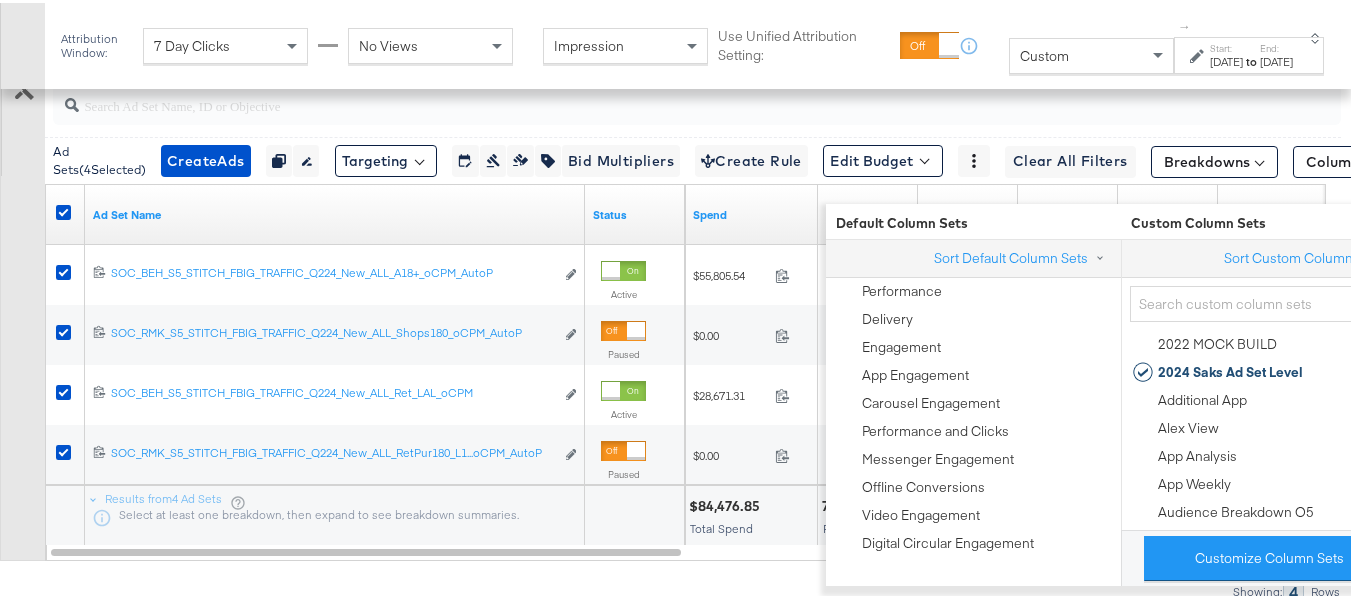 click on "Customize KPIs Export as CSV" at bounding box center (22, 293) 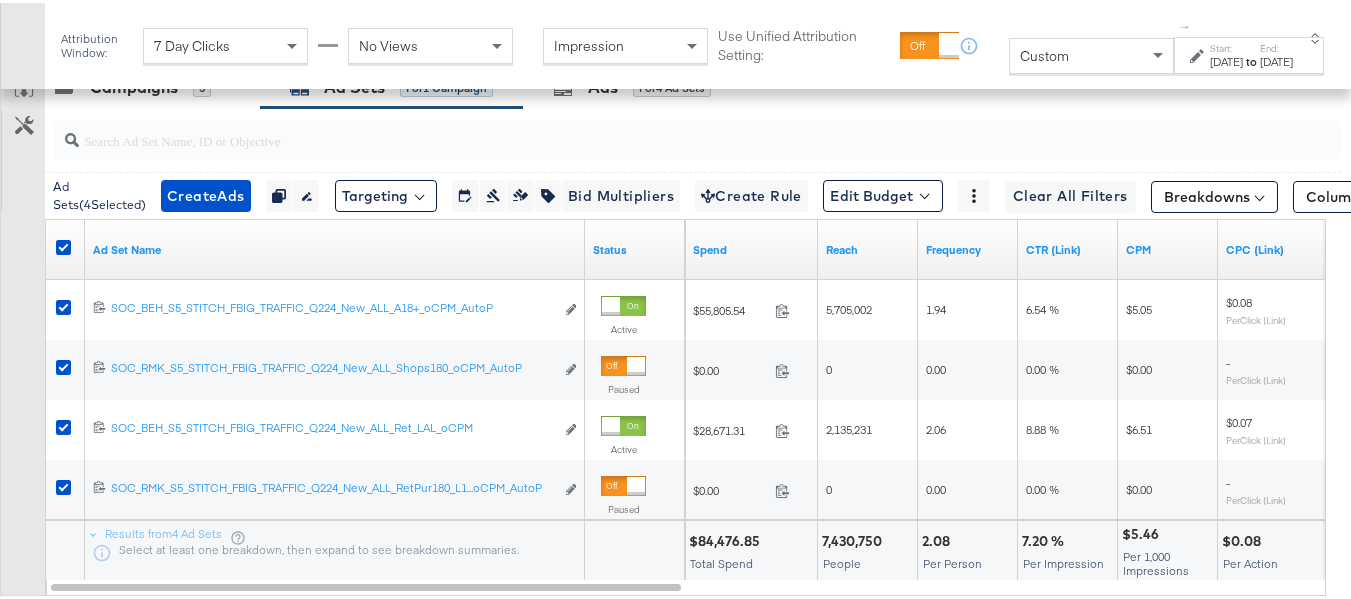 scroll, scrollTop: 824, scrollLeft: 0, axis: vertical 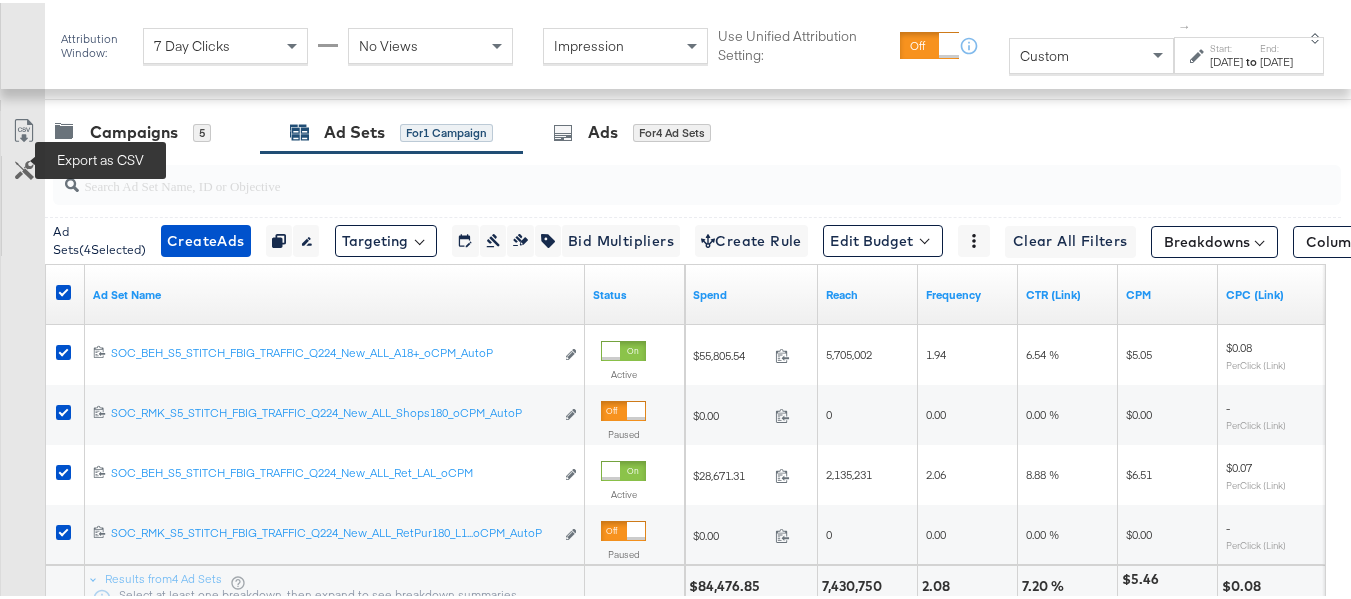 click 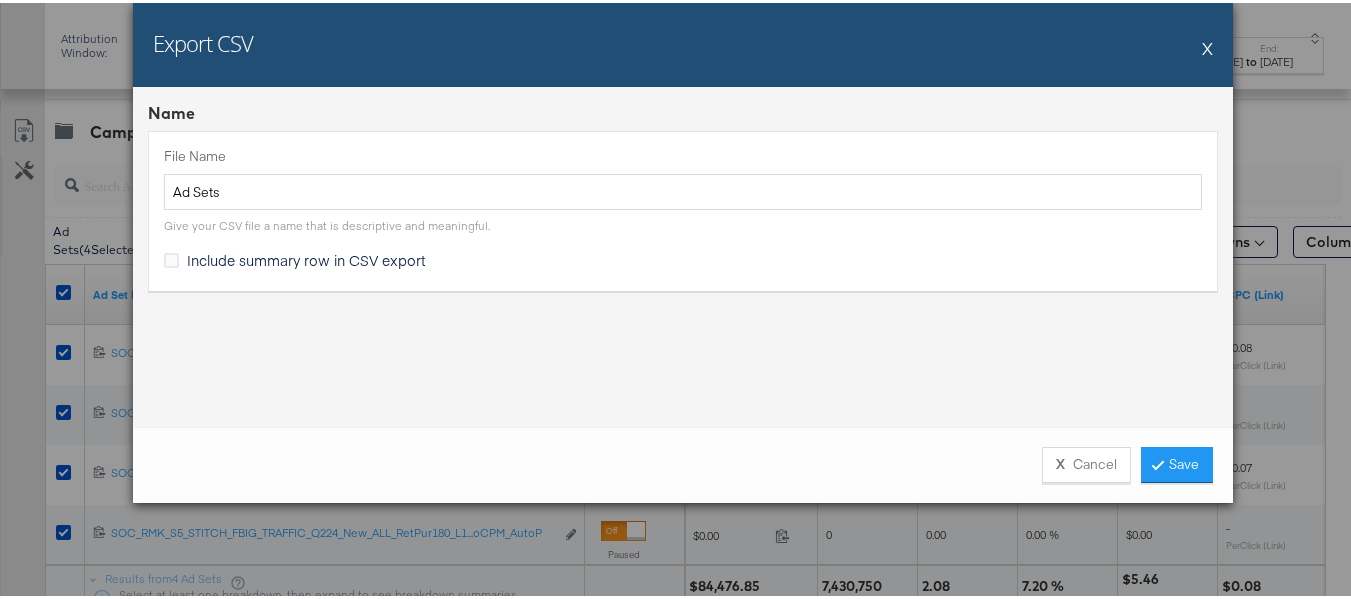 click on "Include summary row in CSV export" at bounding box center (306, 257) 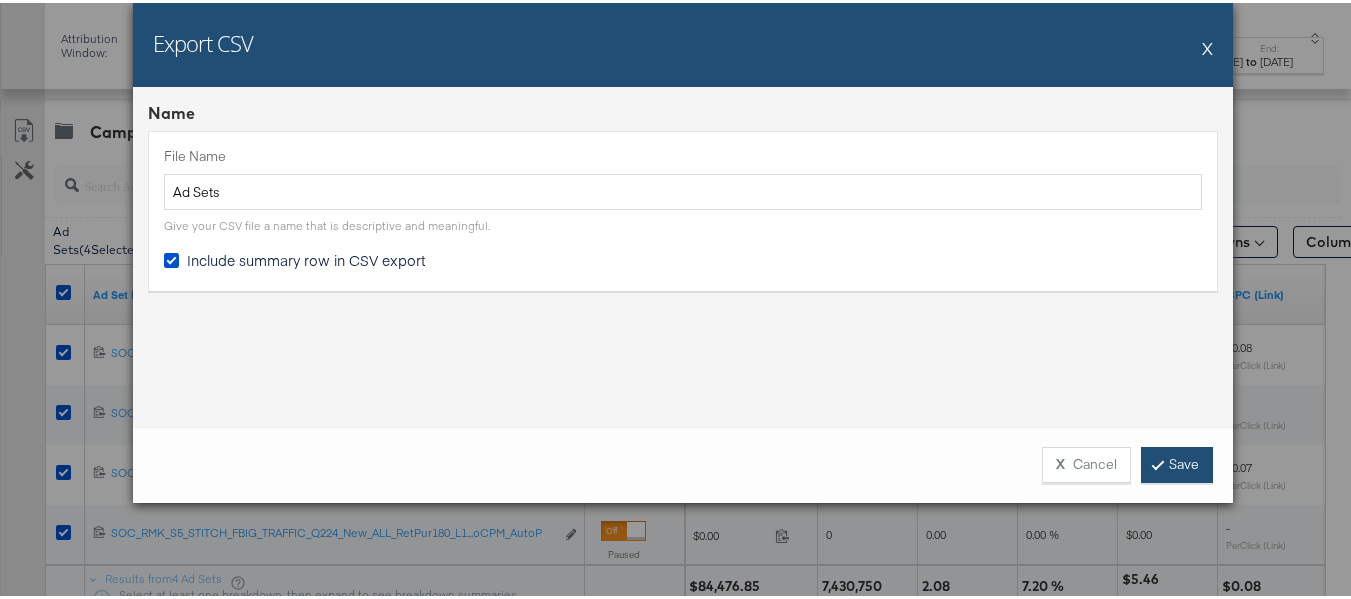 click on "Save" at bounding box center [1177, 462] 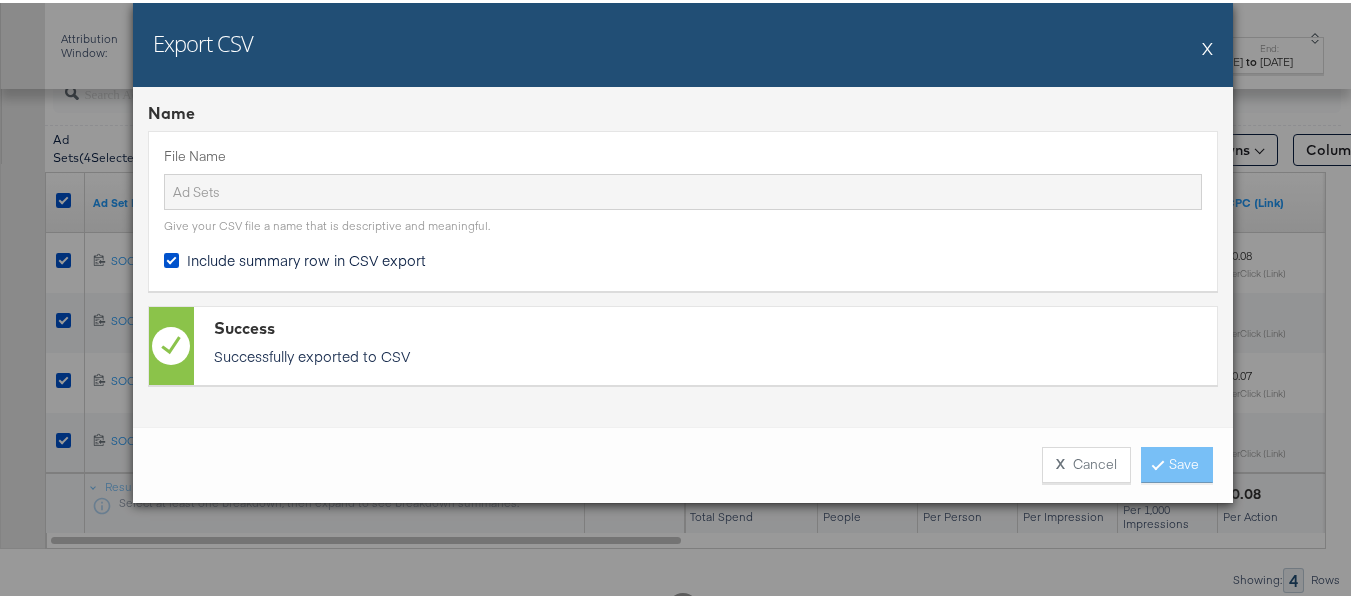 scroll, scrollTop: 1024, scrollLeft: 0, axis: vertical 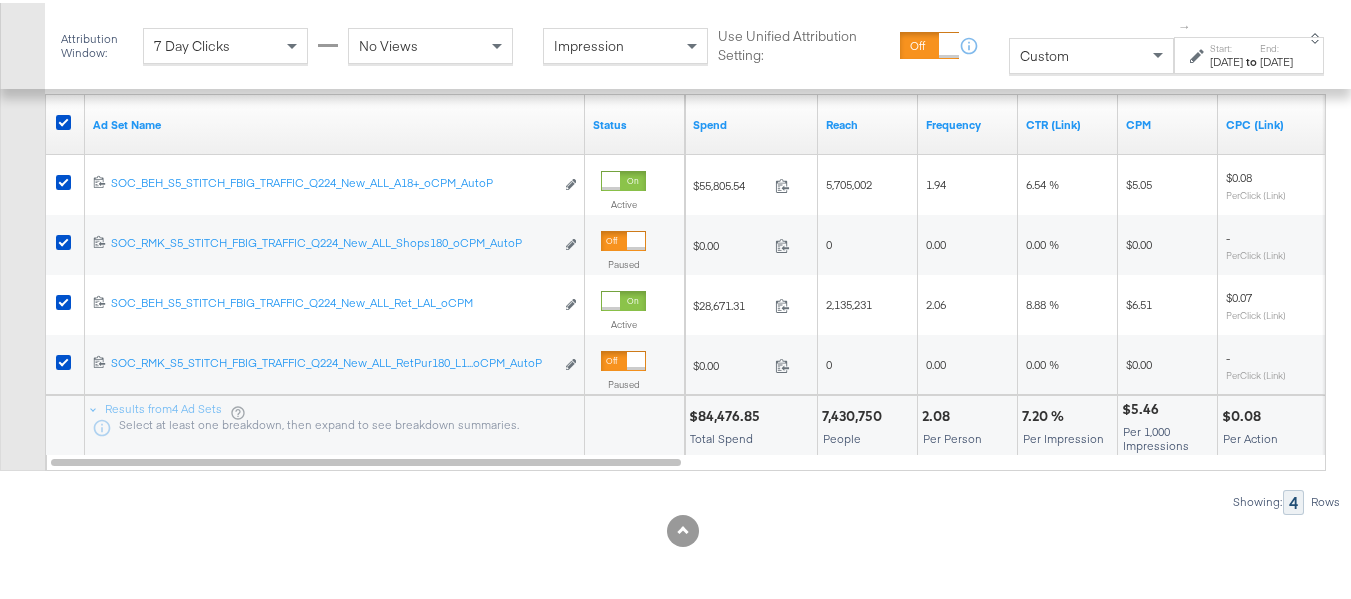 click at bounding box center (66, 122) 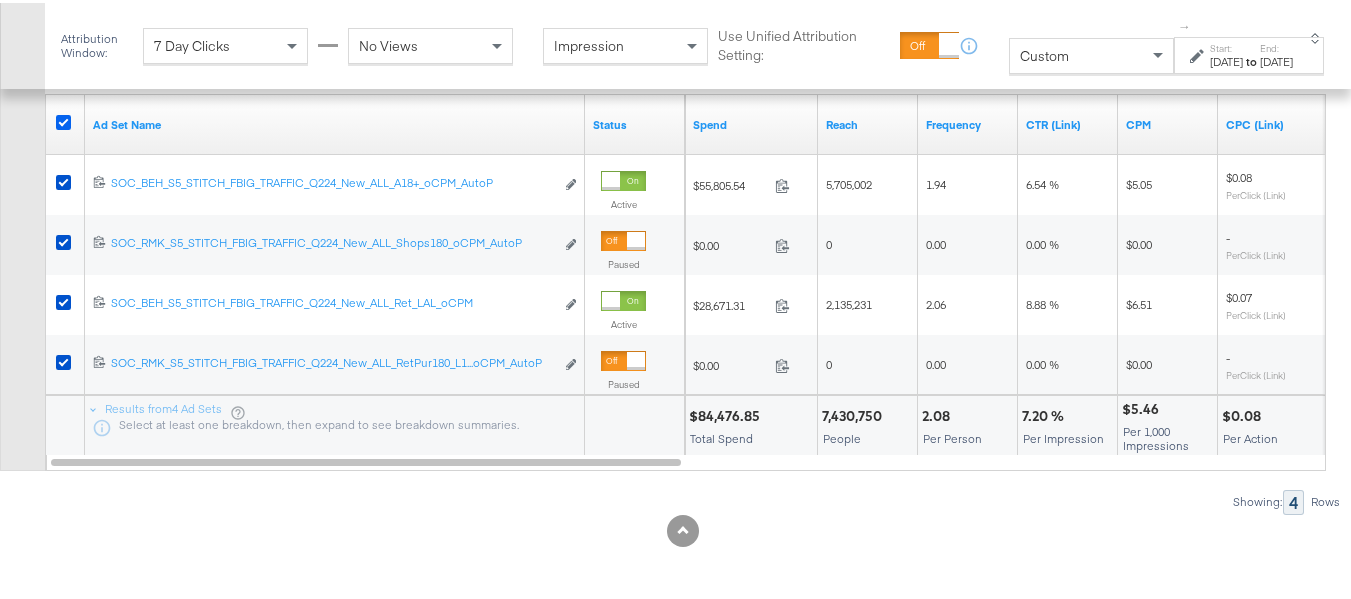 click at bounding box center [63, 119] 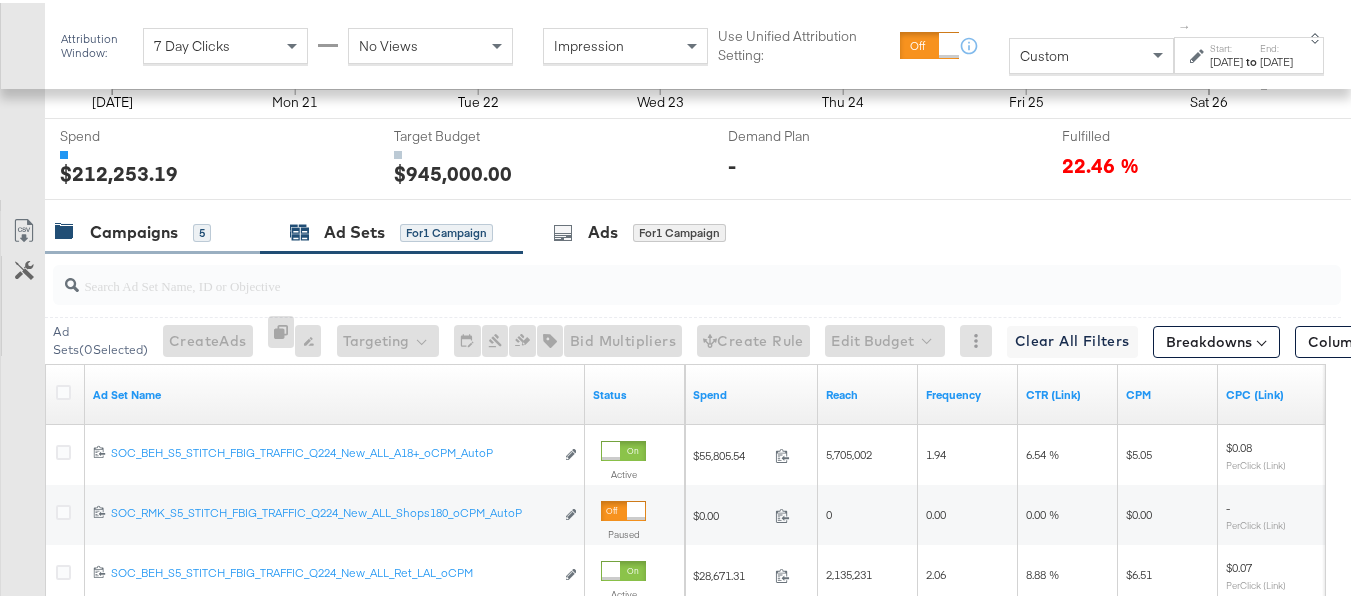 click on "Campaigns 5" at bounding box center (133, 229) 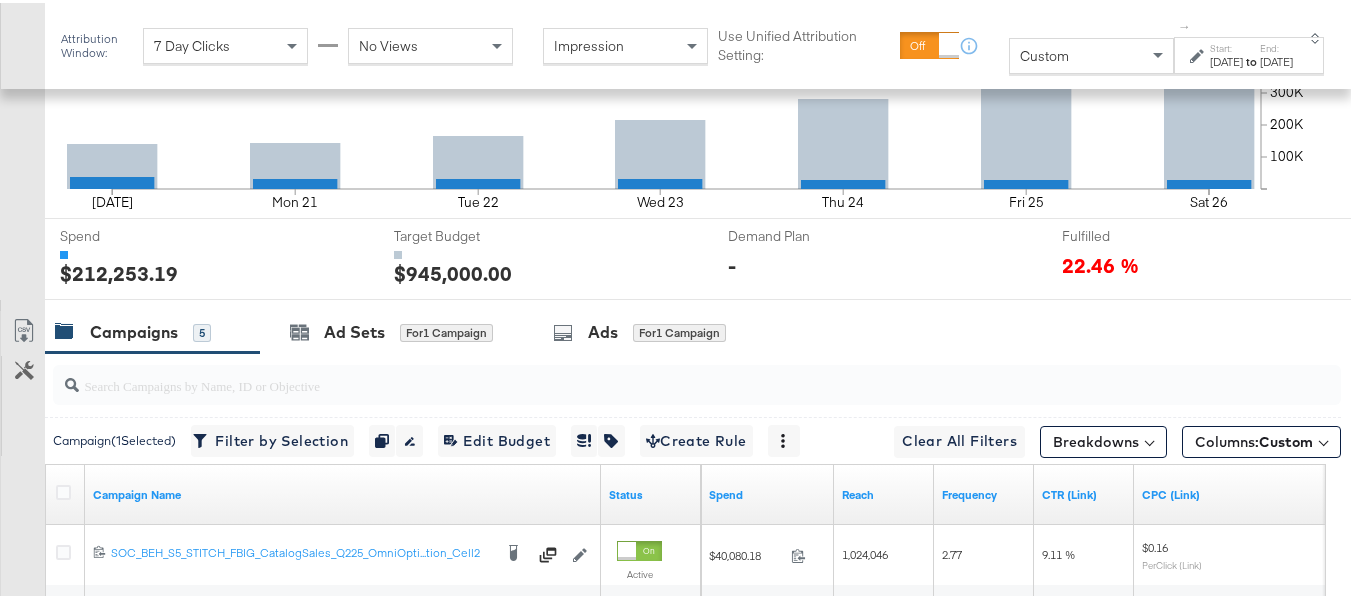 click on "Spend" at bounding box center [204, 252] 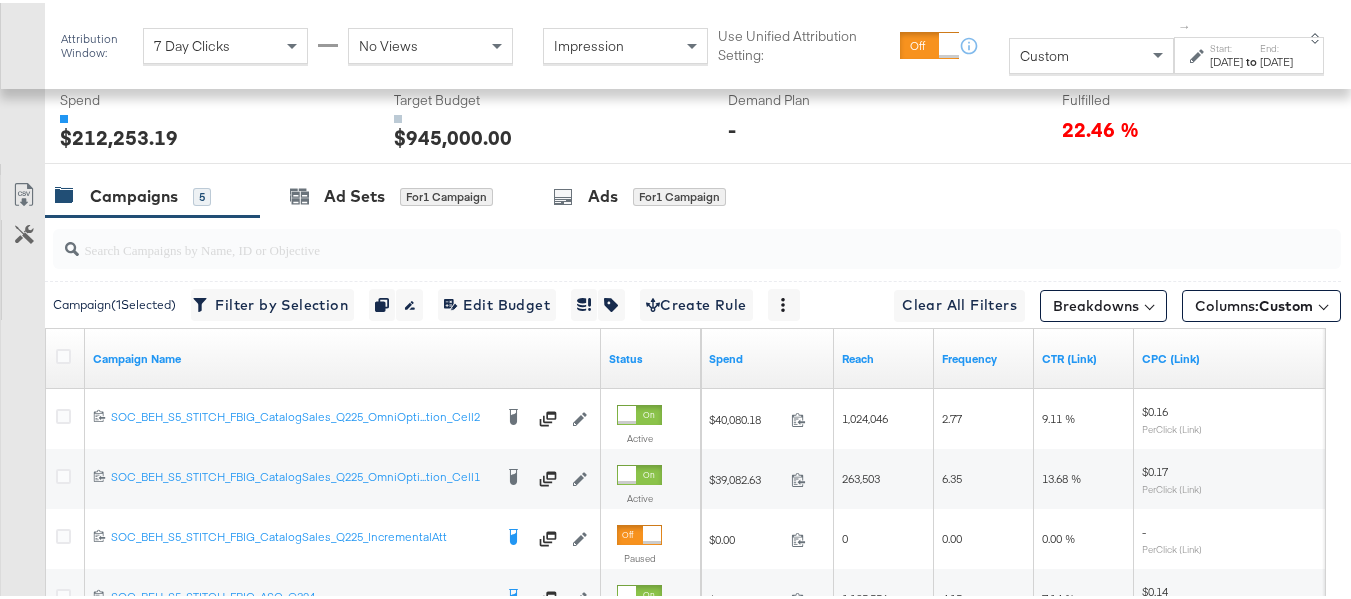 scroll, scrollTop: 724, scrollLeft: 0, axis: vertical 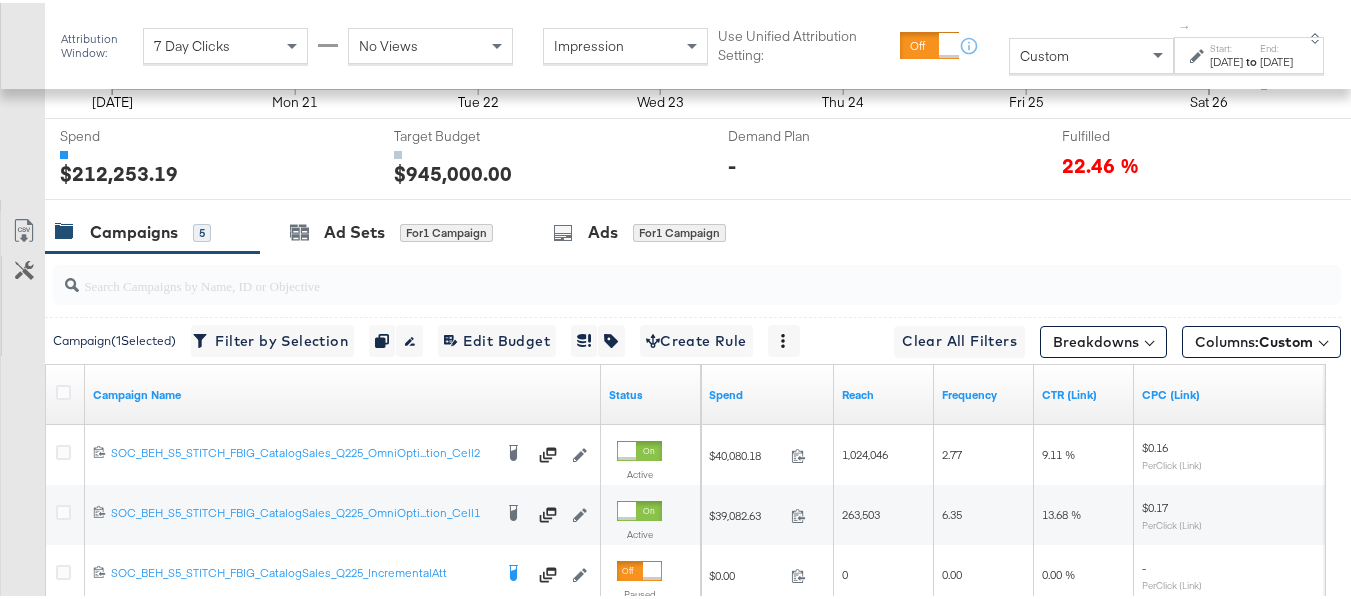 click on "Spend" at bounding box center [204, 152] 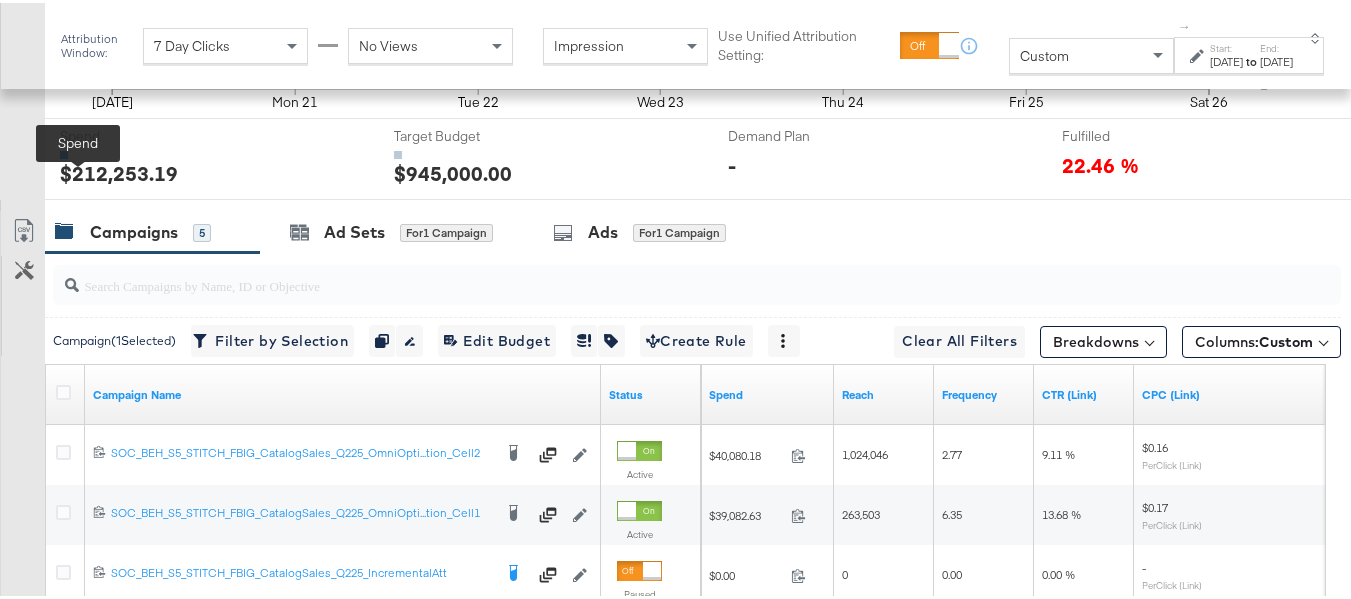 click on "Spend" at bounding box center [135, 133] 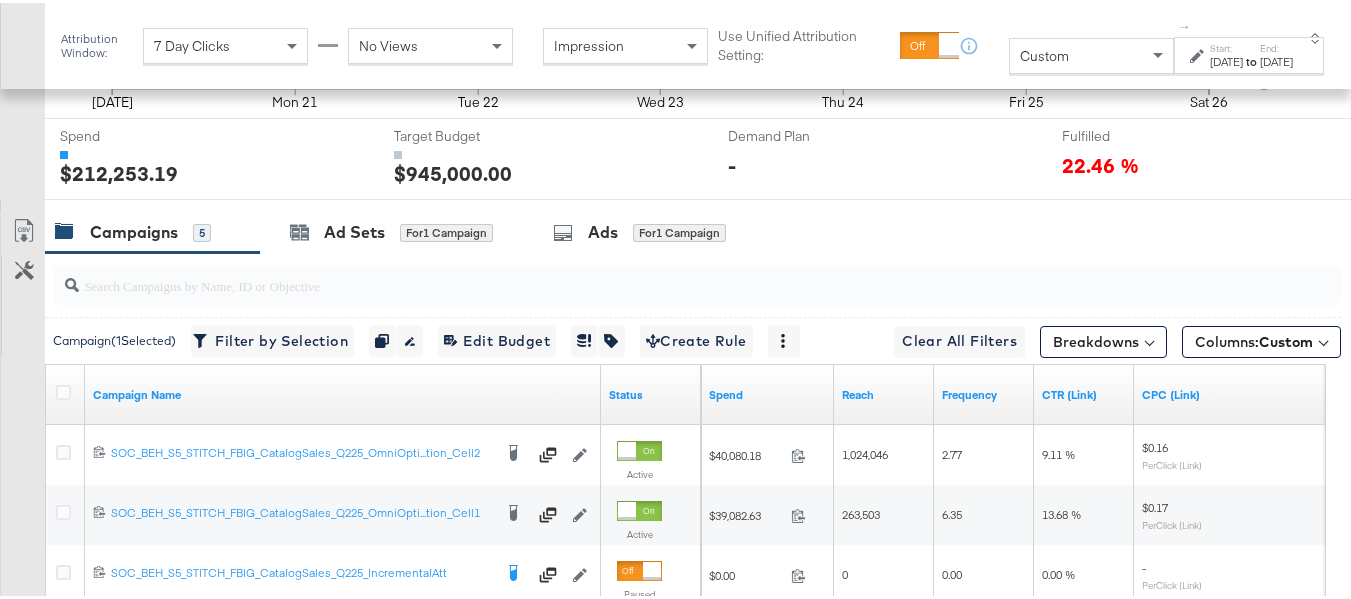 click on "Spend" at bounding box center [204, 152] 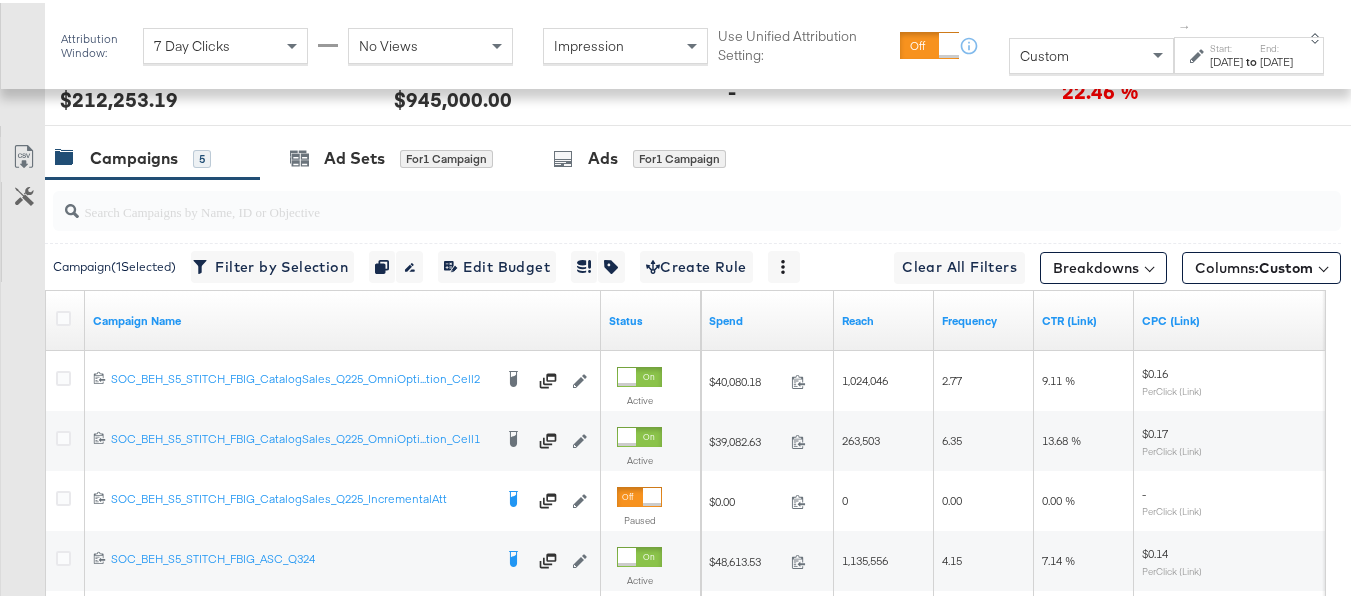 scroll, scrollTop: 924, scrollLeft: 0, axis: vertical 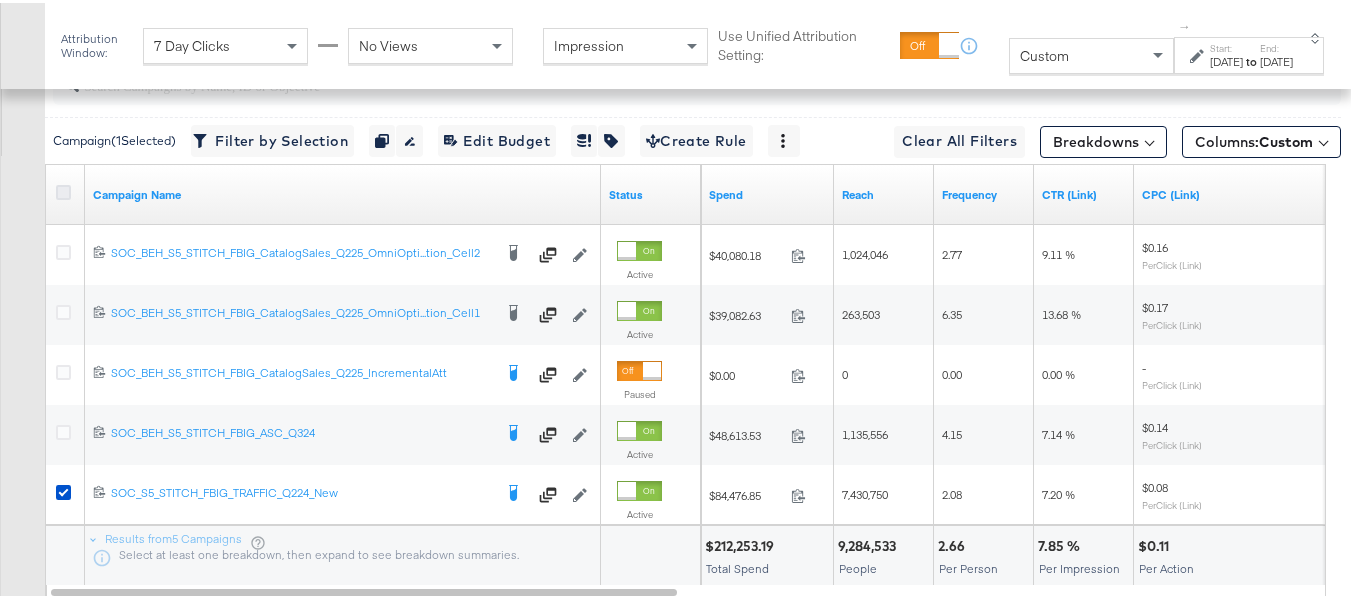 click at bounding box center [63, 189] 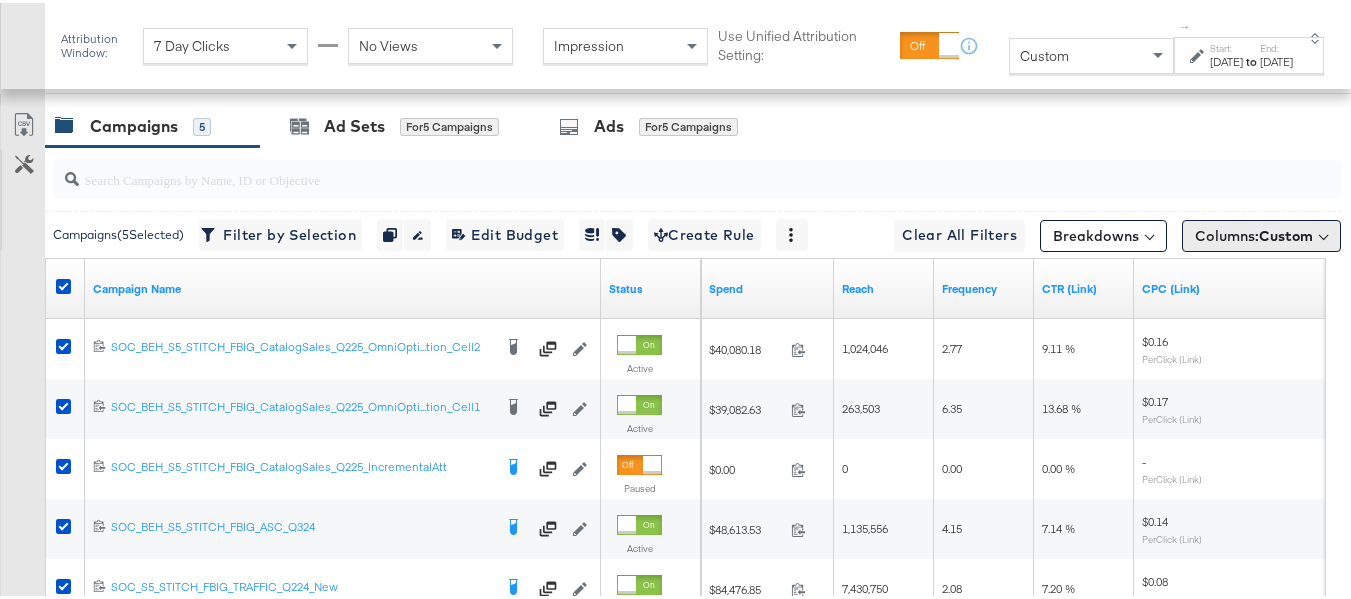 scroll, scrollTop: 784, scrollLeft: 0, axis: vertical 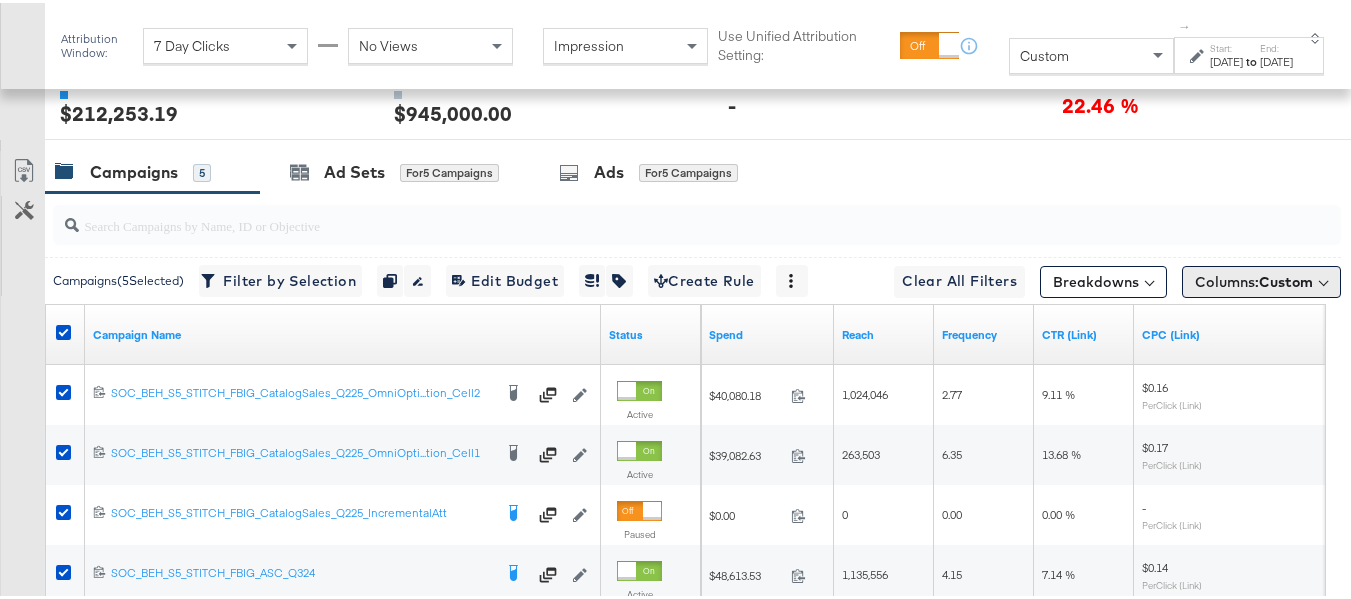 click on "Custom" at bounding box center [1286, 279] 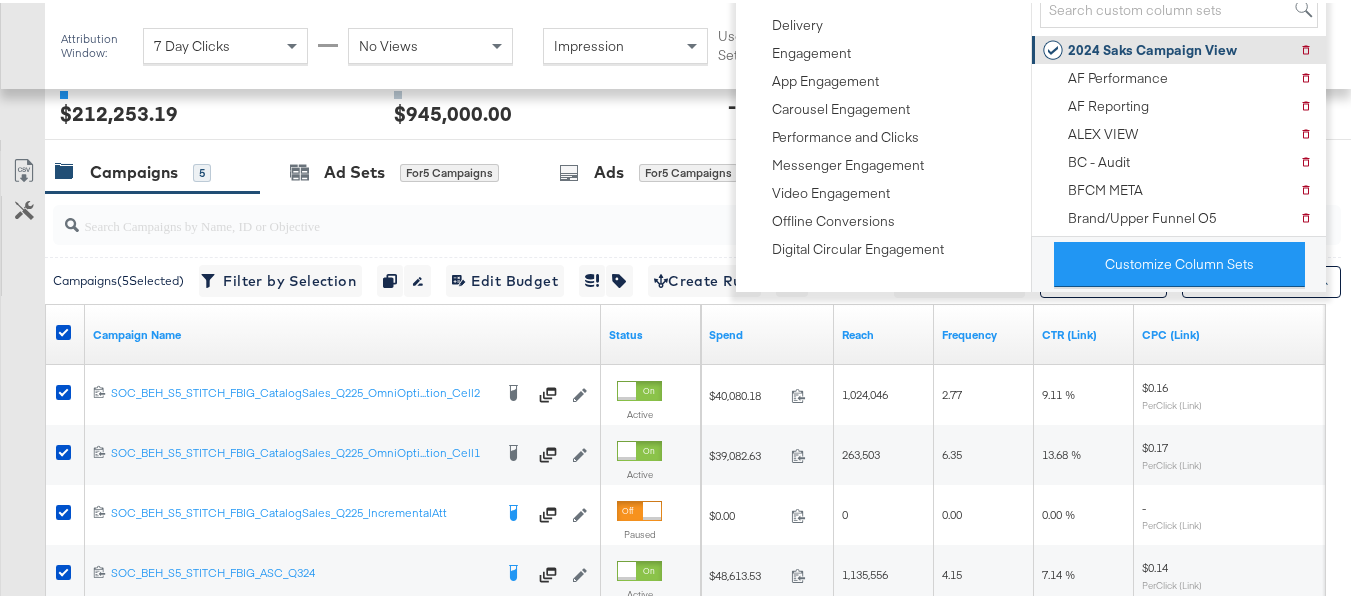 click on "2024 Saks Campaign View" at bounding box center [1152, 47] 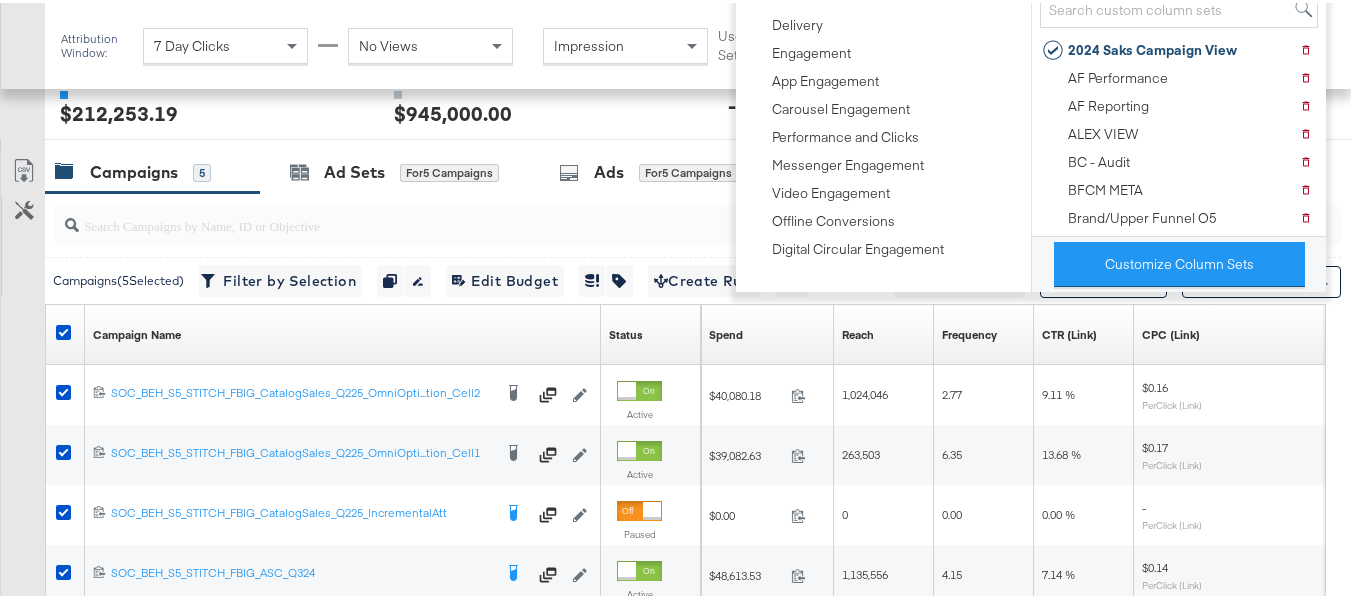 click on "Customize KPIs Export as CSV" at bounding box center (22, 443) 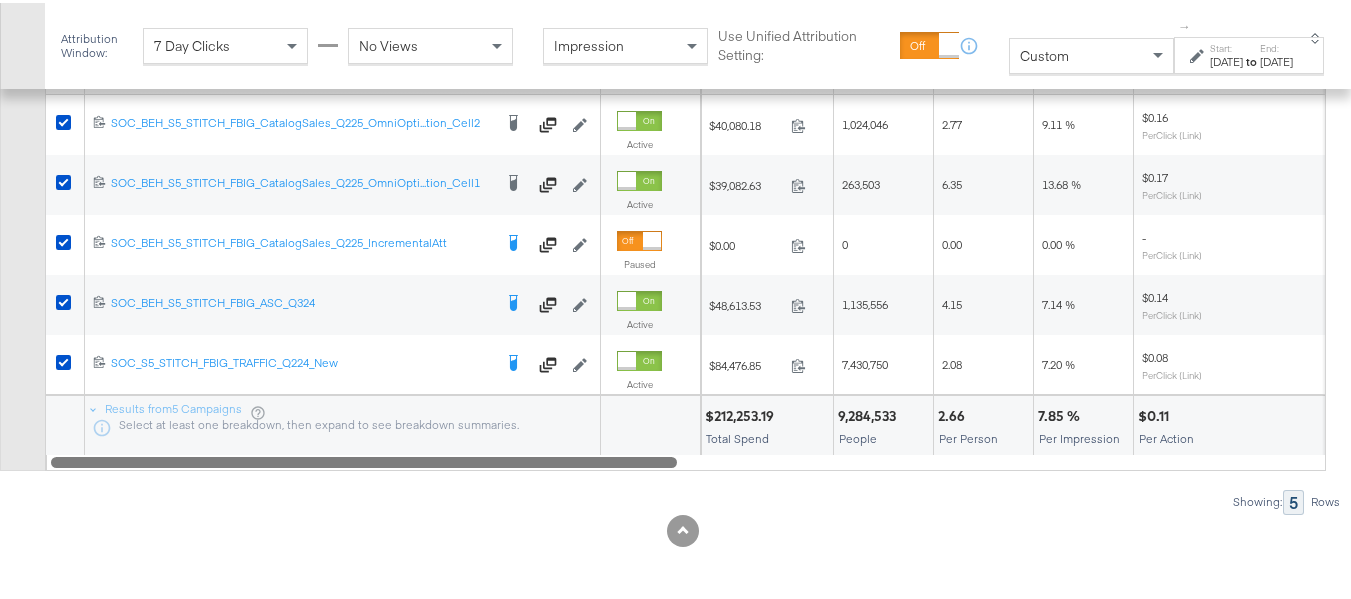 scroll, scrollTop: 984, scrollLeft: 0, axis: vertical 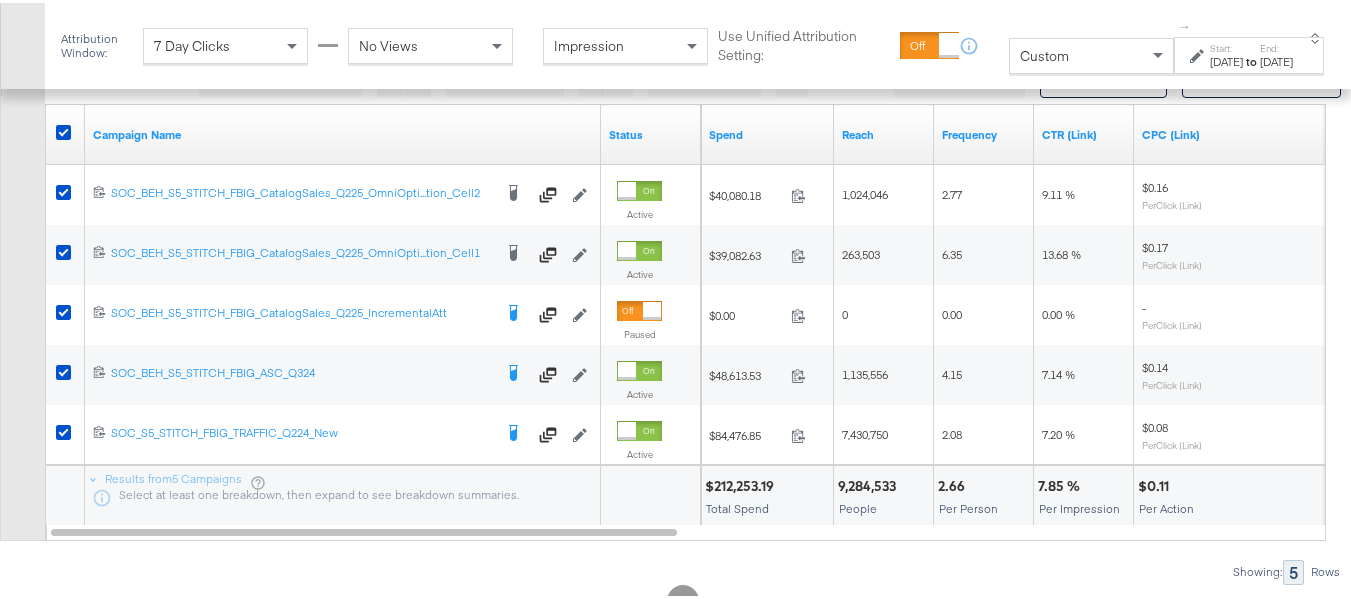 click on "$212,253.19    Total Spend" at bounding box center (767, 493) 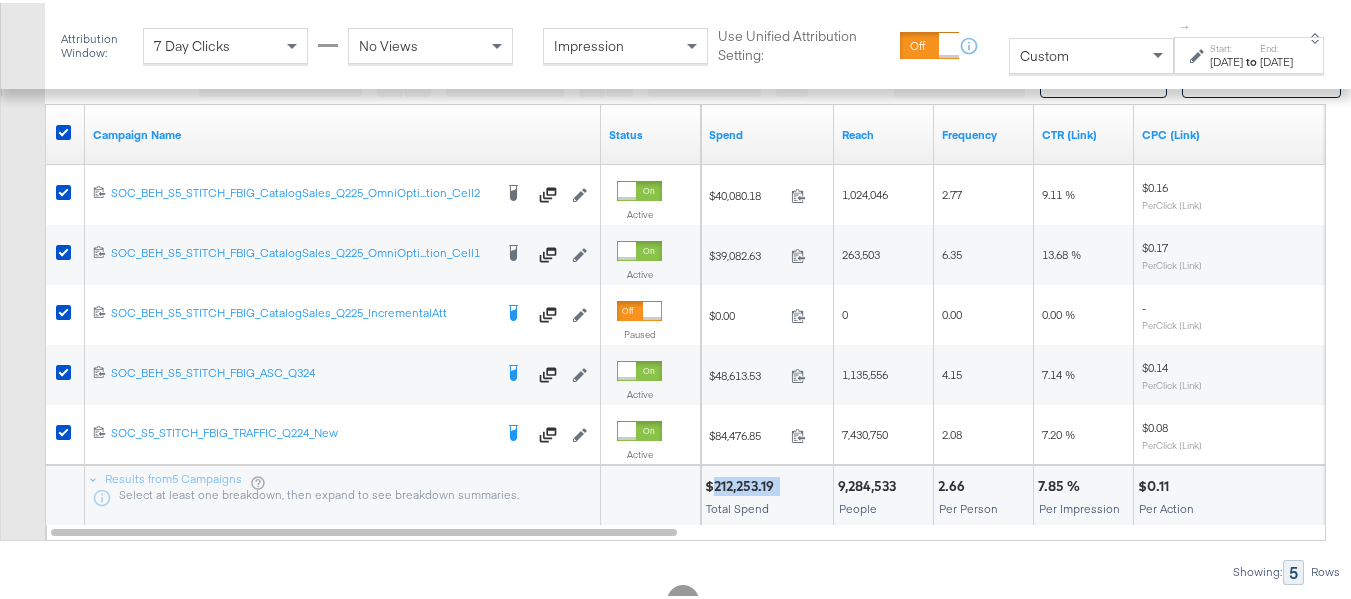 click on "$212,253.19    Total Spend" at bounding box center (767, 493) 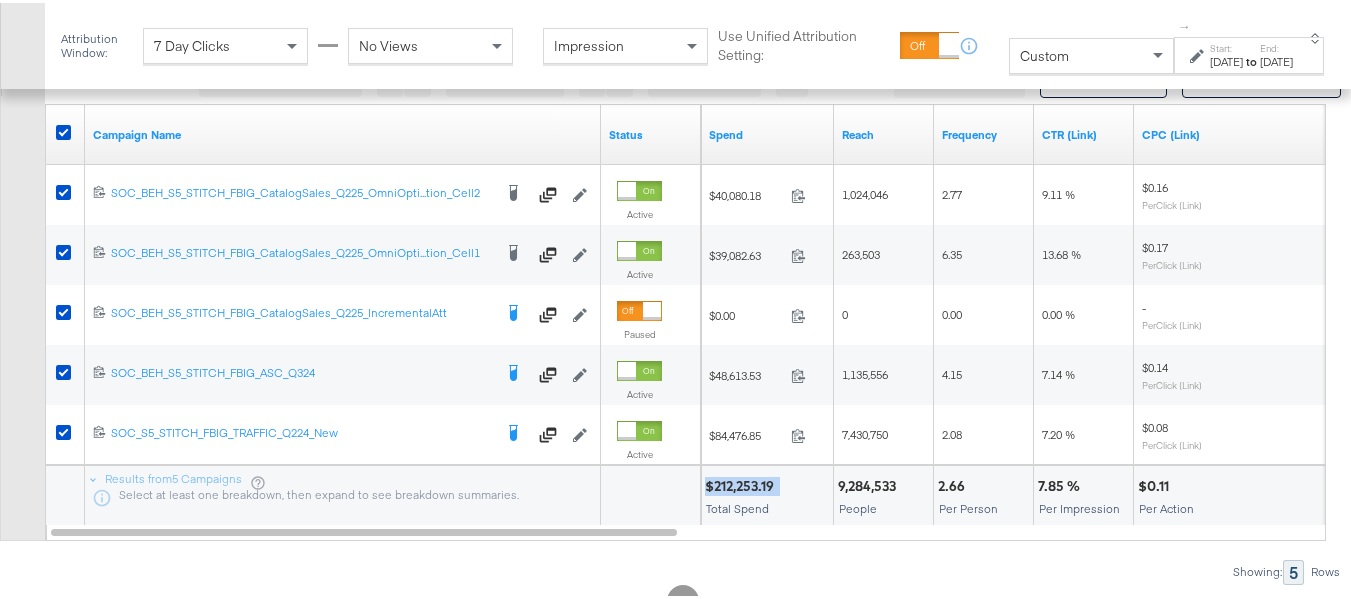 click on "$212,253.19    Total Spend" at bounding box center [767, 493] 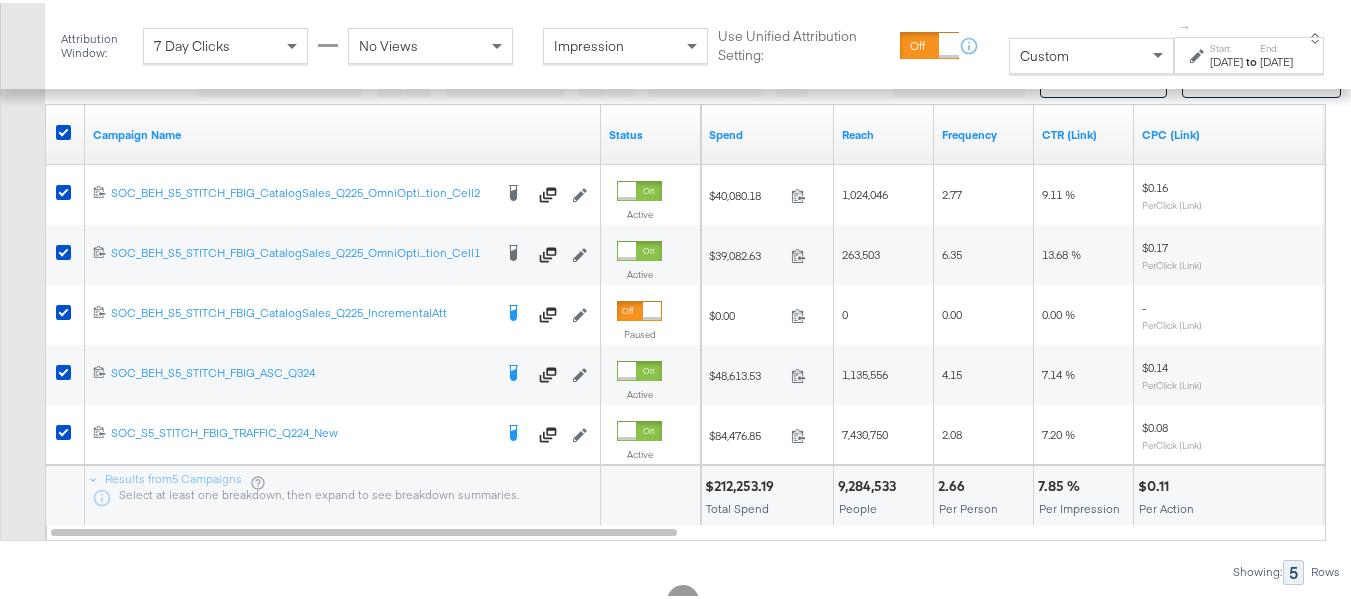 click on "9,284,533" at bounding box center [870, 483] 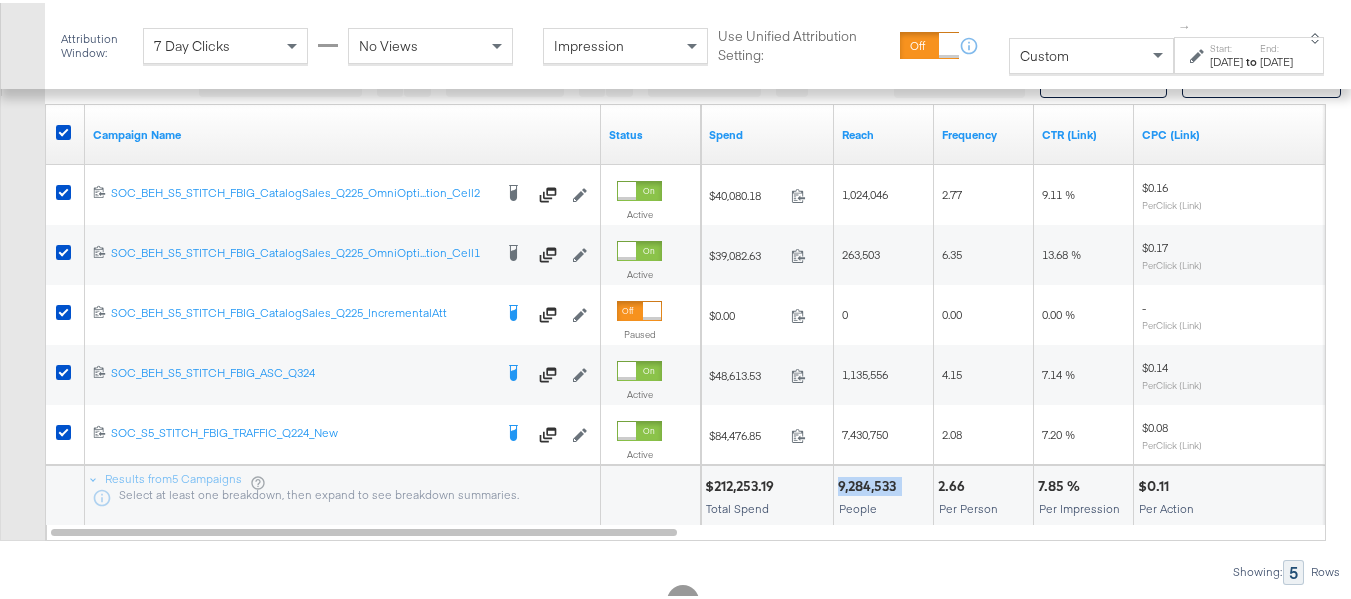 click on "9,284,533" at bounding box center [870, 483] 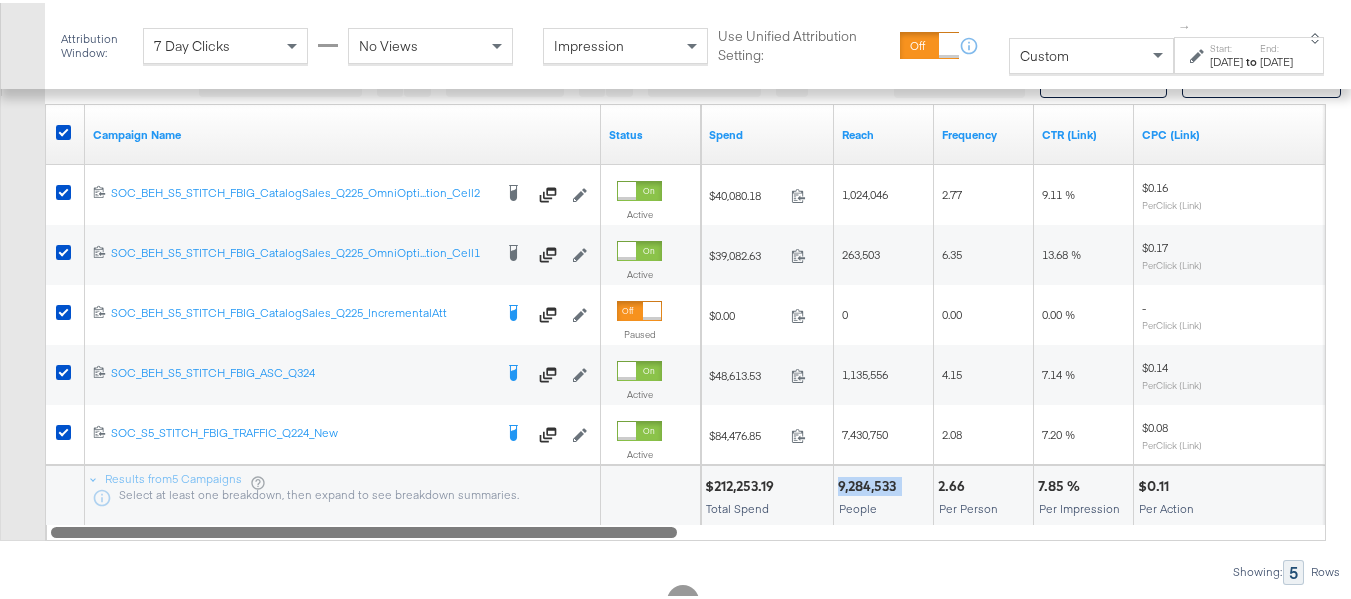 copy on "9,284,533" 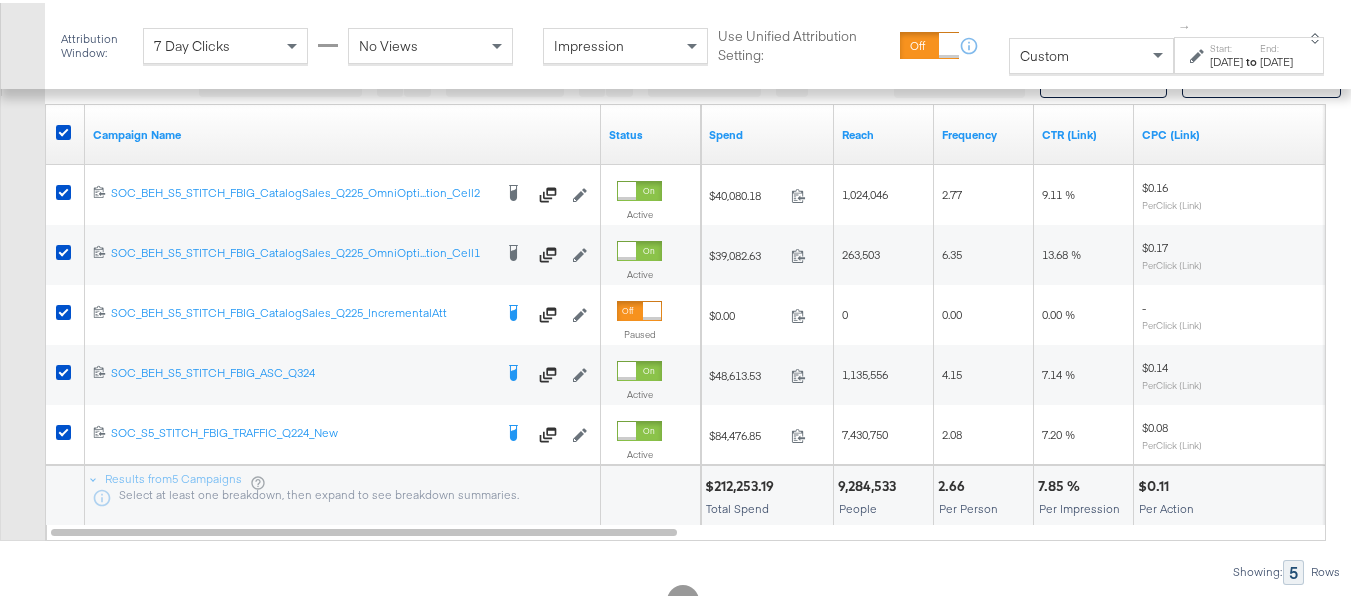 click on "2.66" at bounding box center (954, 483) 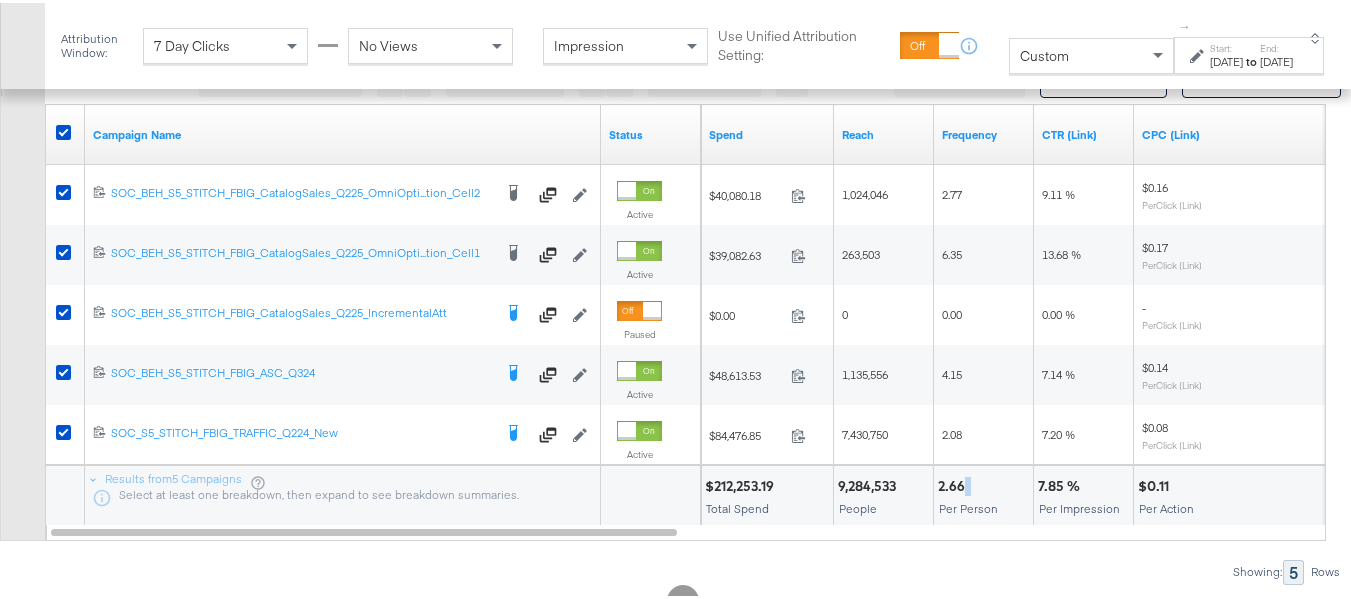 click on "2.66" at bounding box center (954, 483) 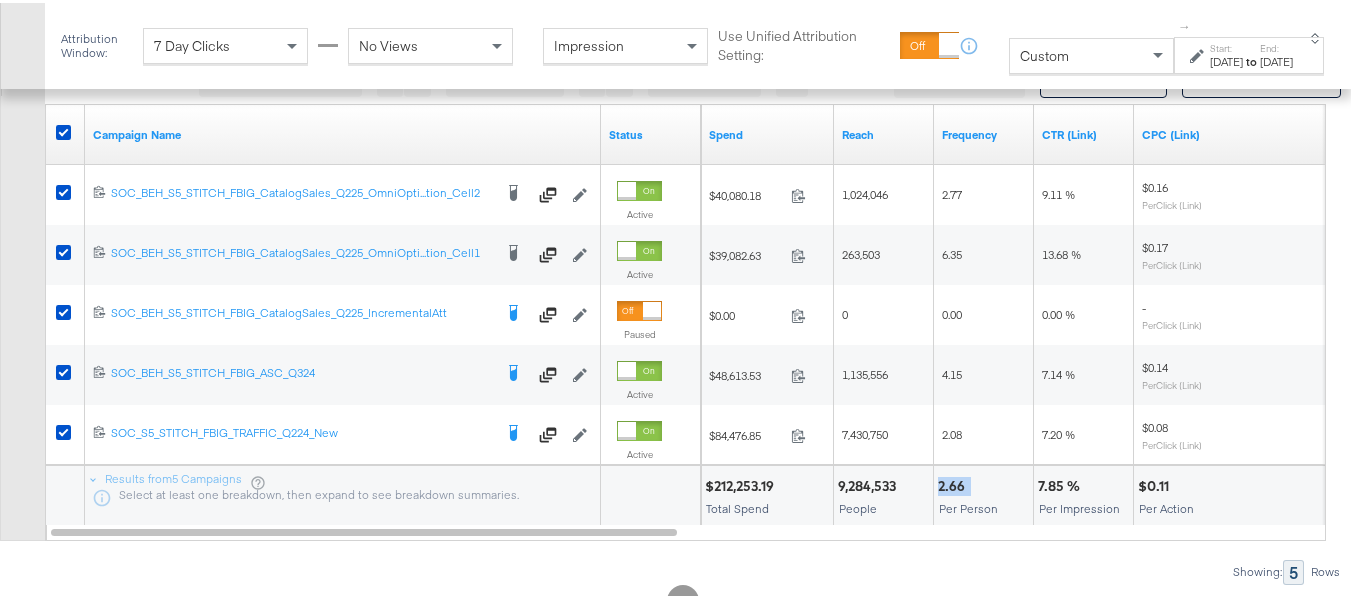 click on "2.66" at bounding box center (954, 483) 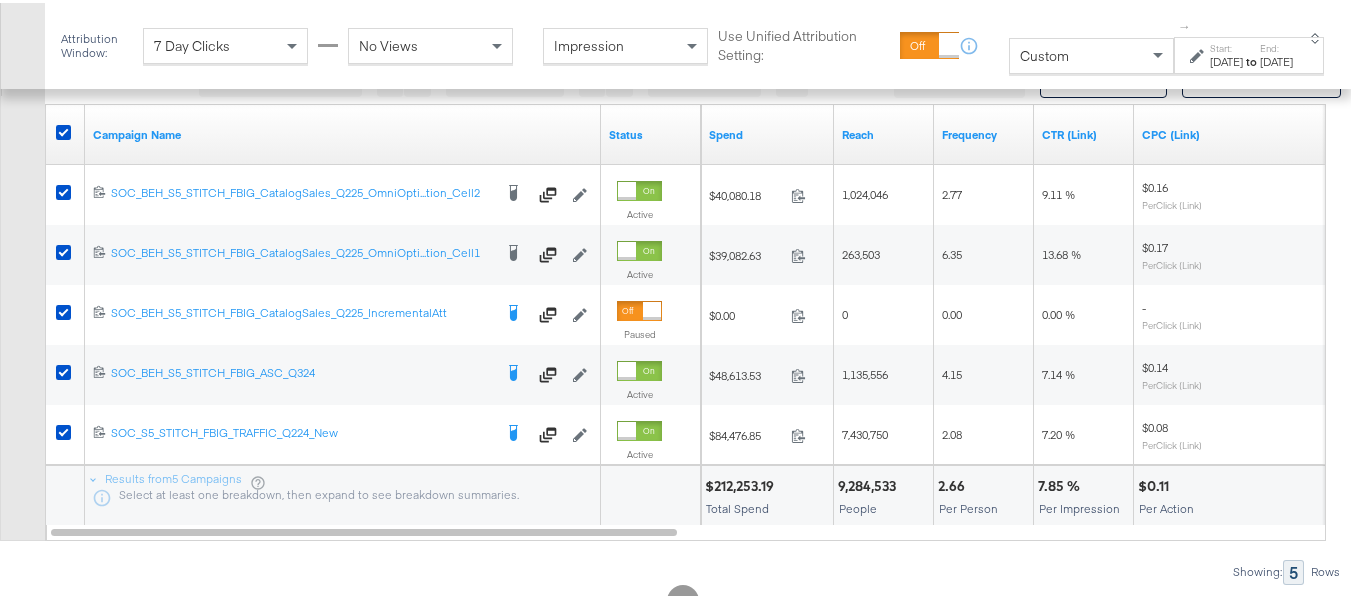 click on "7.85 %" at bounding box center (1062, 483) 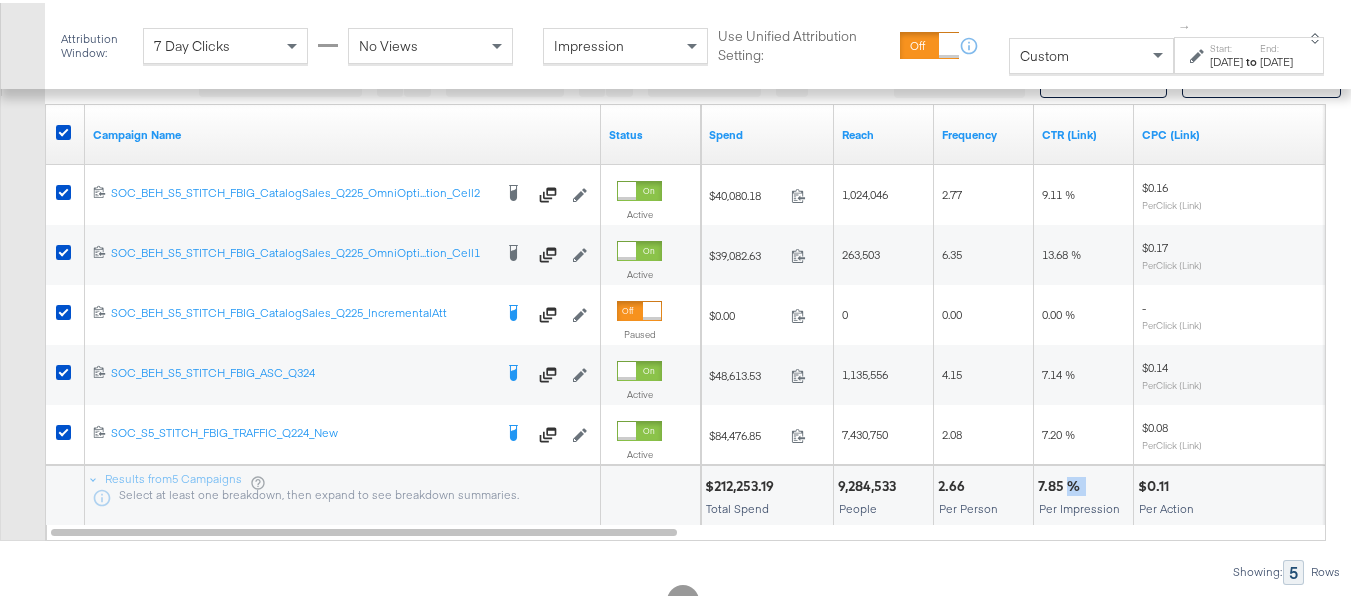 click on "7.85 %" at bounding box center [1062, 483] 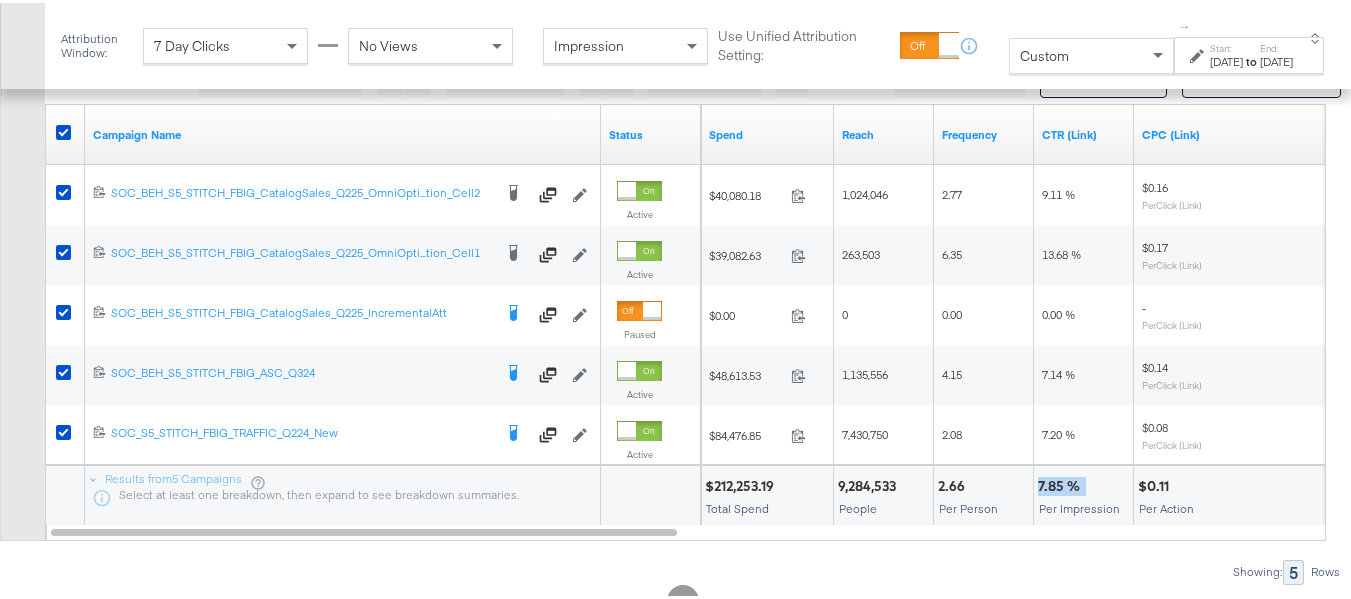 click on "7.85 %" at bounding box center [1062, 483] 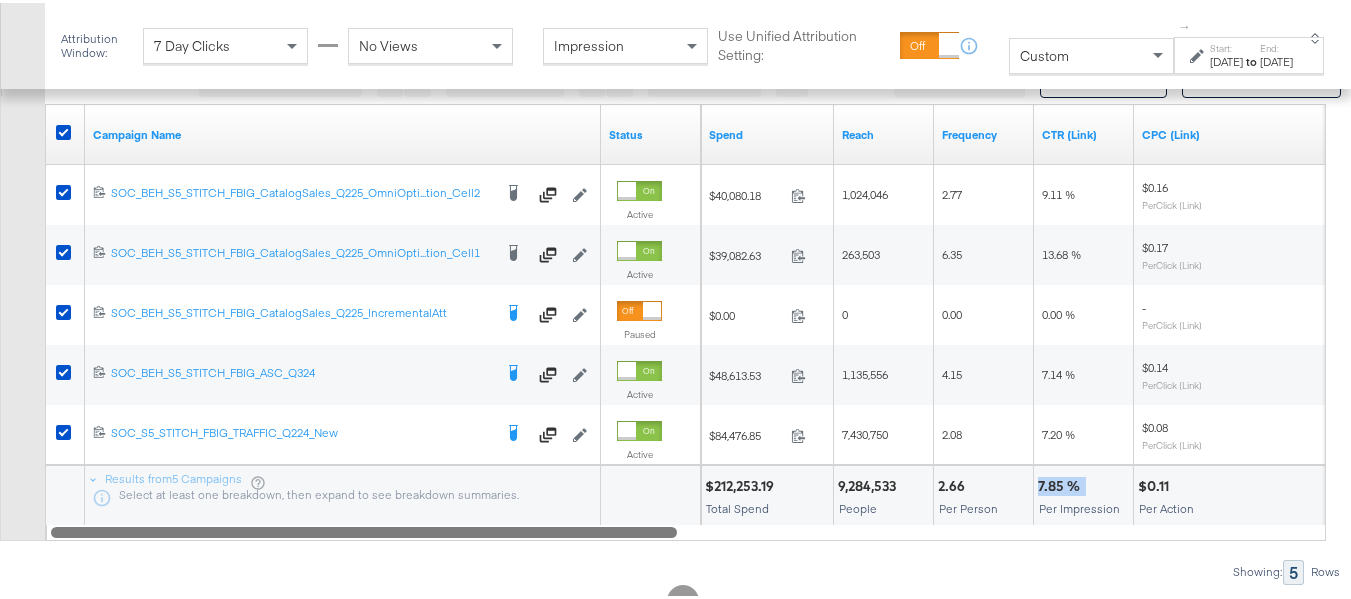 copy on "7.85 %" 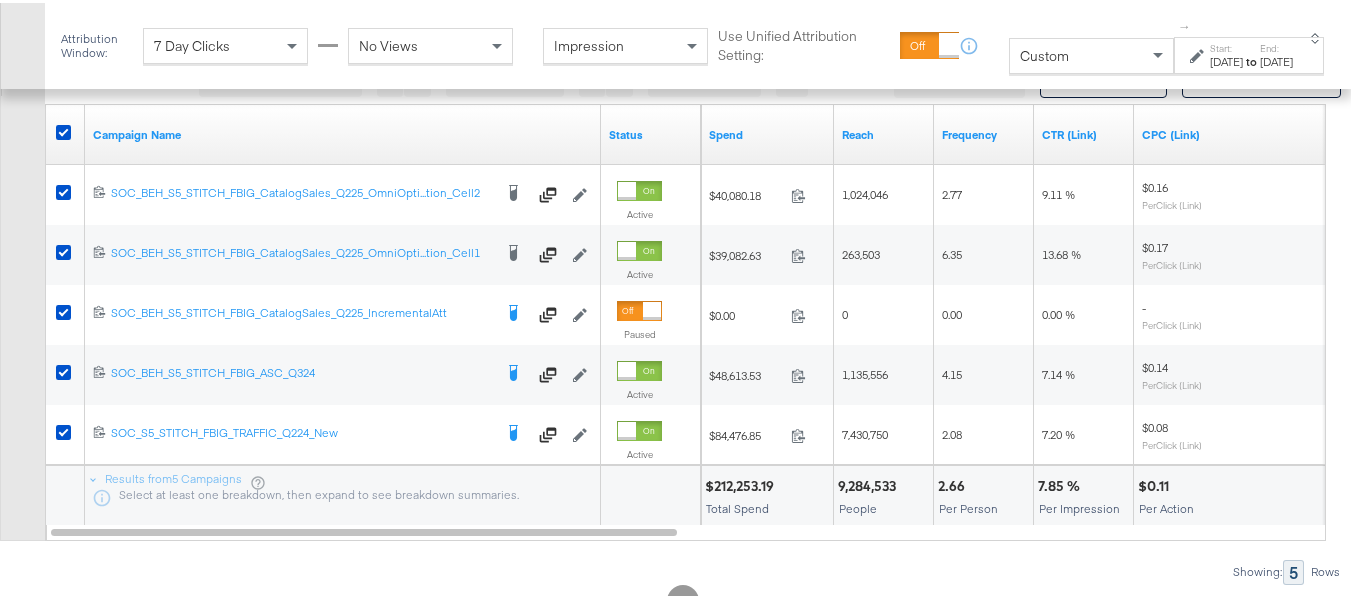 click on "$0.11" at bounding box center [1156, 483] 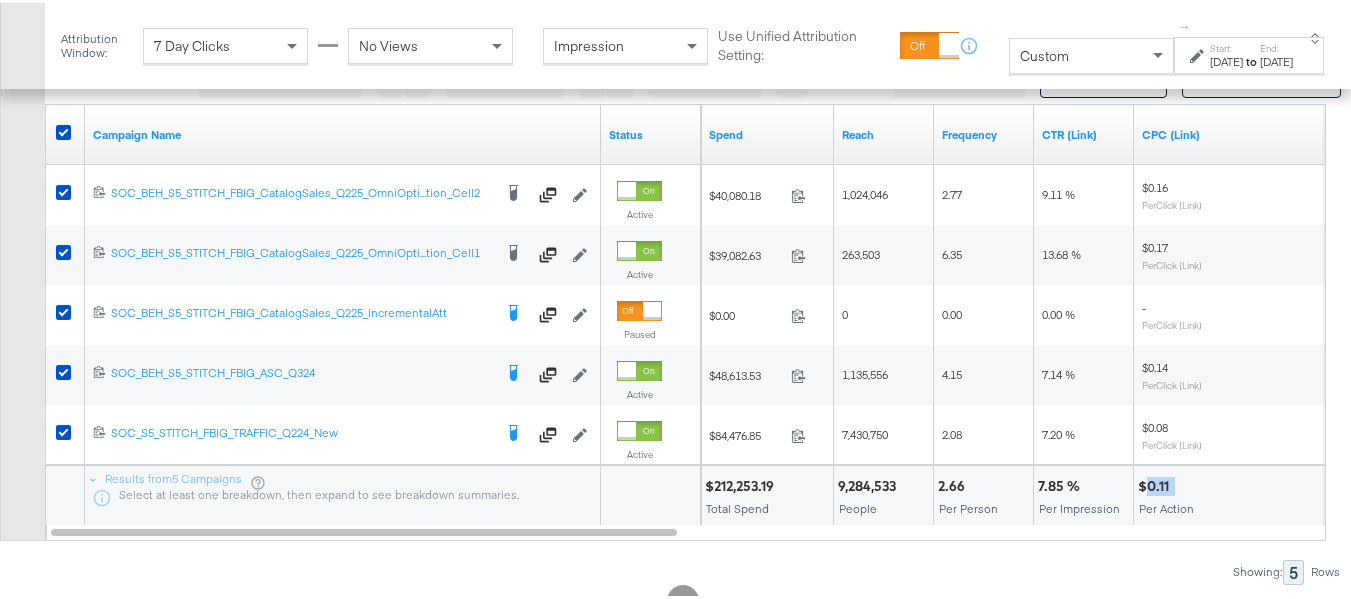 click on "$0.11" at bounding box center (1156, 483) 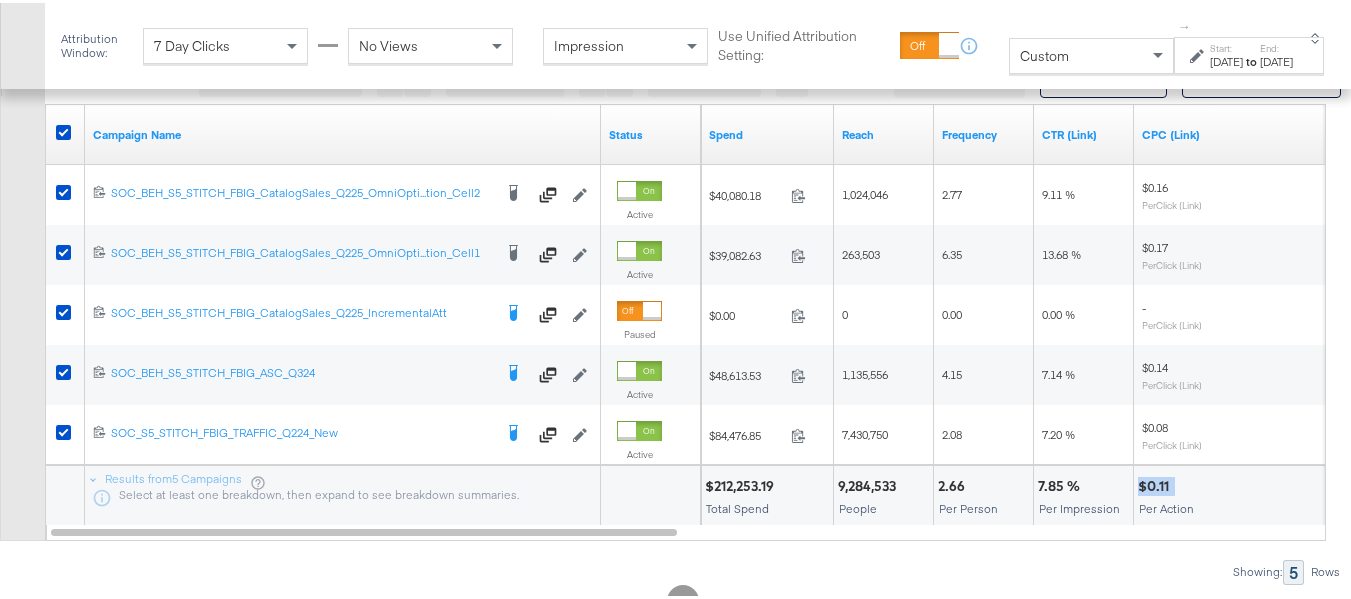 click on "$0.11" at bounding box center (1156, 483) 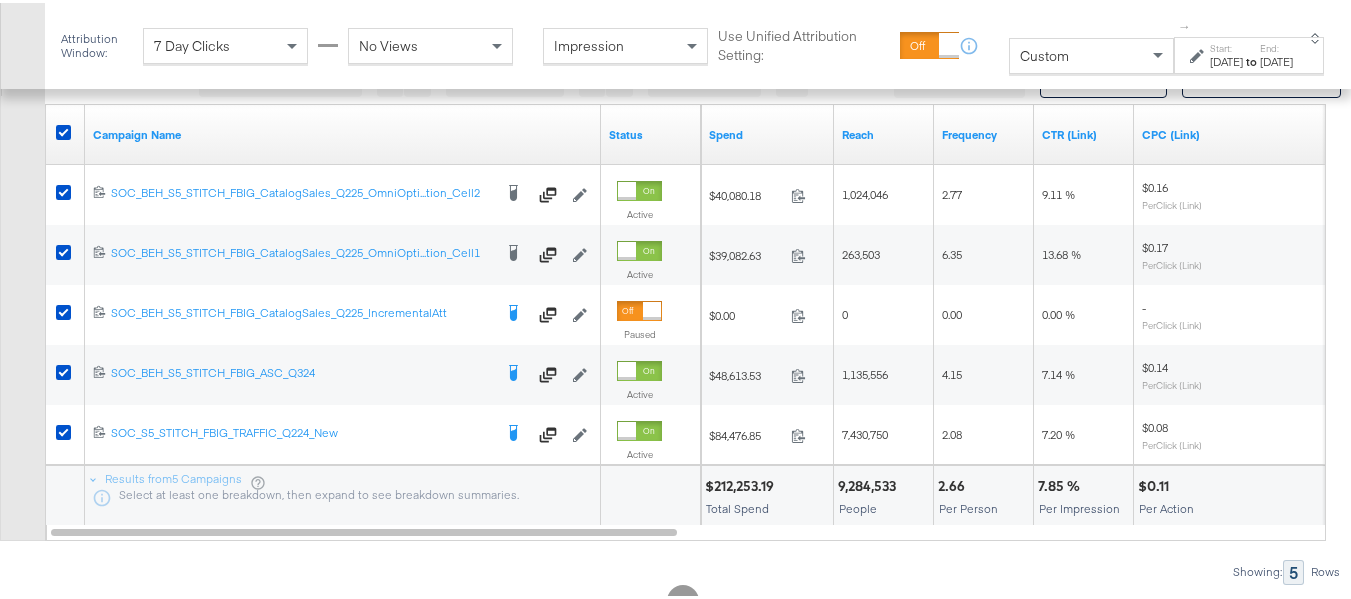 click at bounding box center (650, 493) 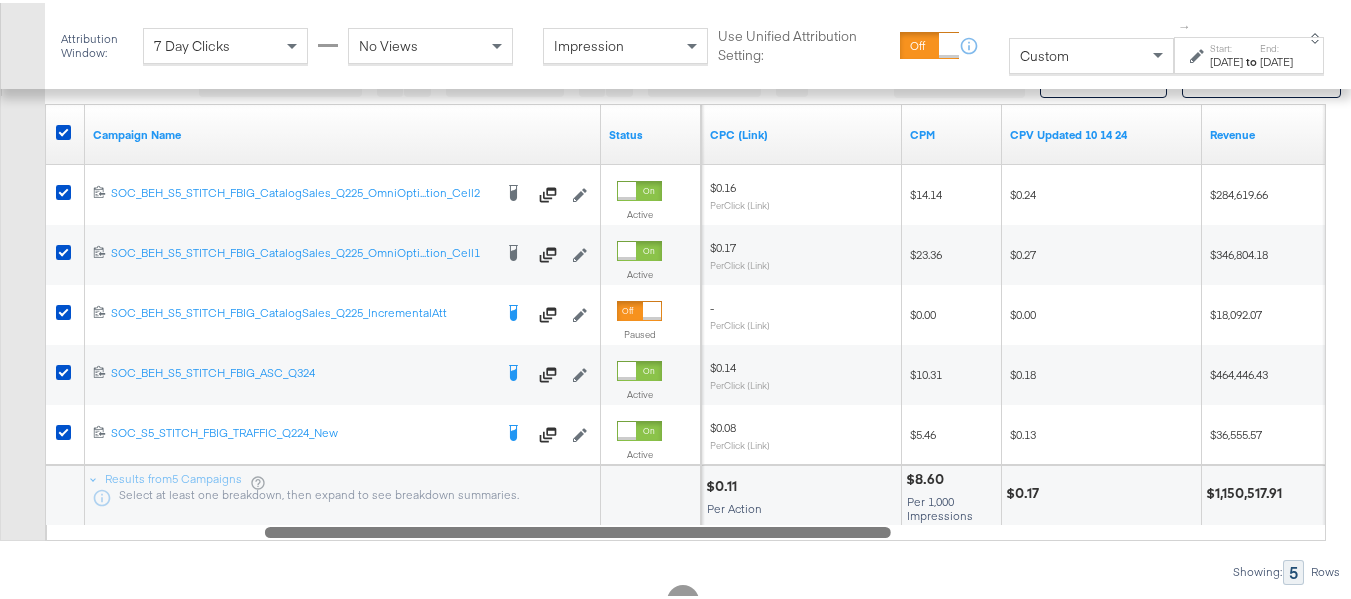 drag, startPoint x: 669, startPoint y: 554, endPoint x: 885, endPoint y: 570, distance: 216.59178 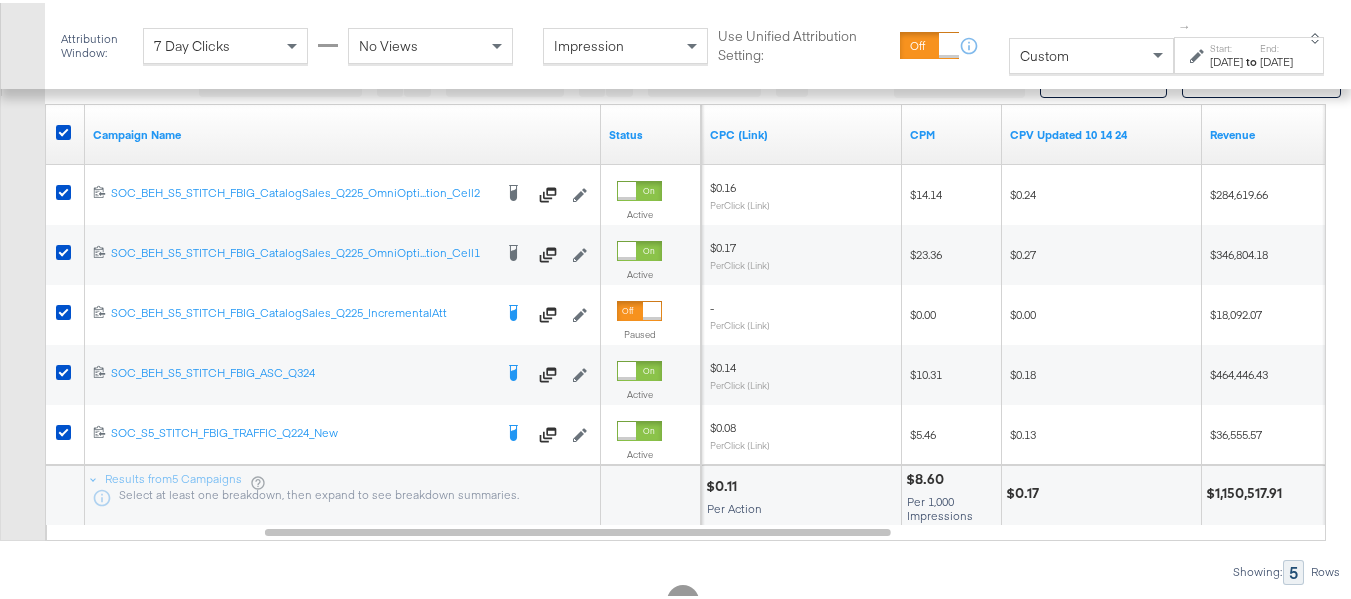 click on "$8.60" at bounding box center (928, 476) 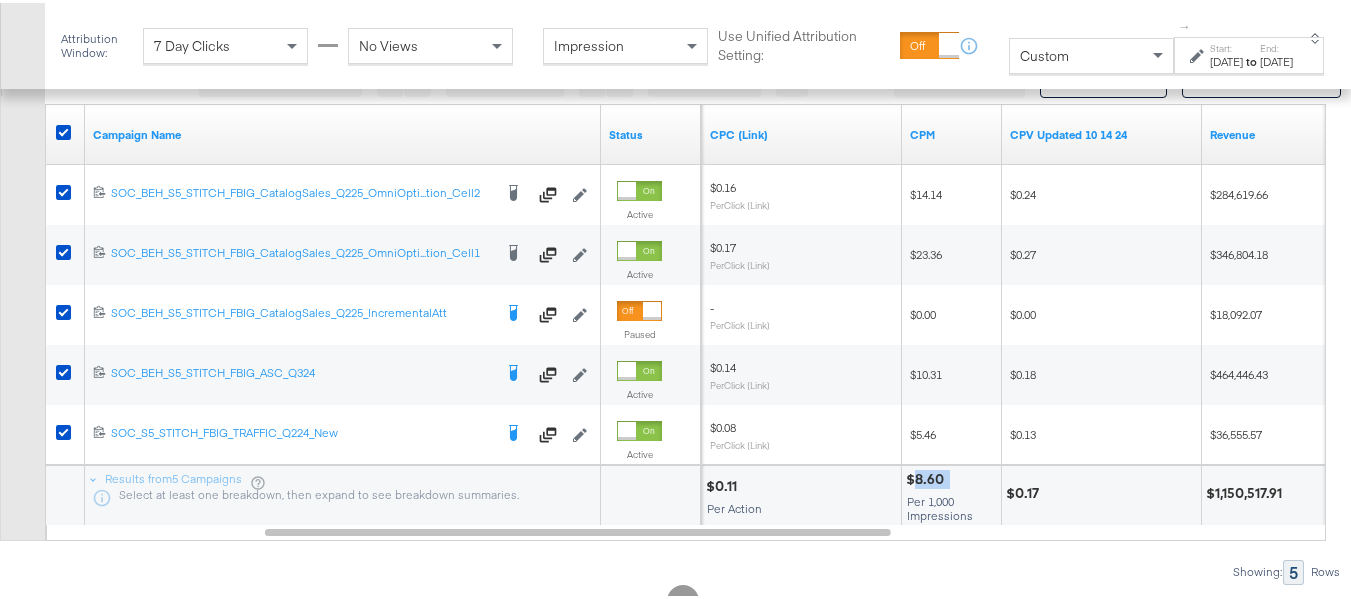click on "$8.60" at bounding box center (928, 476) 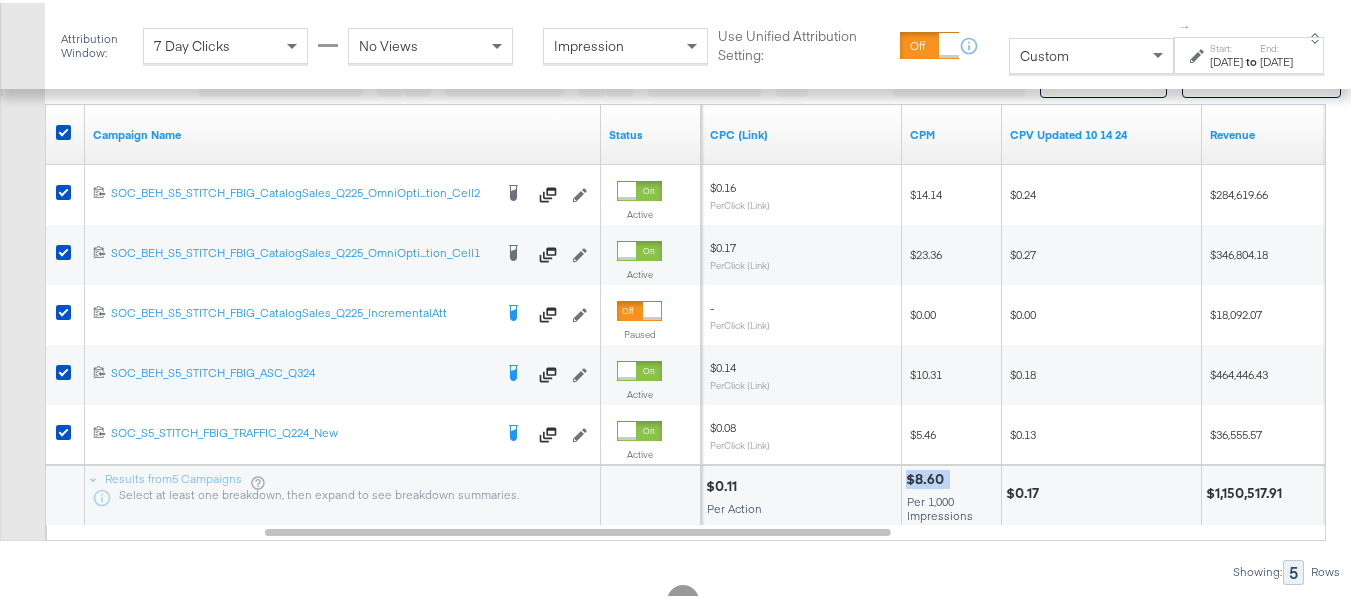 click on "$8.60" at bounding box center [928, 476] 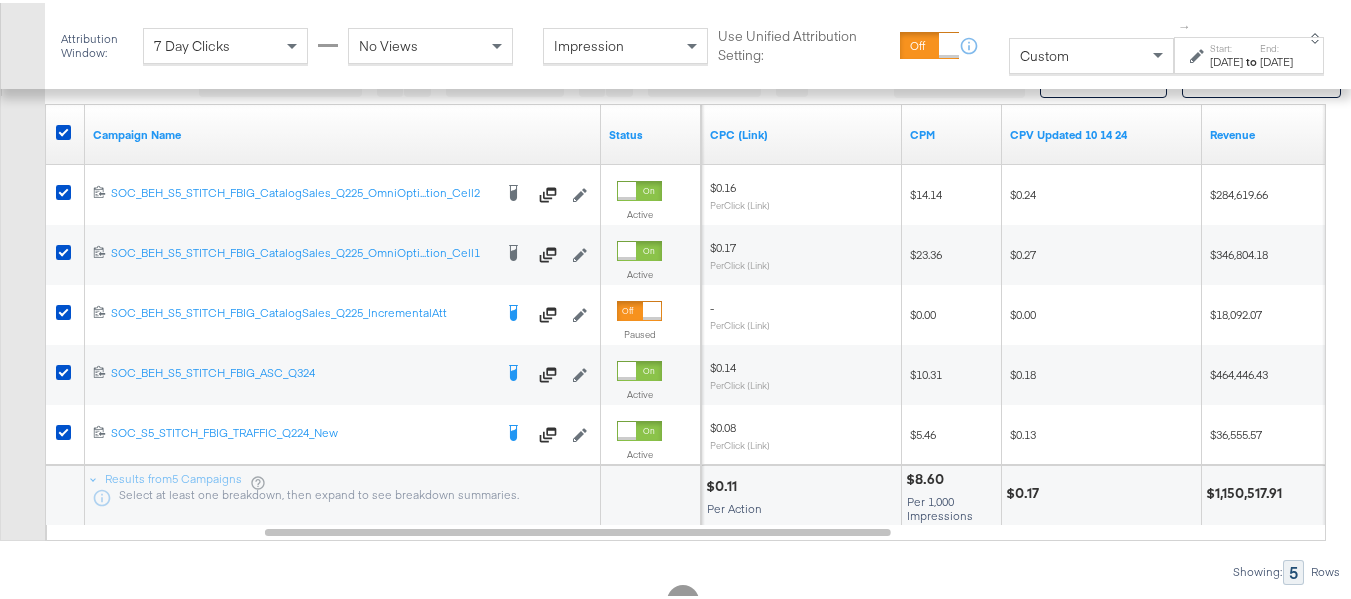 click on "Customize KPIs Export as CSV" at bounding box center [22, 243] 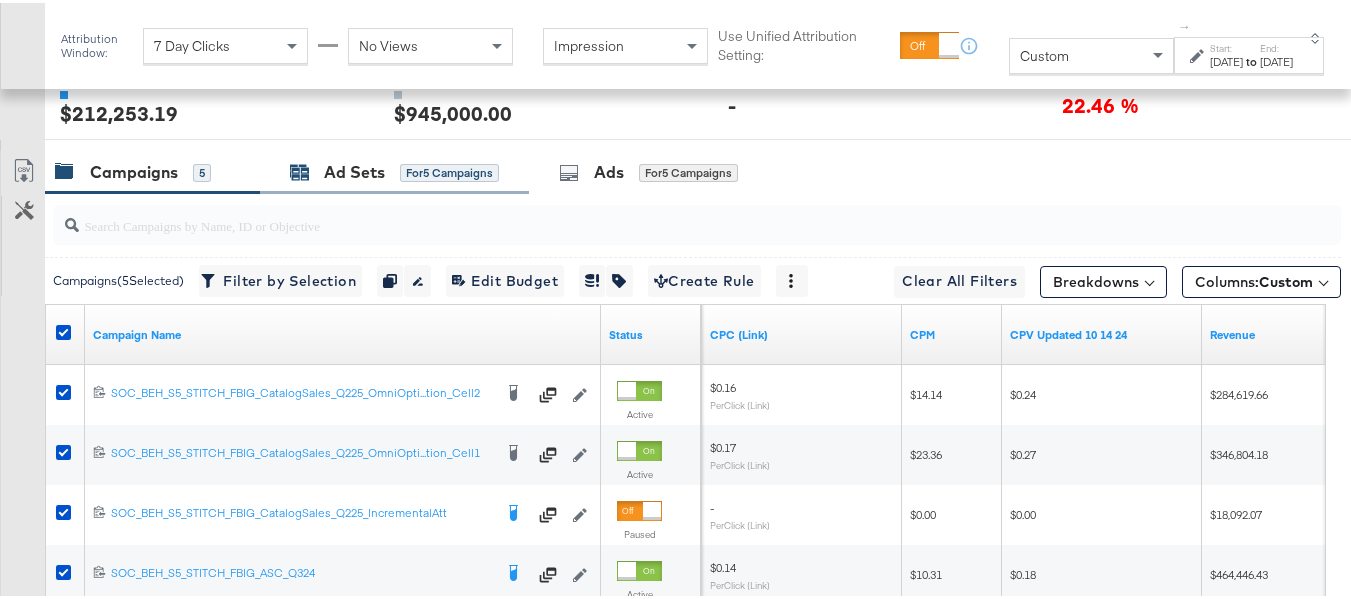 click on "Ad Sets" at bounding box center (354, 169) 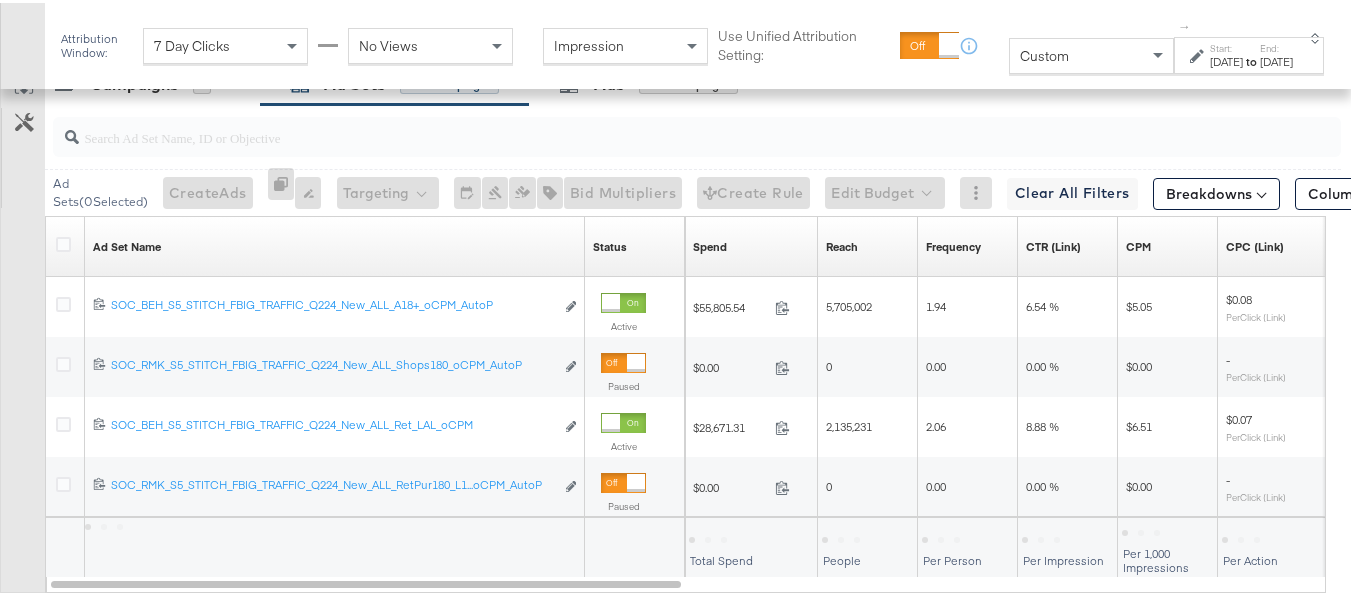 scroll, scrollTop: 984, scrollLeft: 0, axis: vertical 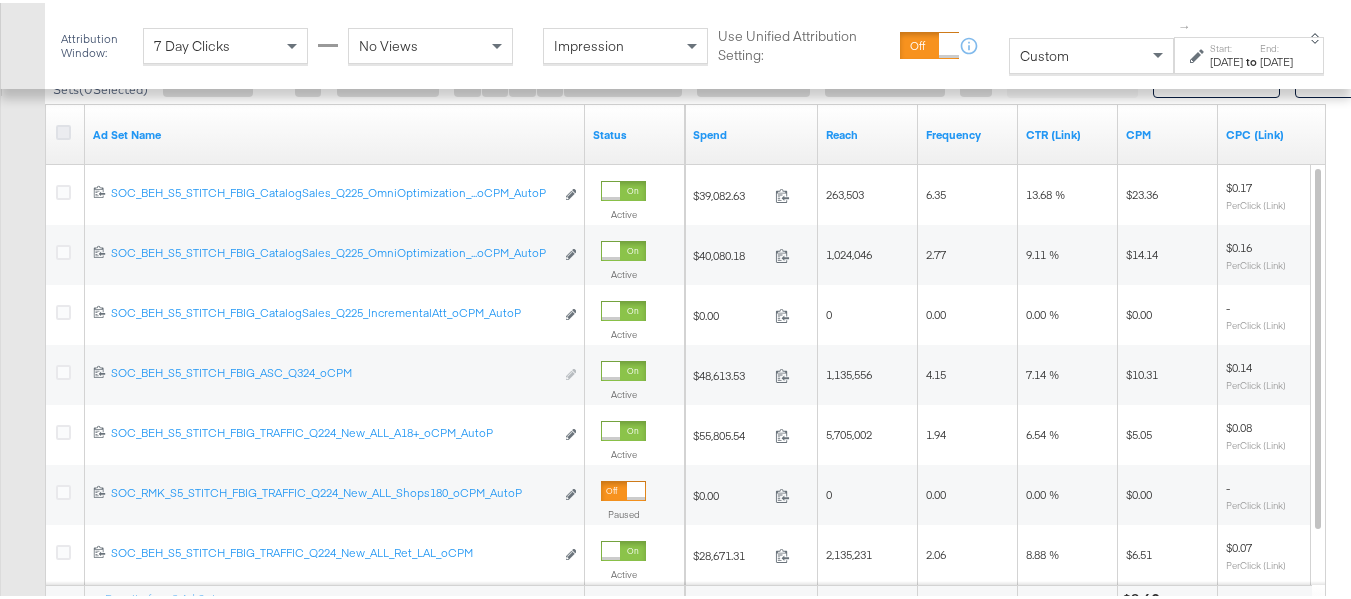 click at bounding box center (63, 129) 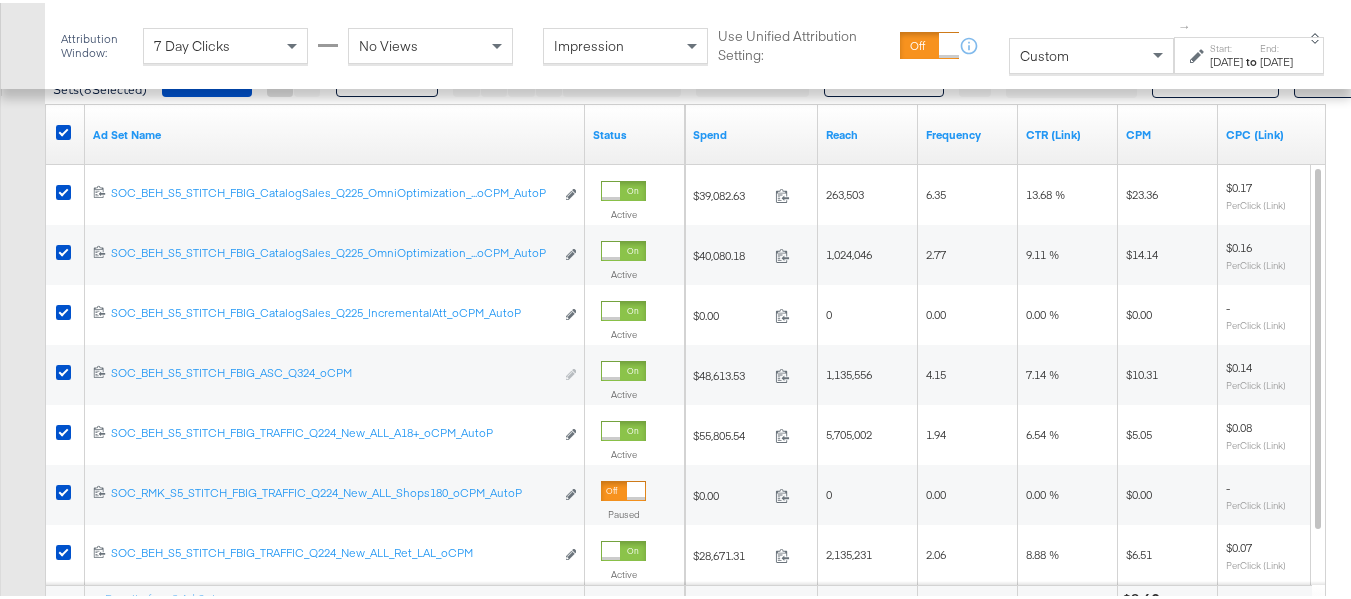 click on "Columns:  Custom" at bounding box center (1366, 79) 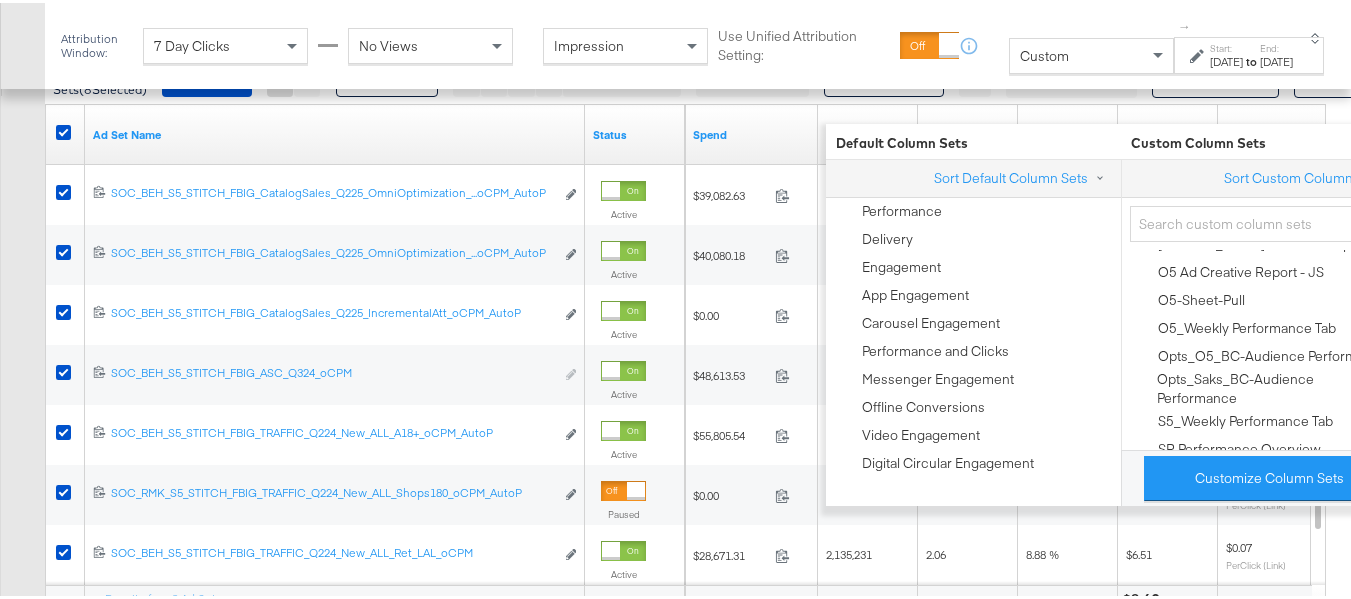 scroll, scrollTop: 700, scrollLeft: 0, axis: vertical 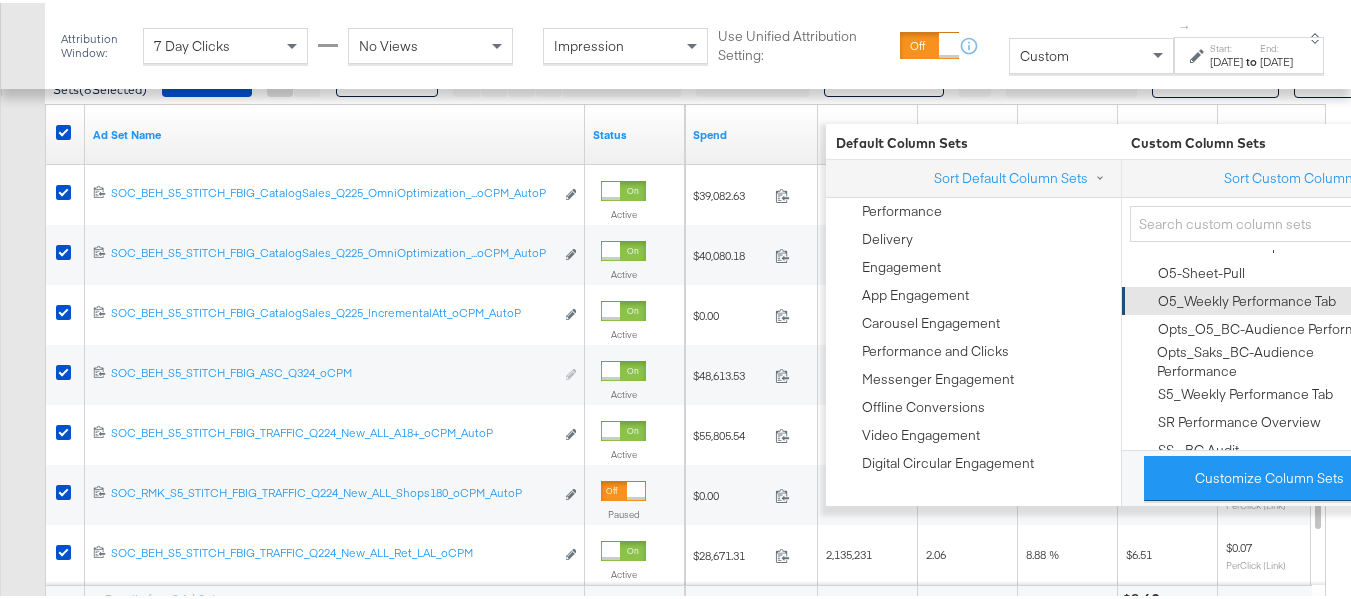 click on "O5_Weekly Performance Tab" at bounding box center [1247, 298] 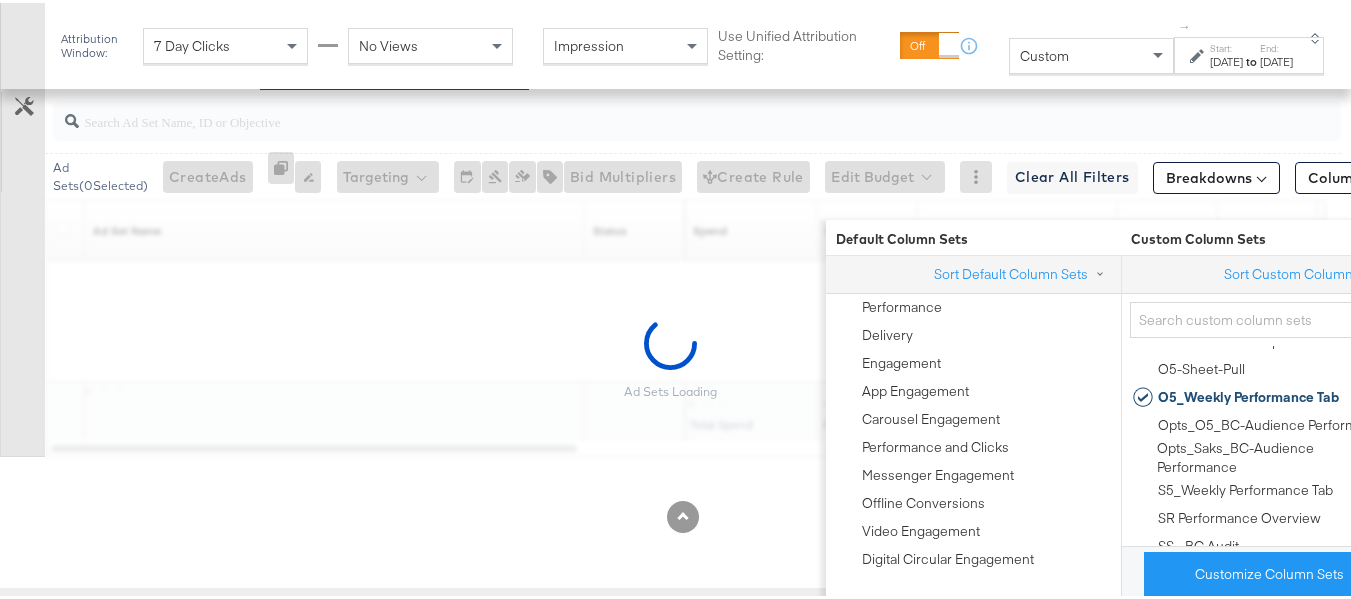 click on "Ad Sets Loading" at bounding box center [670, 355] 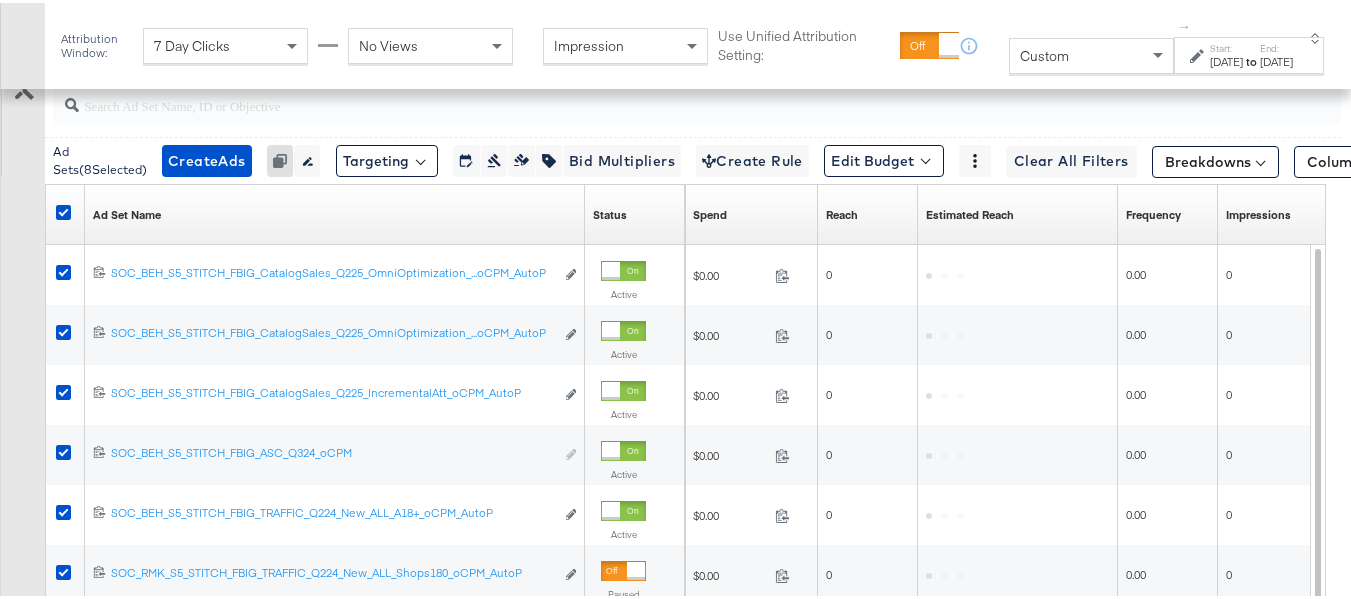scroll, scrollTop: 984, scrollLeft: 0, axis: vertical 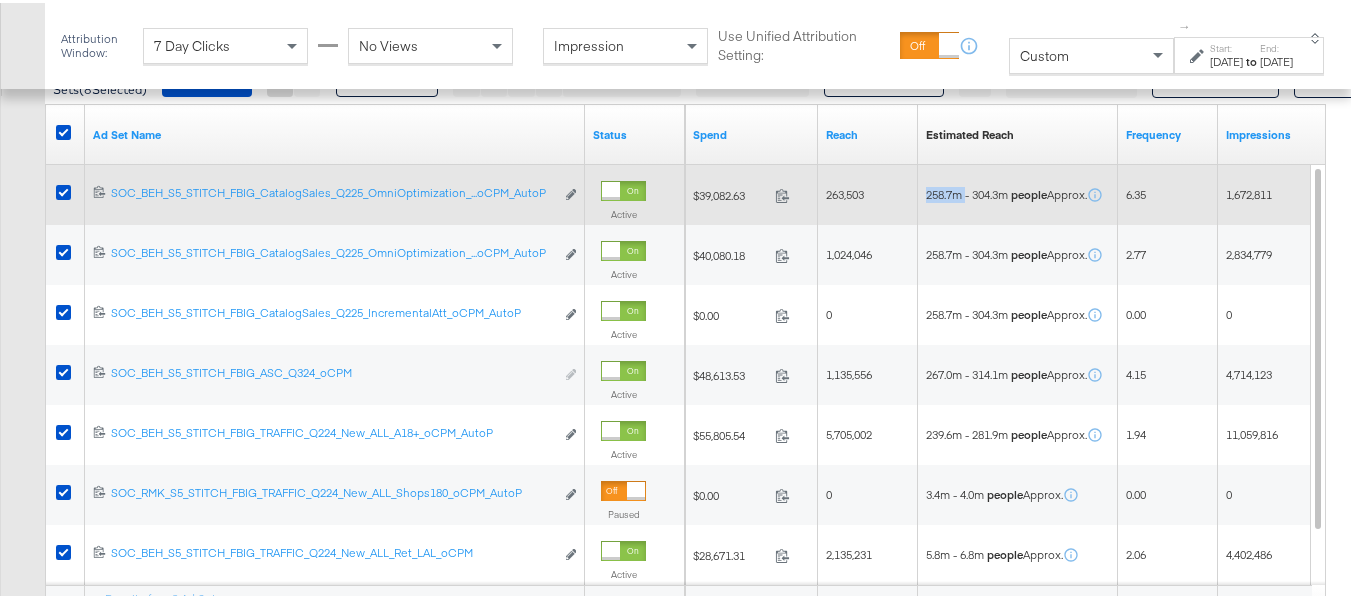 drag, startPoint x: 969, startPoint y: 217, endPoint x: 917, endPoint y: 217, distance: 52 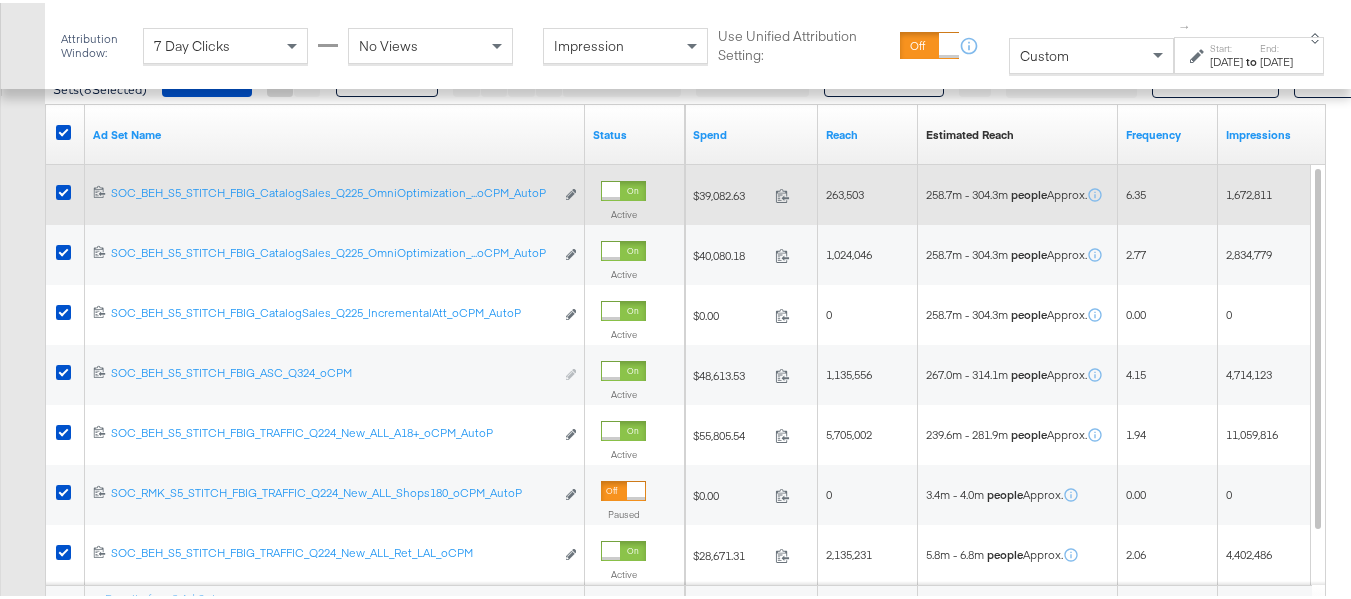 click on "258.7m - 304.3m   people  Approx." at bounding box center [1018, 192] 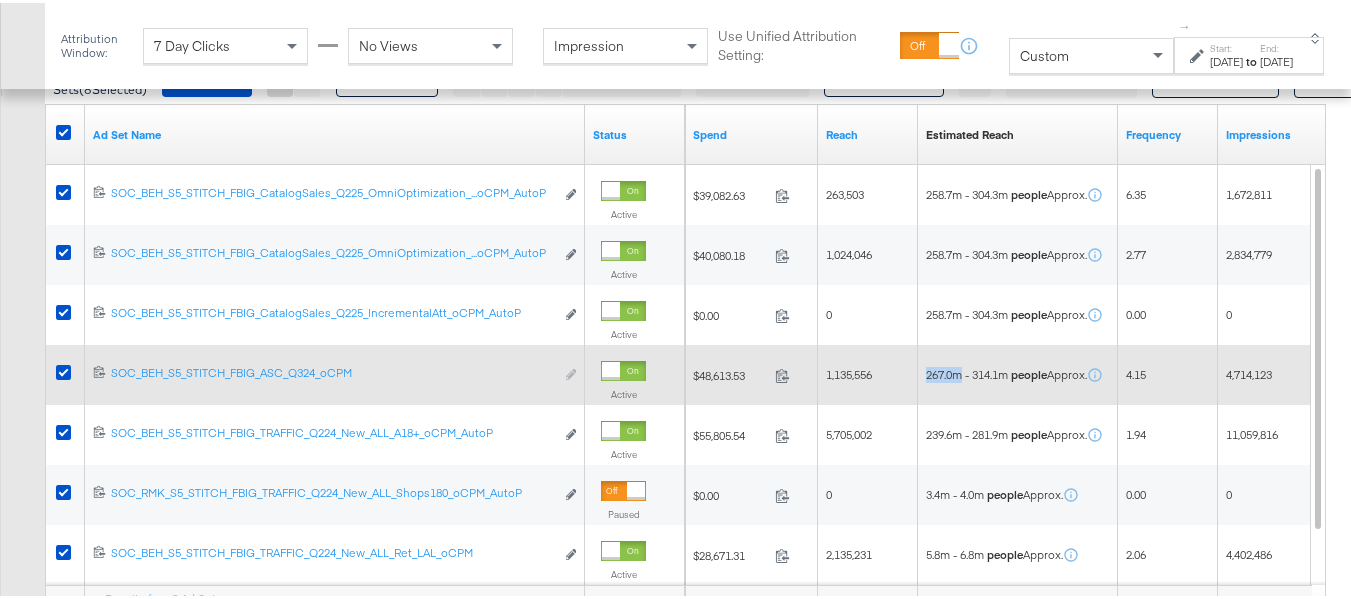 drag, startPoint x: 963, startPoint y: 402, endPoint x: 913, endPoint y: 394, distance: 50.635956 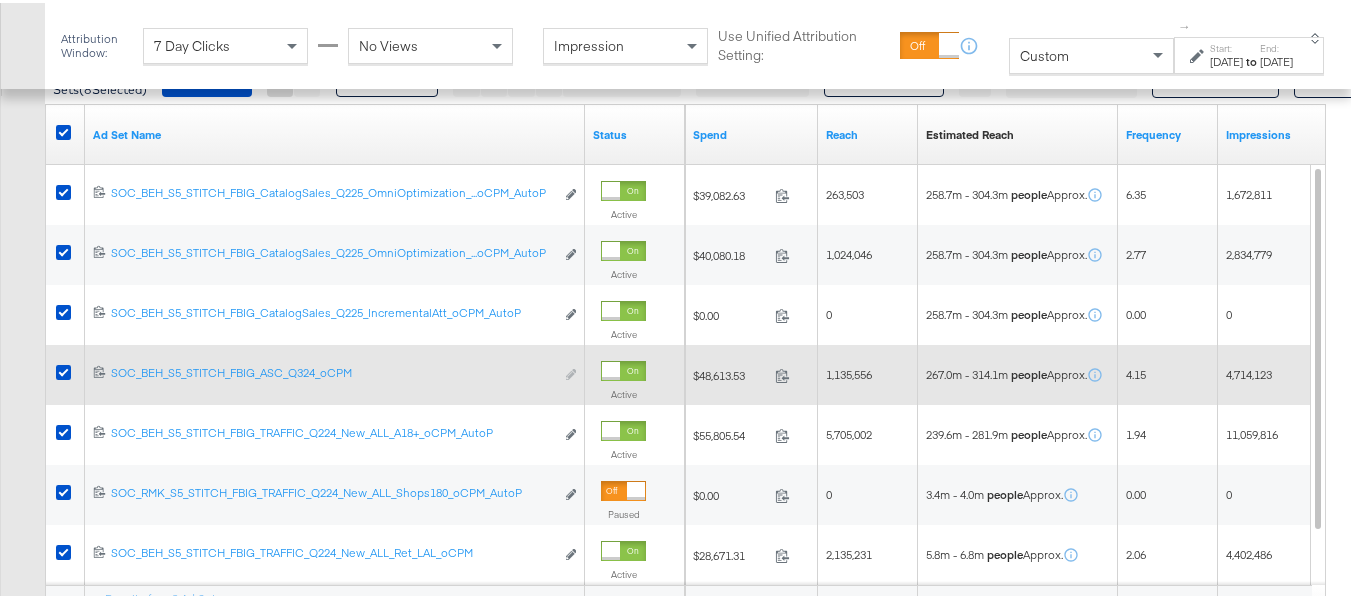 click on "267.0m - 314.1m   people  Approx." at bounding box center [1018, 372] 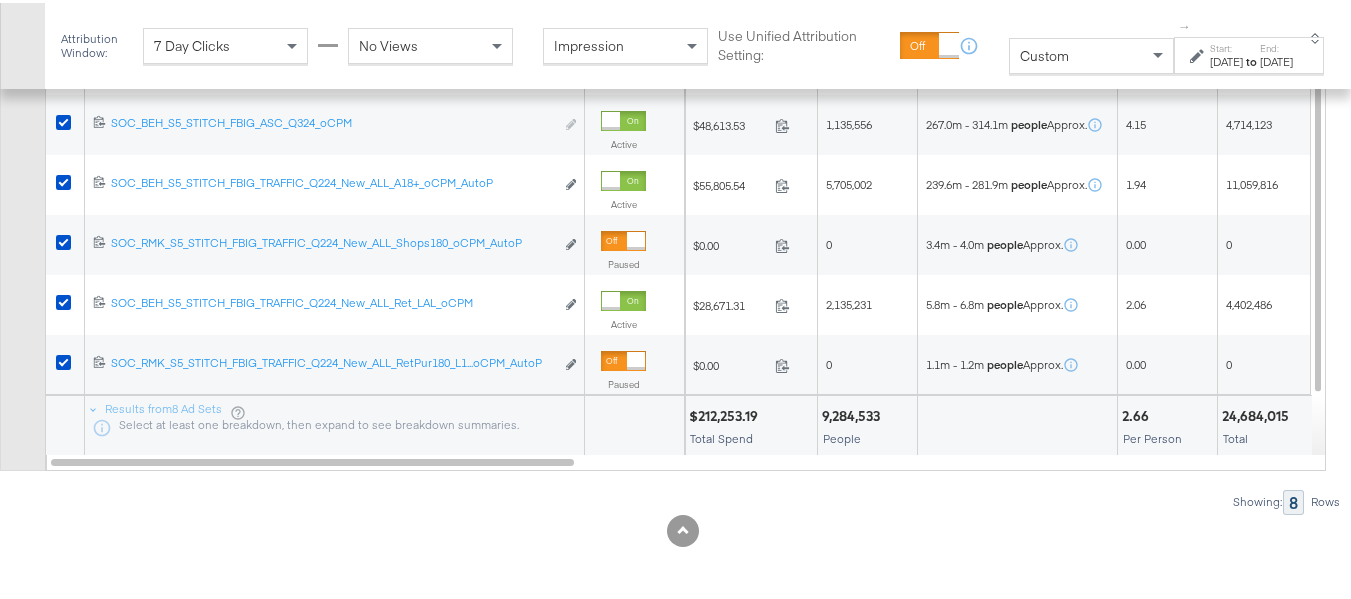 scroll, scrollTop: 1184, scrollLeft: 0, axis: vertical 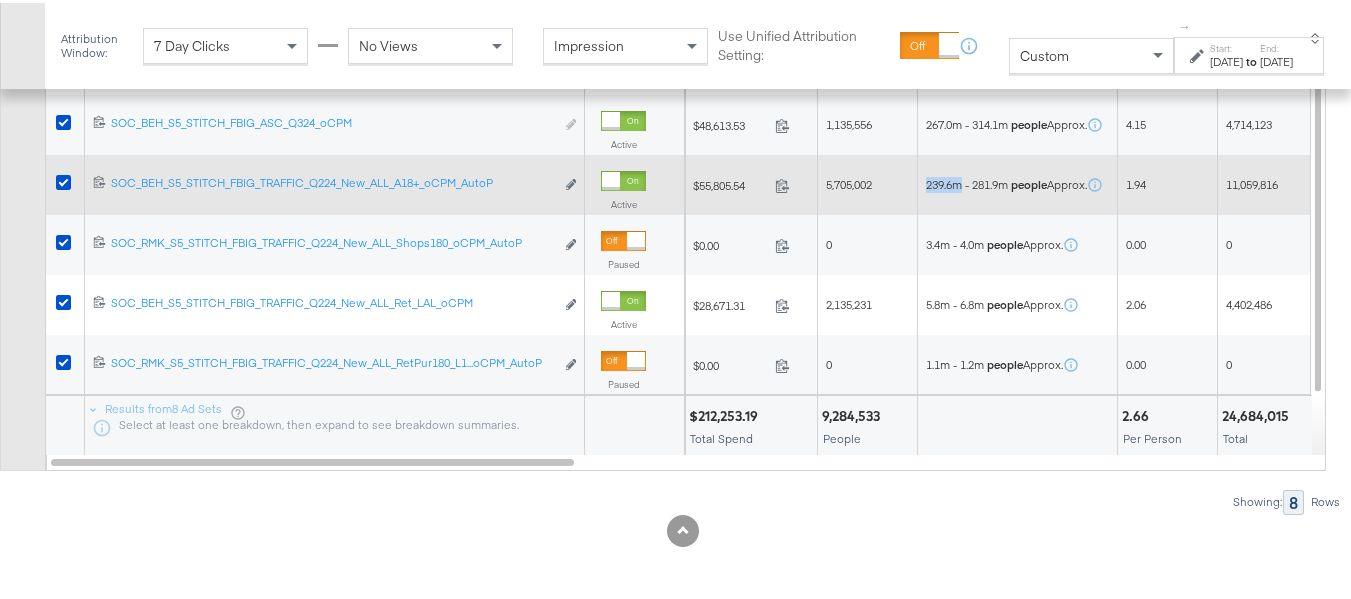 drag, startPoint x: 964, startPoint y: 203, endPoint x: 928, endPoint y: 207, distance: 36.221542 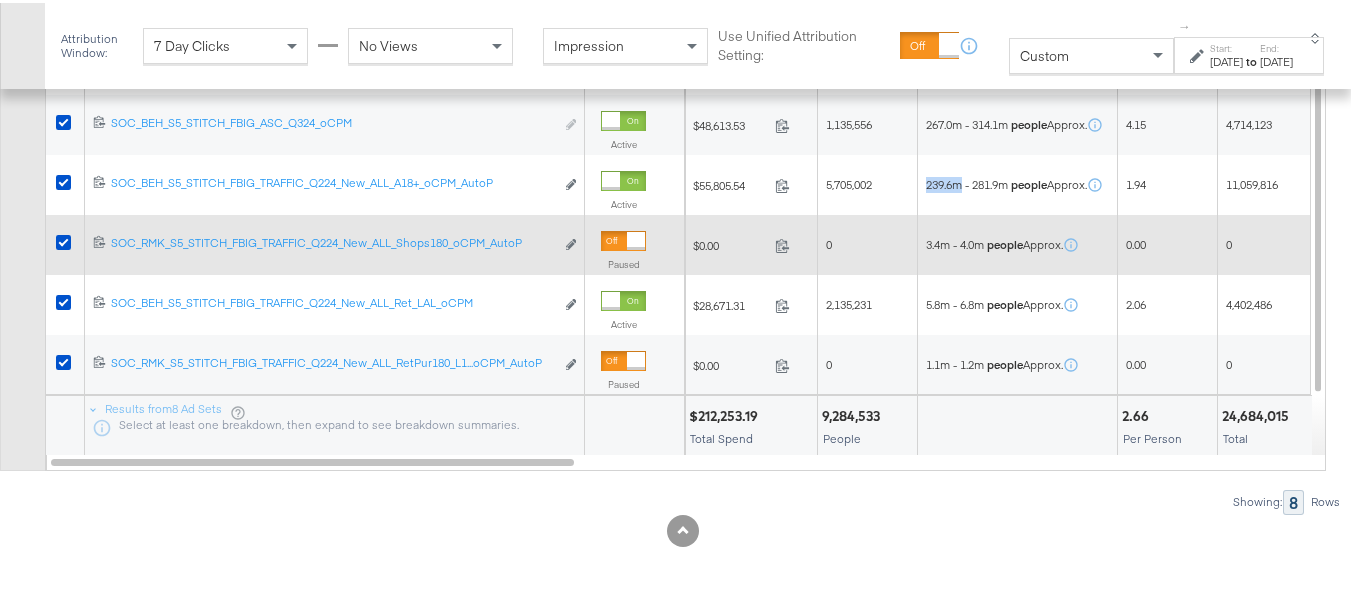 copy on "239.6m" 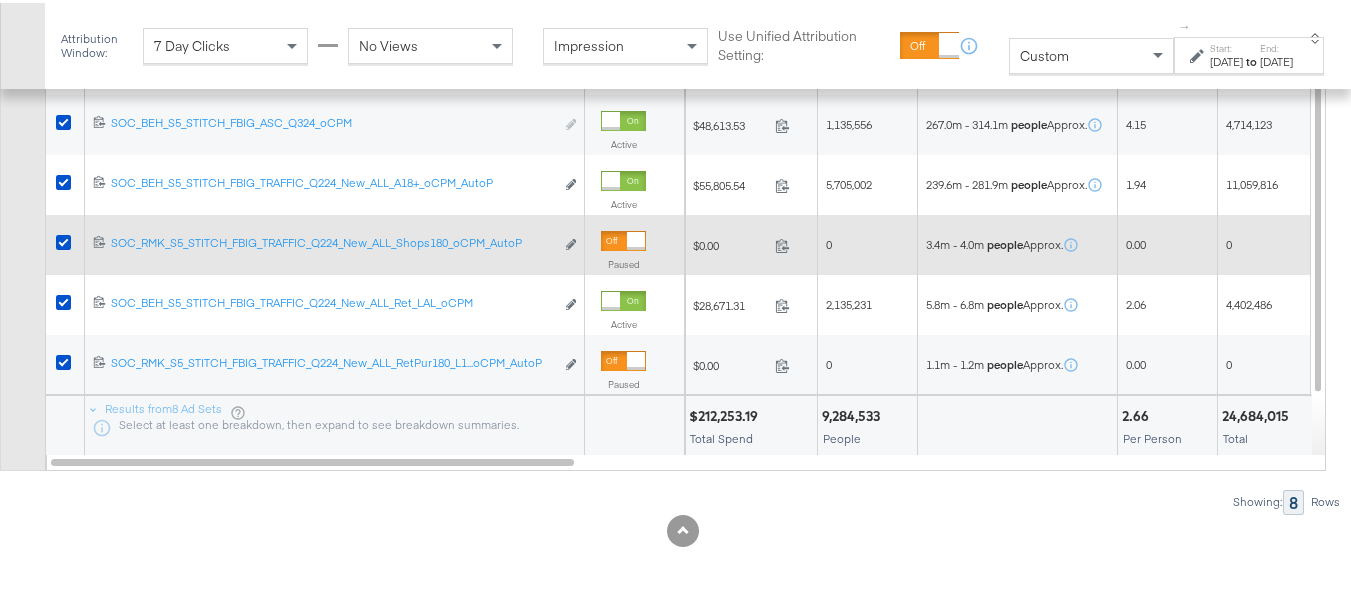 click on "3.4m - 4.0m   people  Approx." at bounding box center (1018, 242) 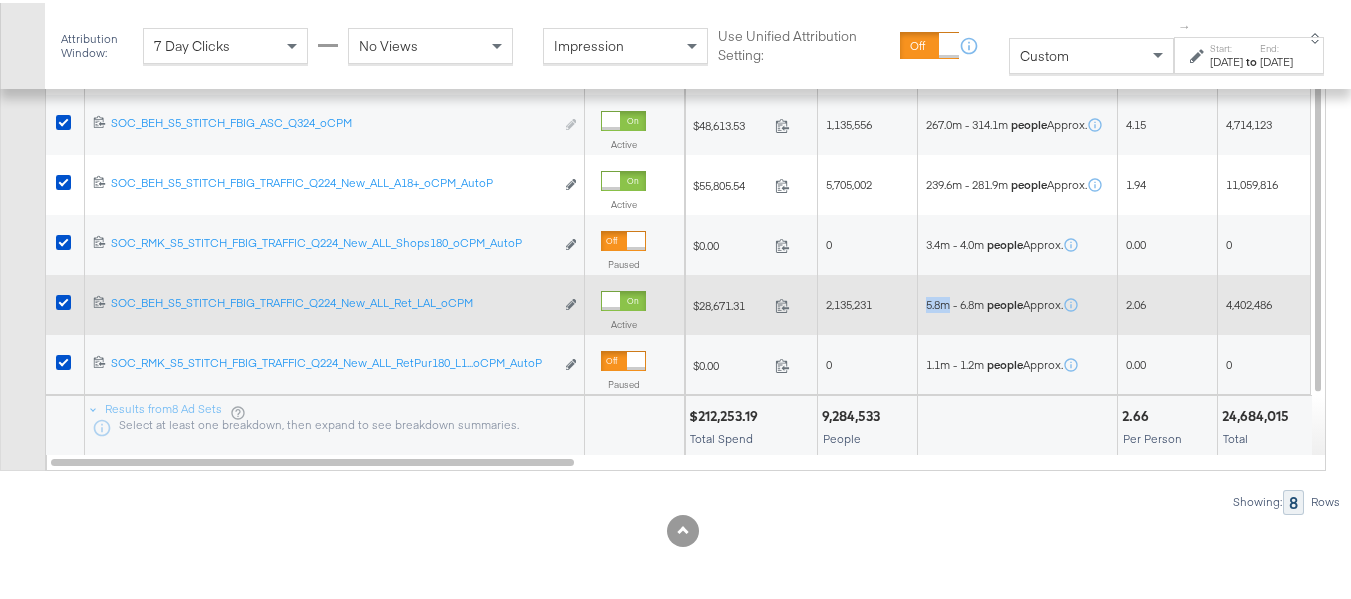 drag, startPoint x: 951, startPoint y: 317, endPoint x: 923, endPoint y: 319, distance: 28.071337 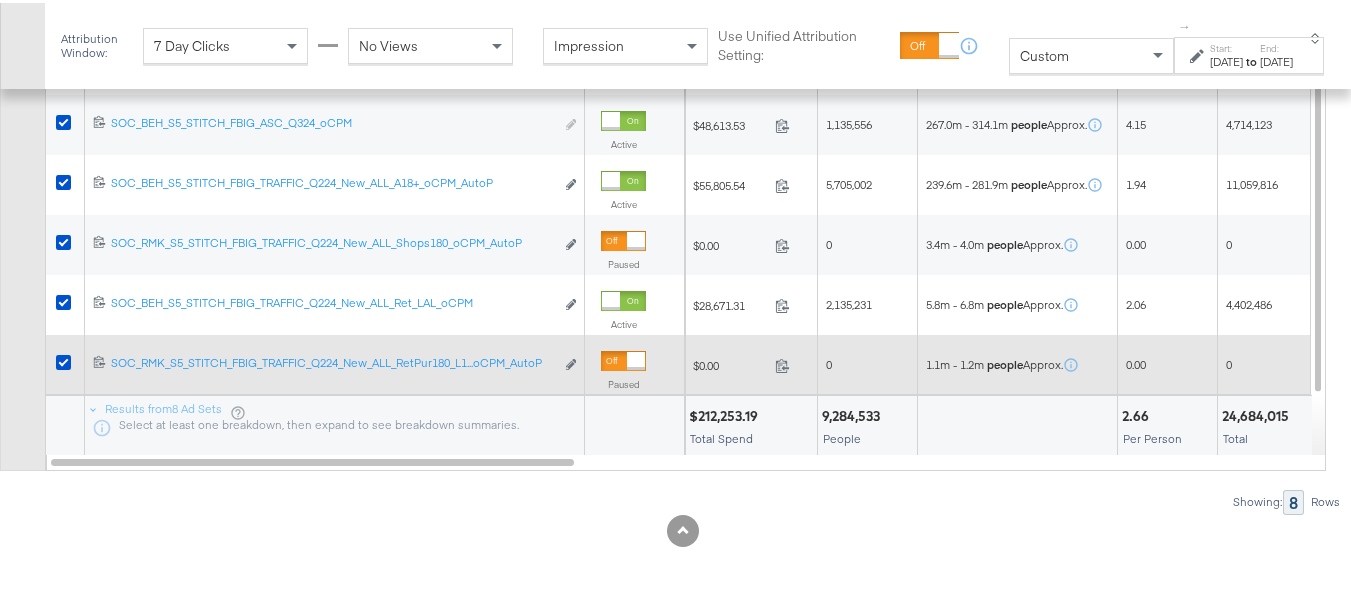 click on "1.1m - 1.2m   people  Approx." at bounding box center (1018, 362) 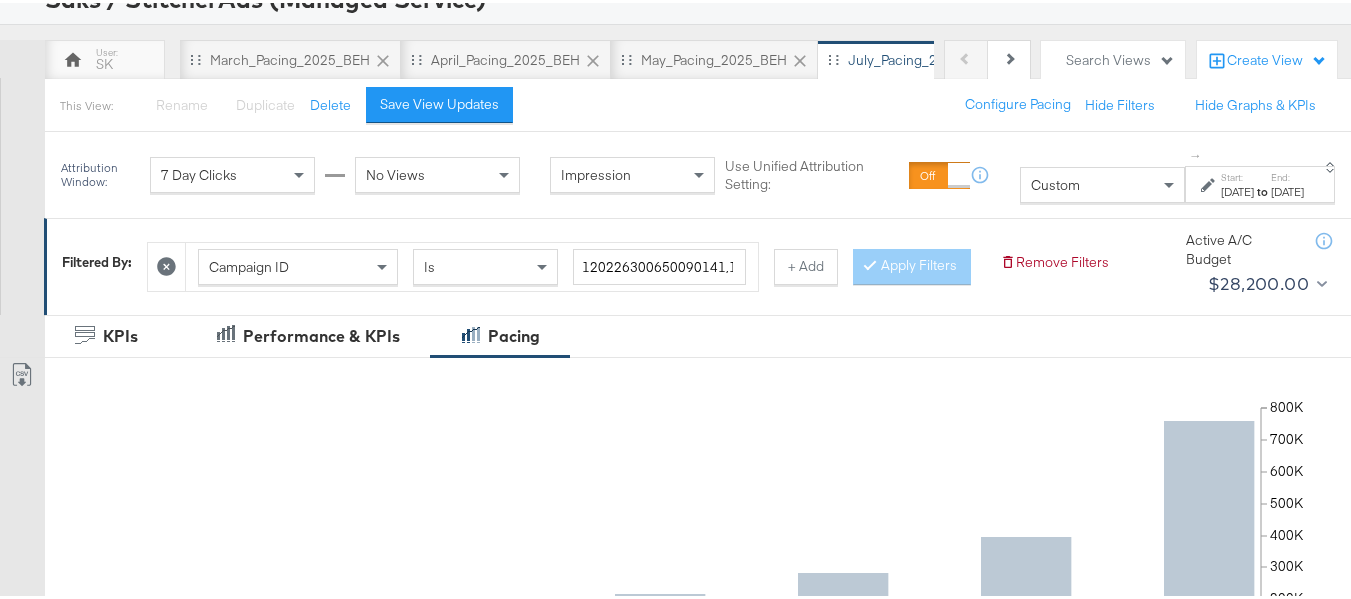 scroll, scrollTop: 0, scrollLeft: 0, axis: both 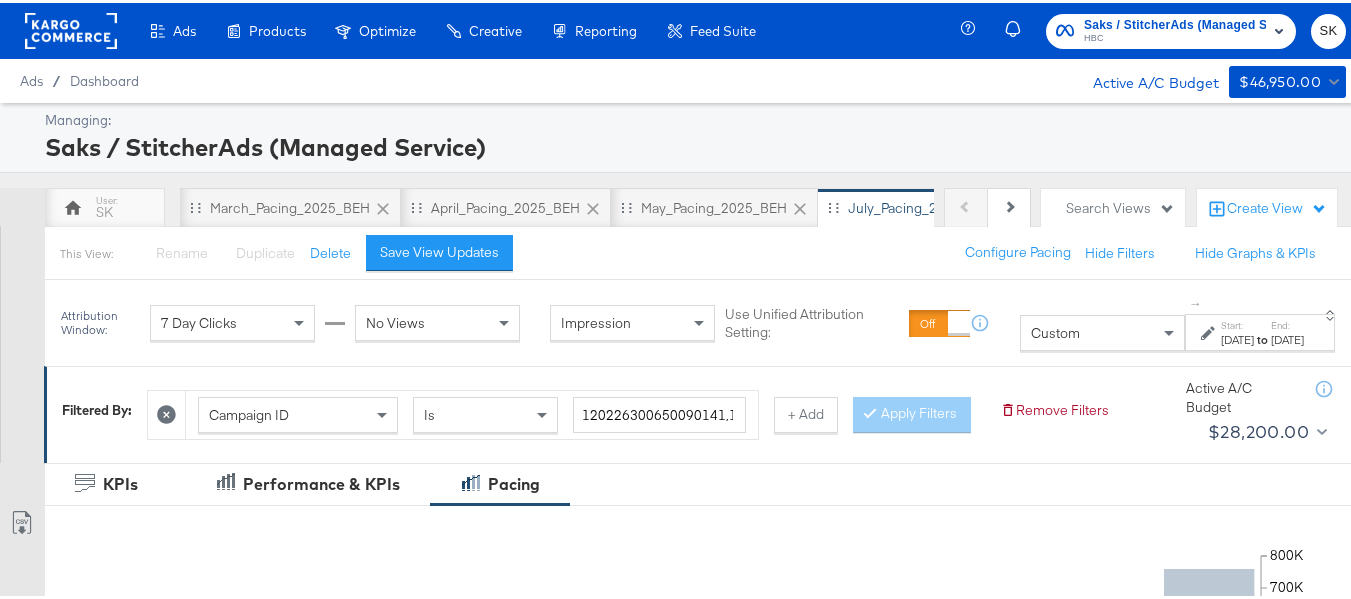 click 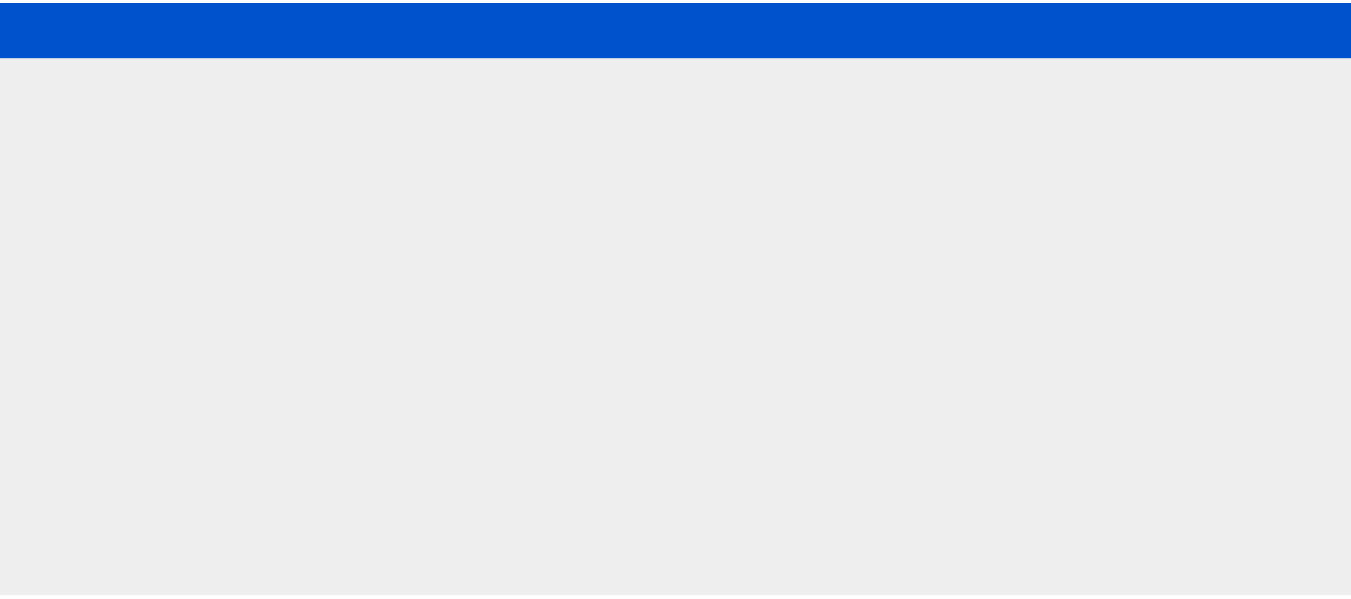 scroll, scrollTop: 0, scrollLeft: 0, axis: both 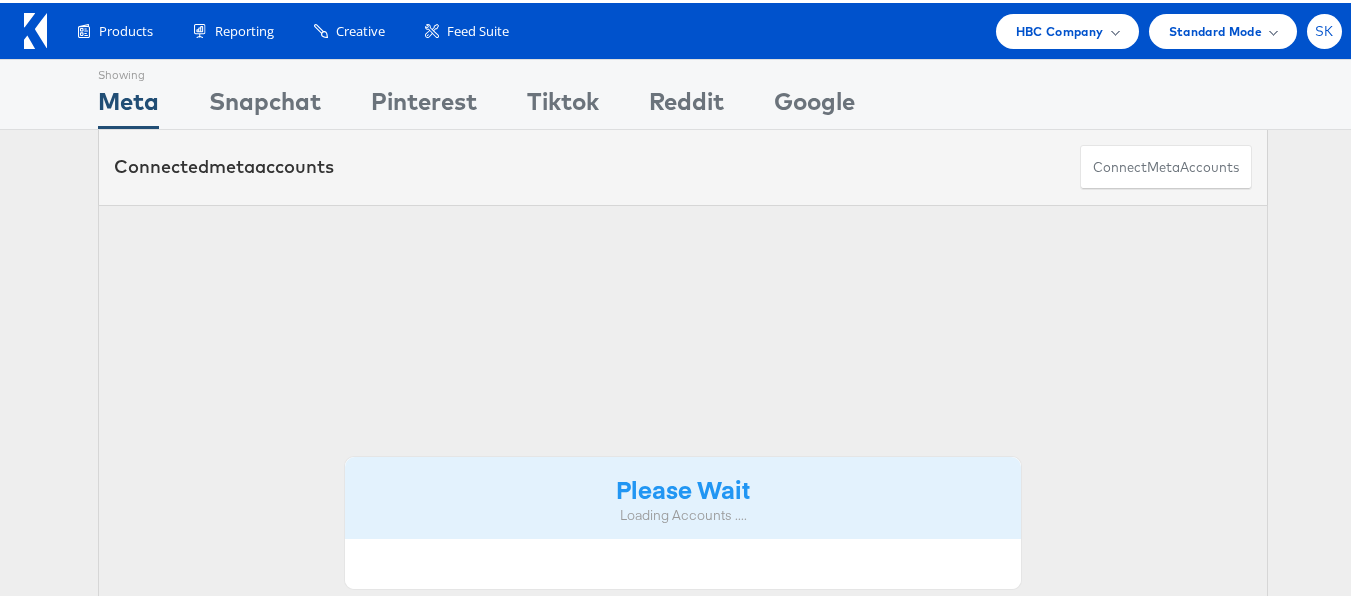 click on "SK" at bounding box center (1324, 28) 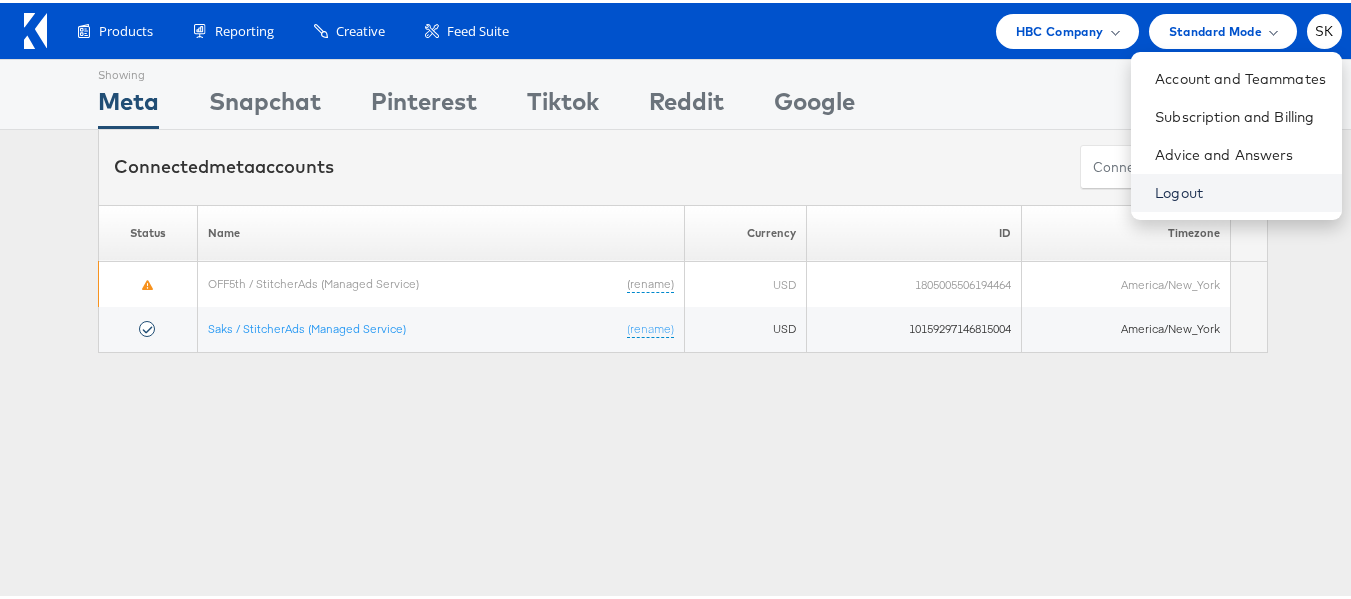 click on "Logout" at bounding box center (1240, 190) 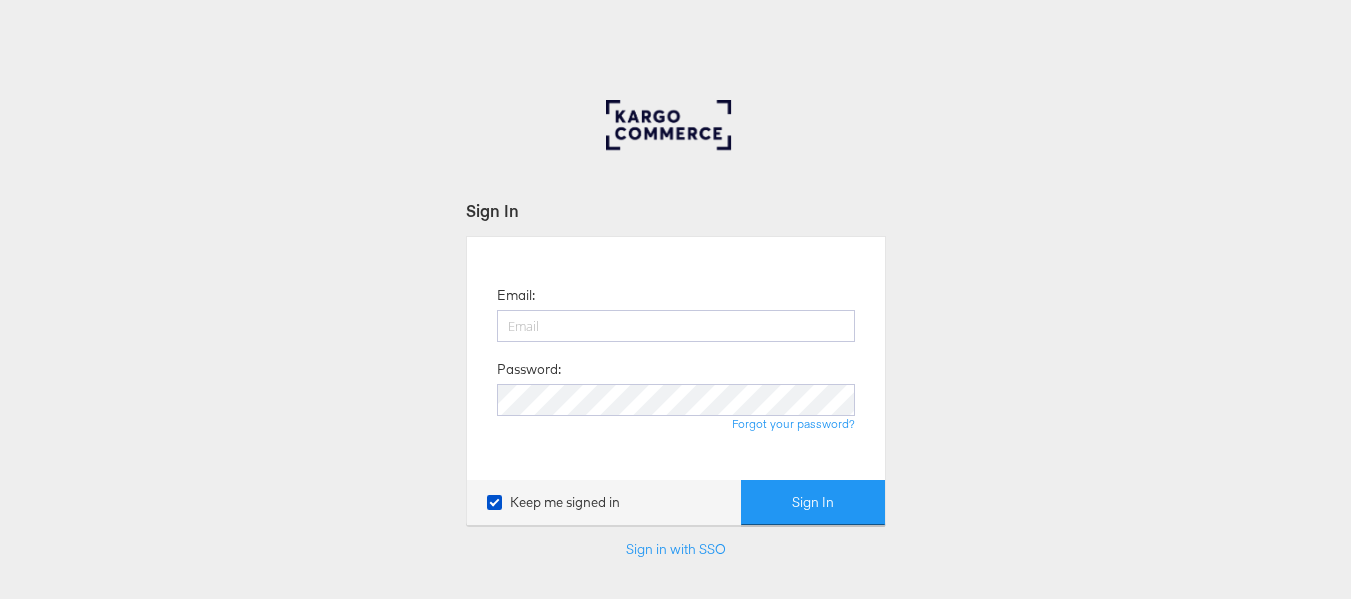 scroll, scrollTop: 0, scrollLeft: 0, axis: both 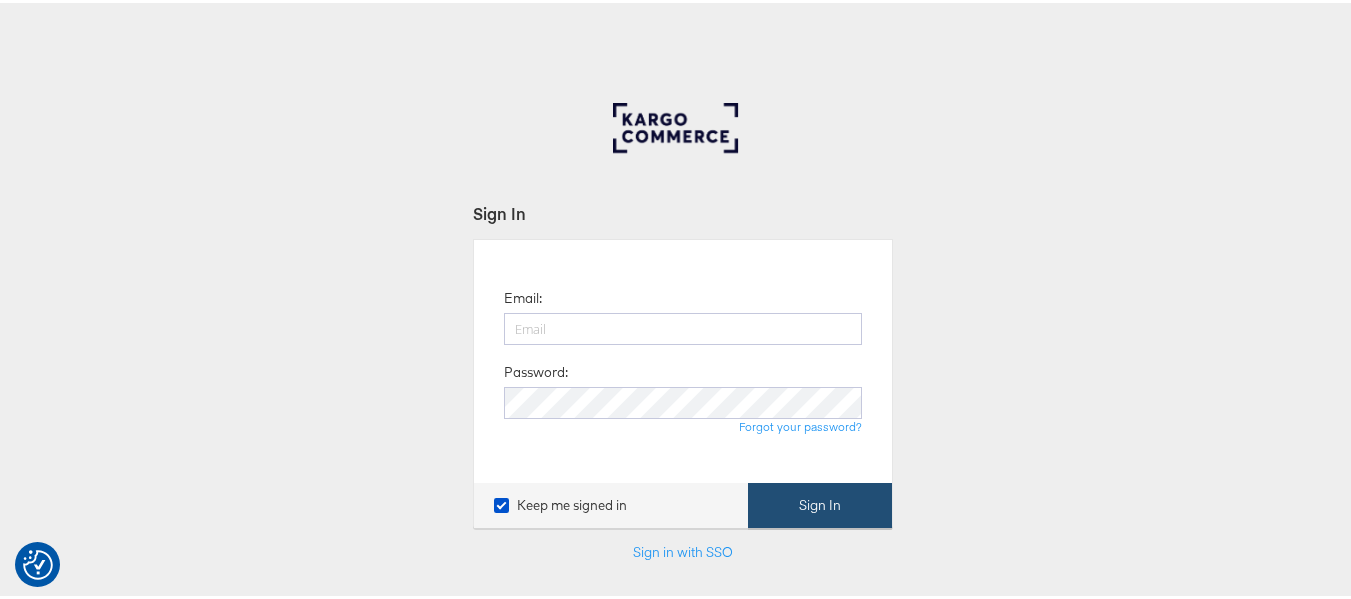 type on "[PERSON_NAME][EMAIL_ADDRESS][DOMAIN_NAME]" 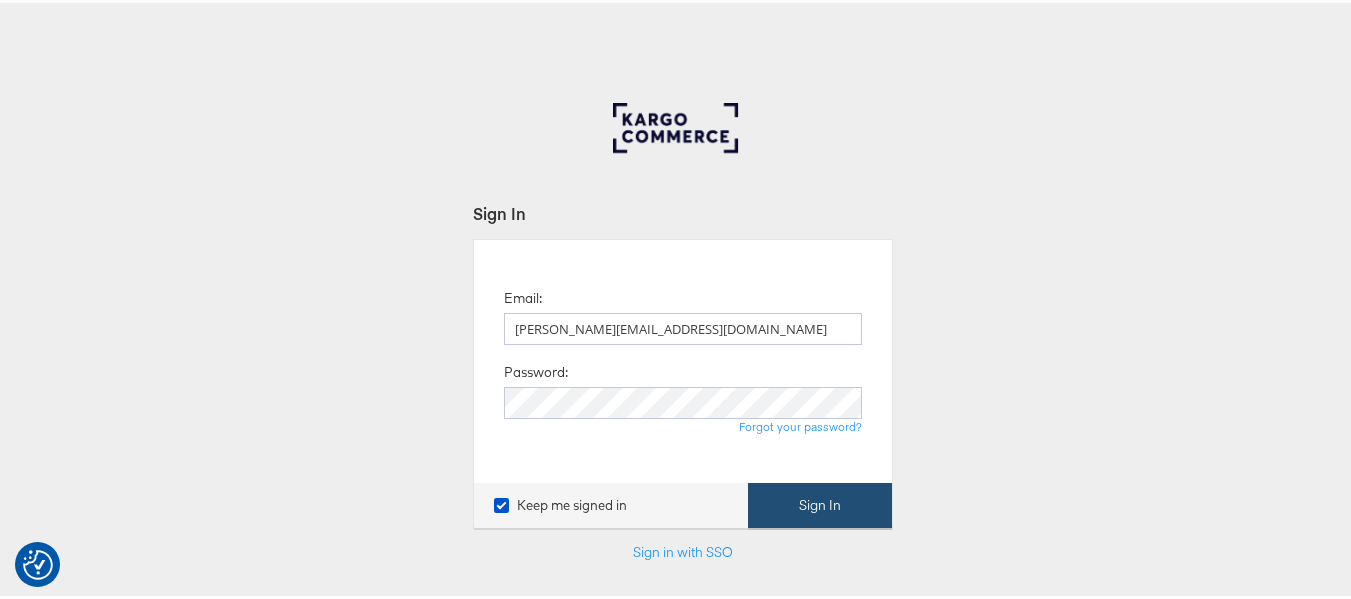 click on "Sign In" at bounding box center [820, 502] 